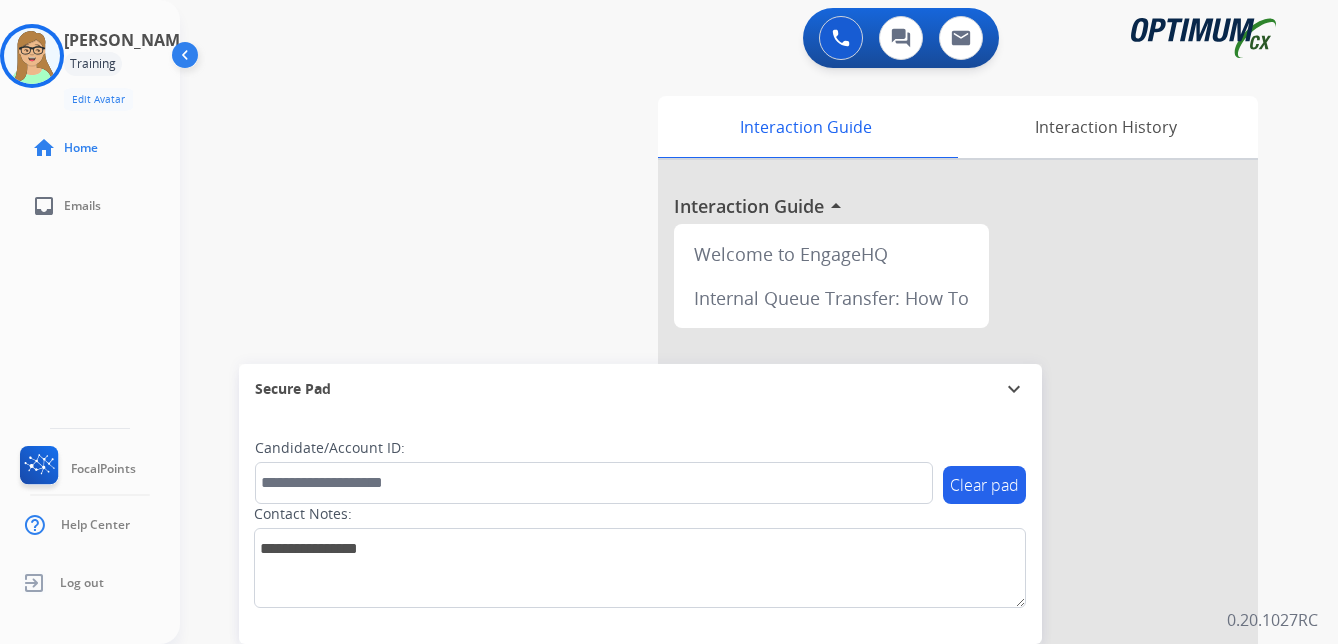 scroll, scrollTop: 0, scrollLeft: 0, axis: both 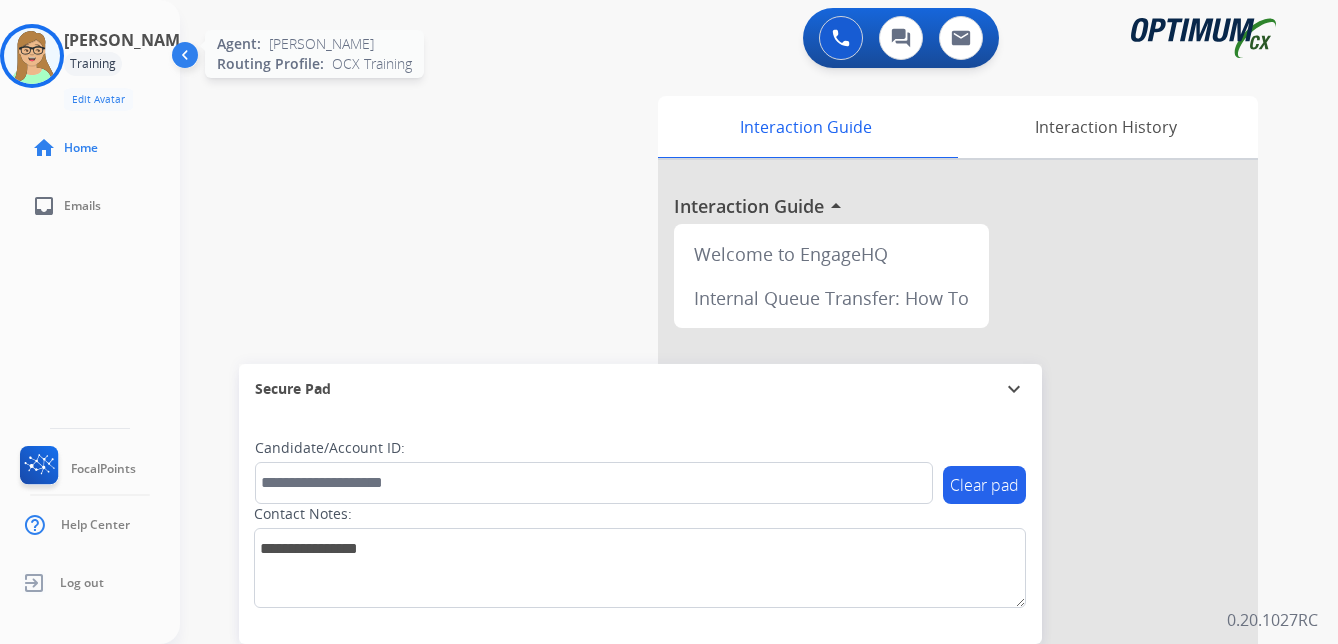 click at bounding box center (32, 56) 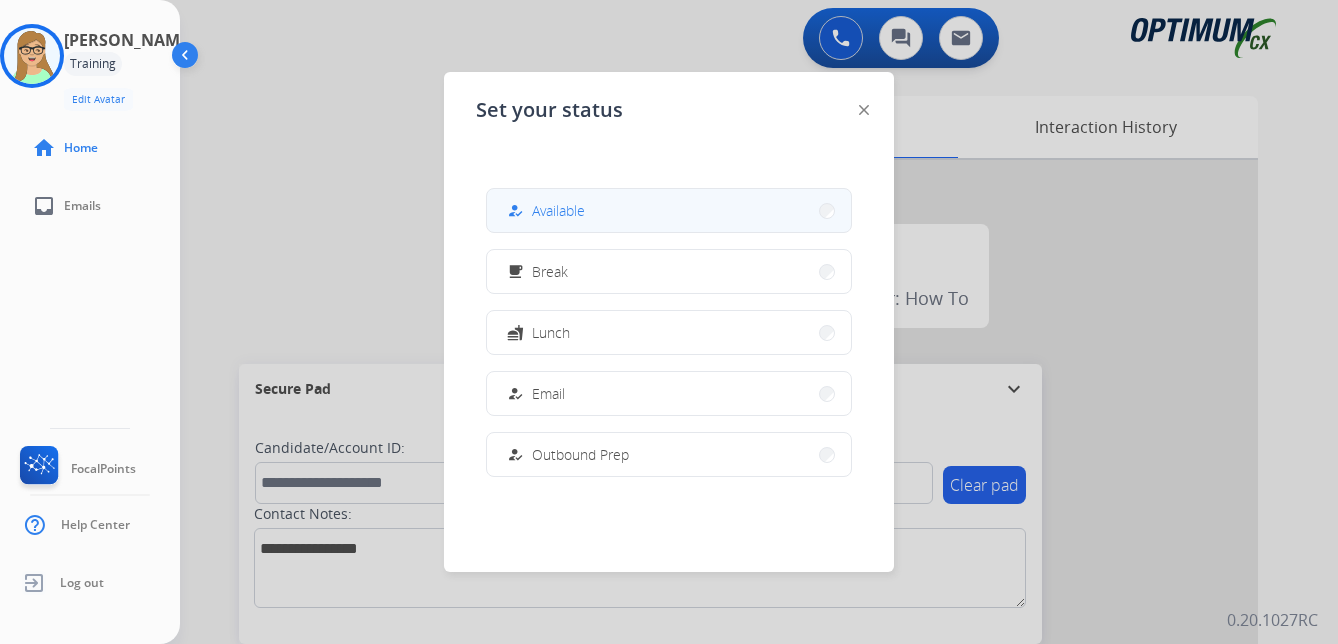 click on "Available" at bounding box center [558, 210] 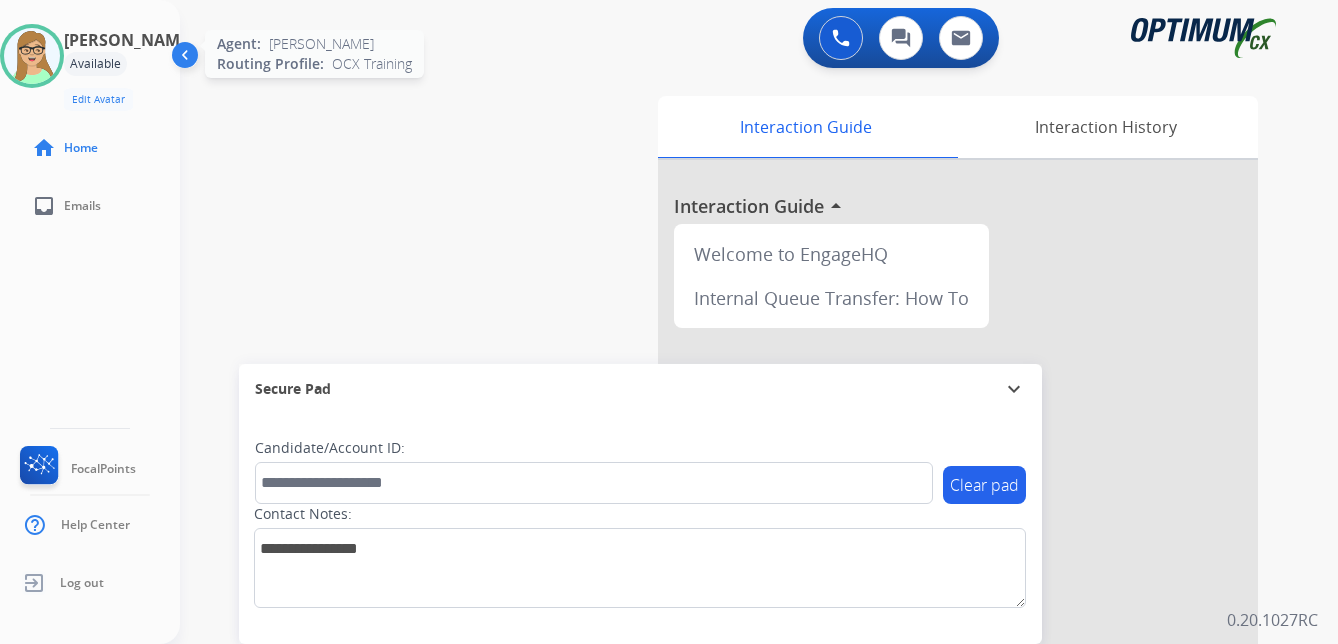 click at bounding box center [32, 56] 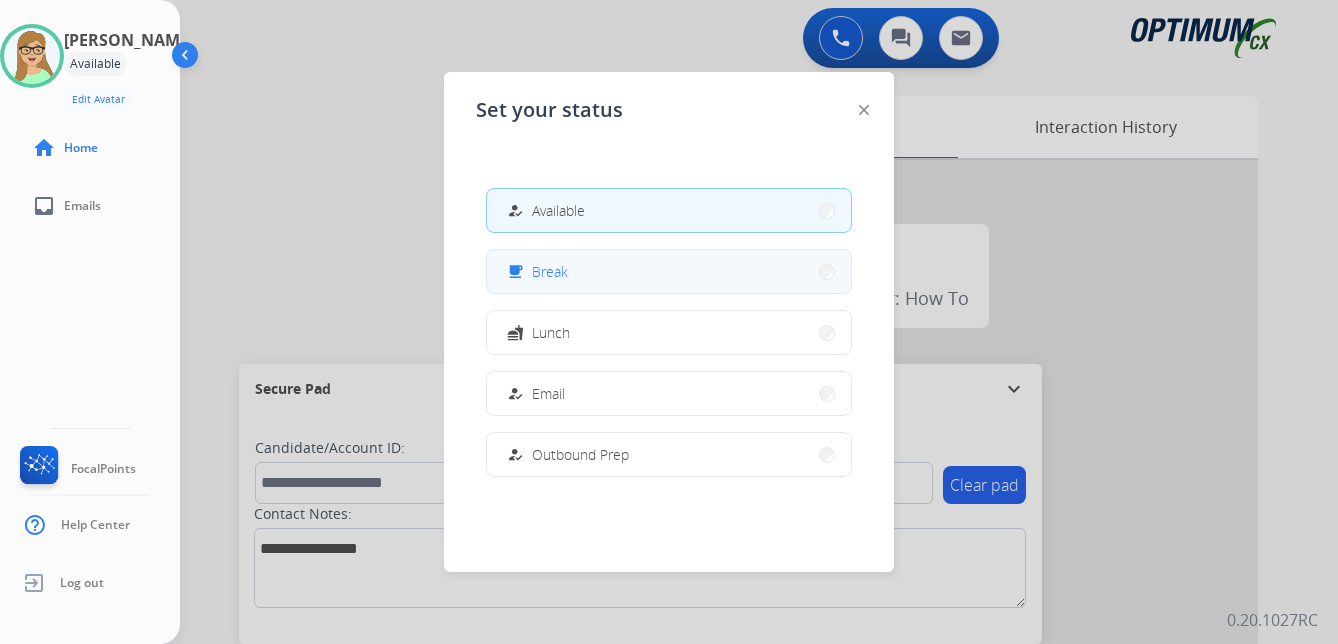 click on "Break" at bounding box center (550, 271) 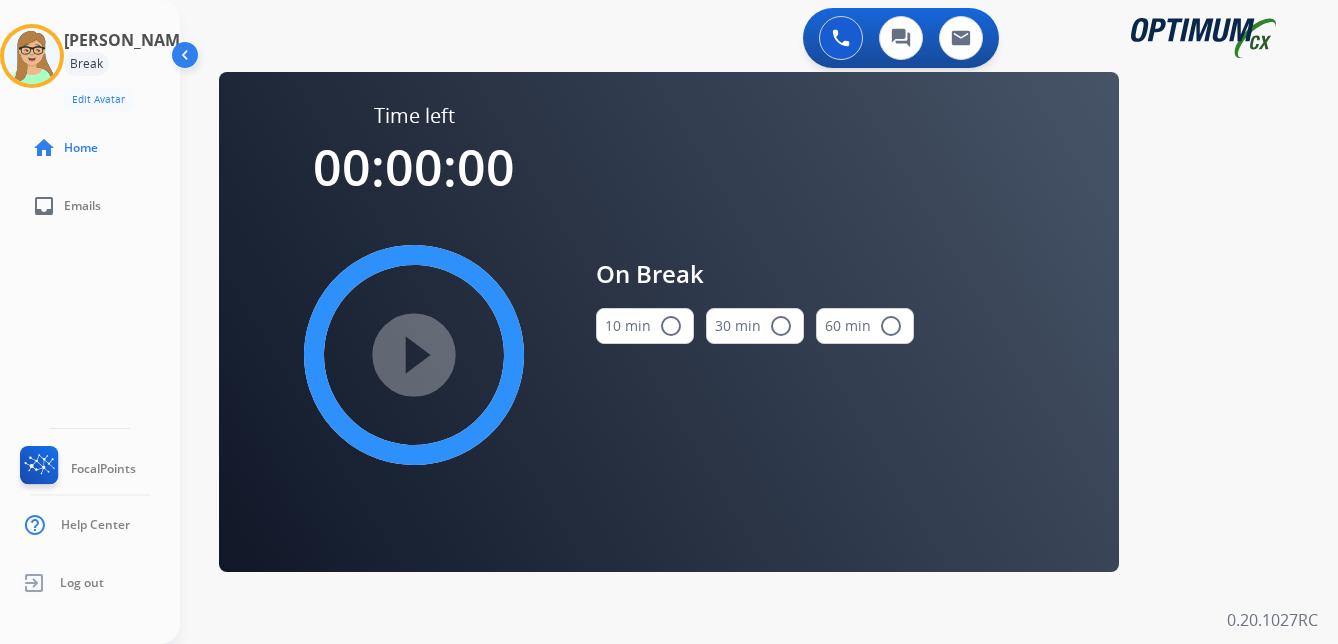 drag, startPoint x: 674, startPoint y: 332, endPoint x: 582, endPoint y: 326, distance: 92.19544 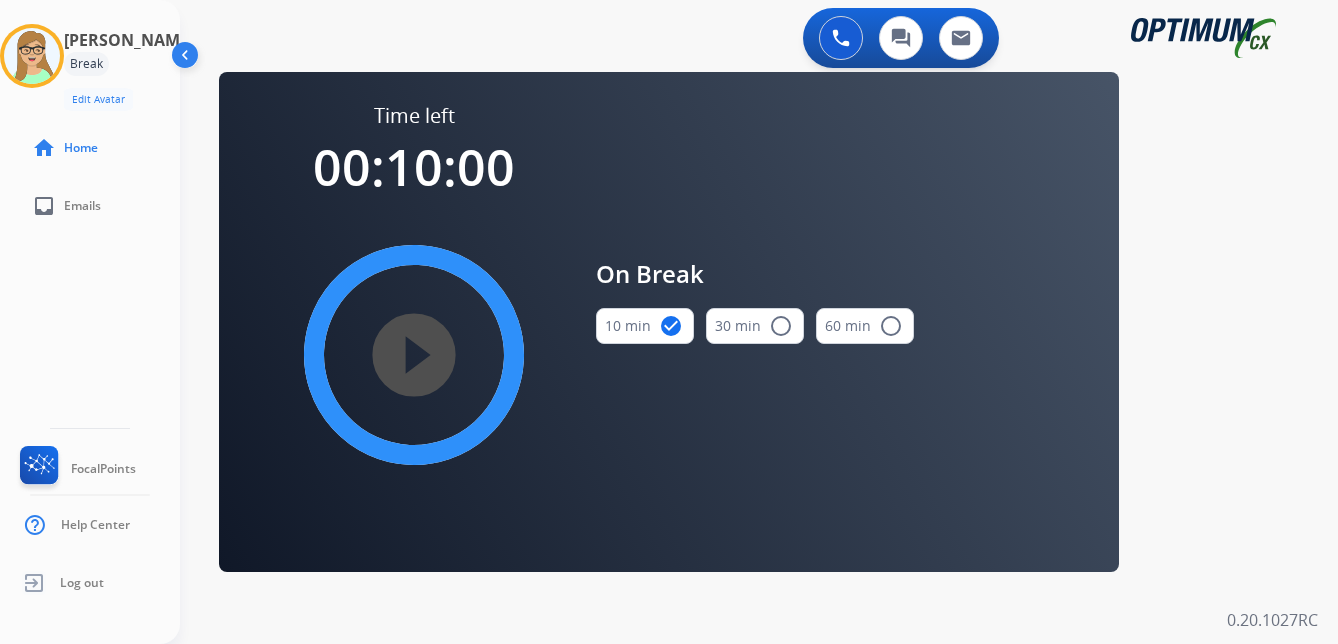 click on "play_circle_filled" at bounding box center (414, 355) 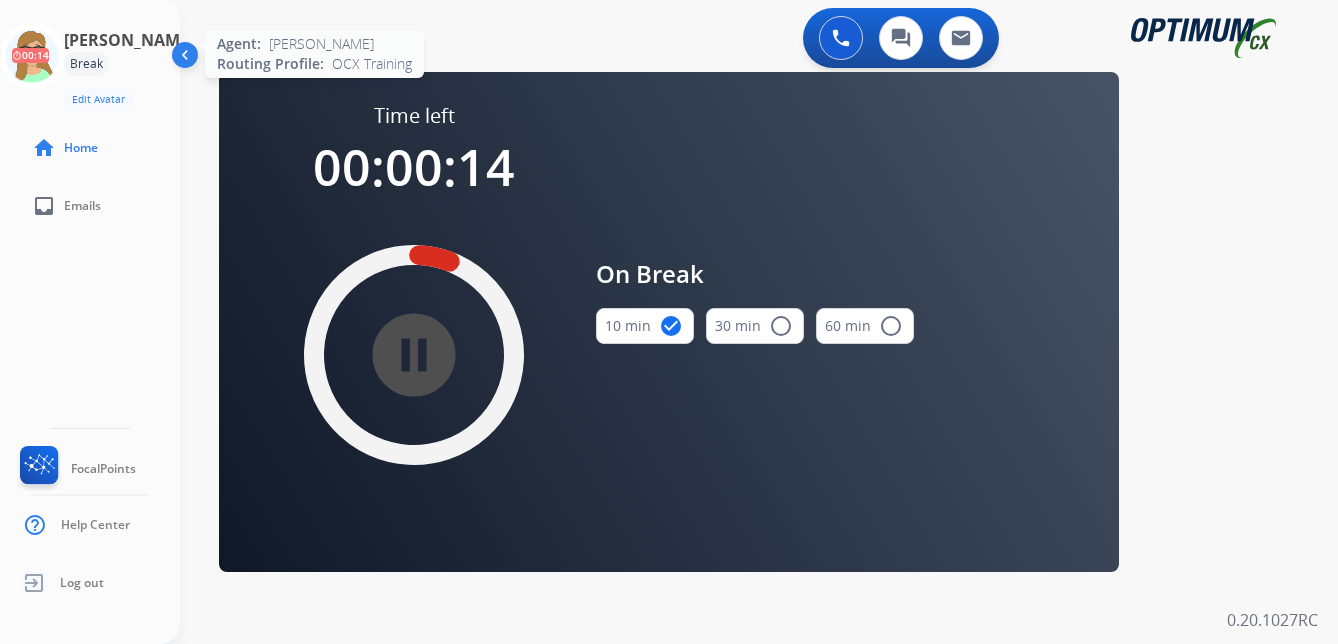 click 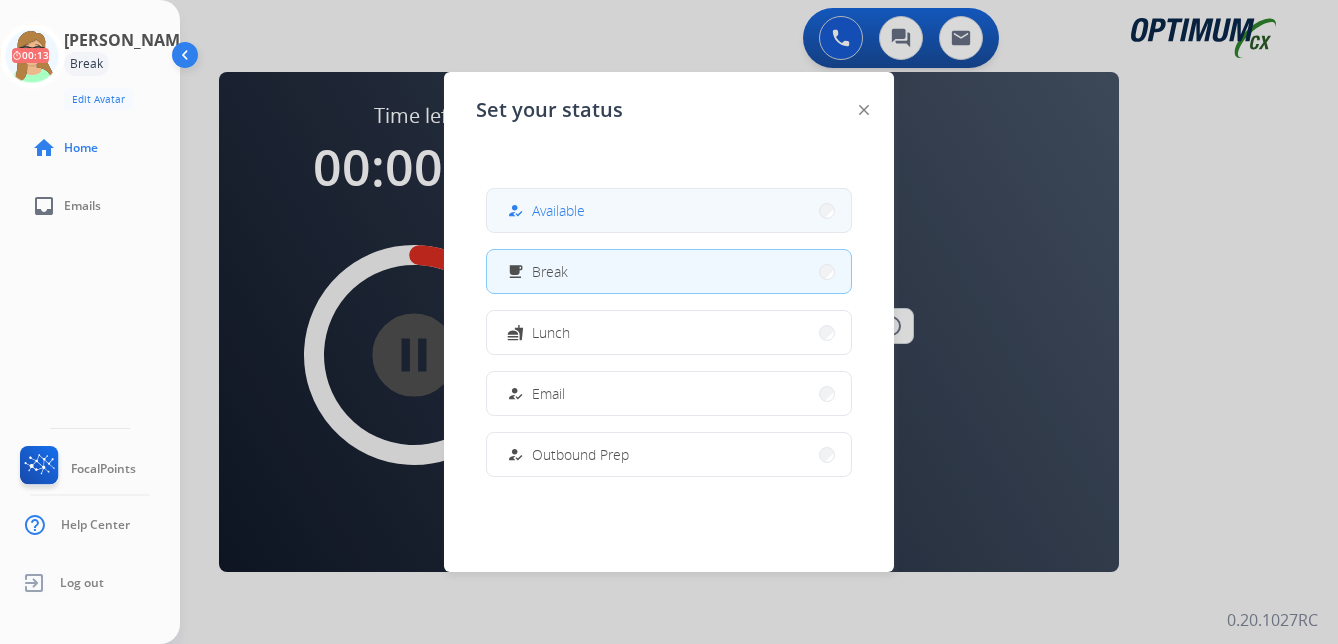 click on "Available" at bounding box center (558, 210) 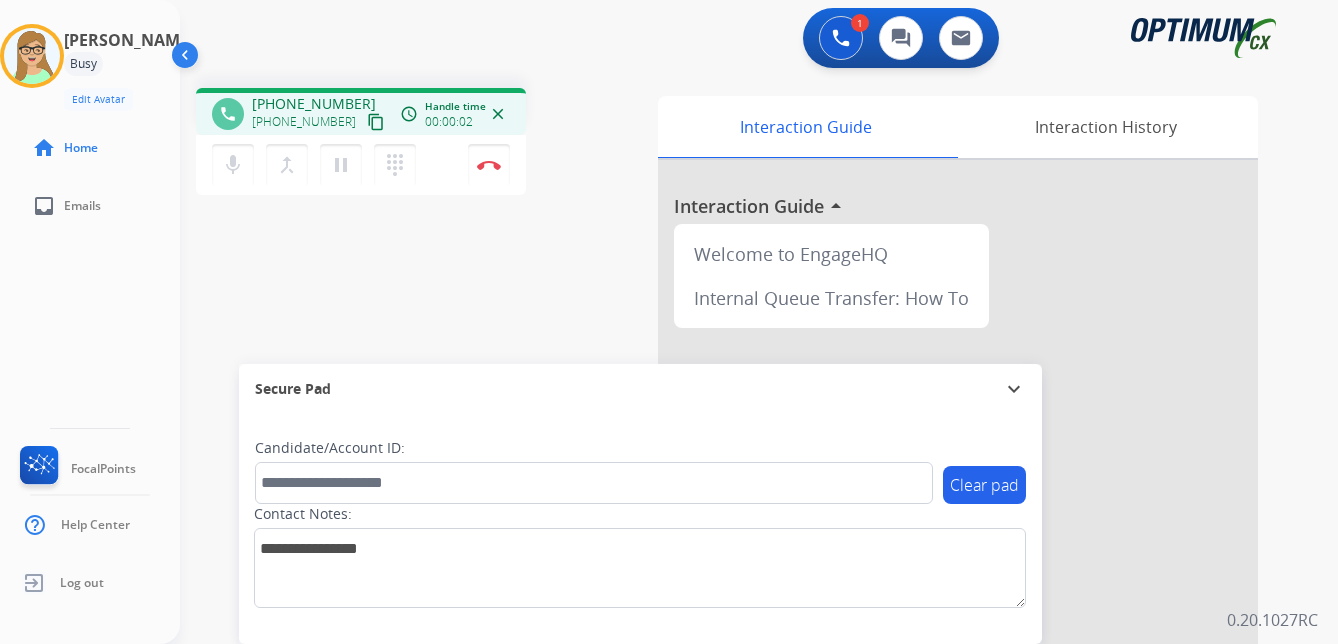 click on "content_copy" at bounding box center [376, 122] 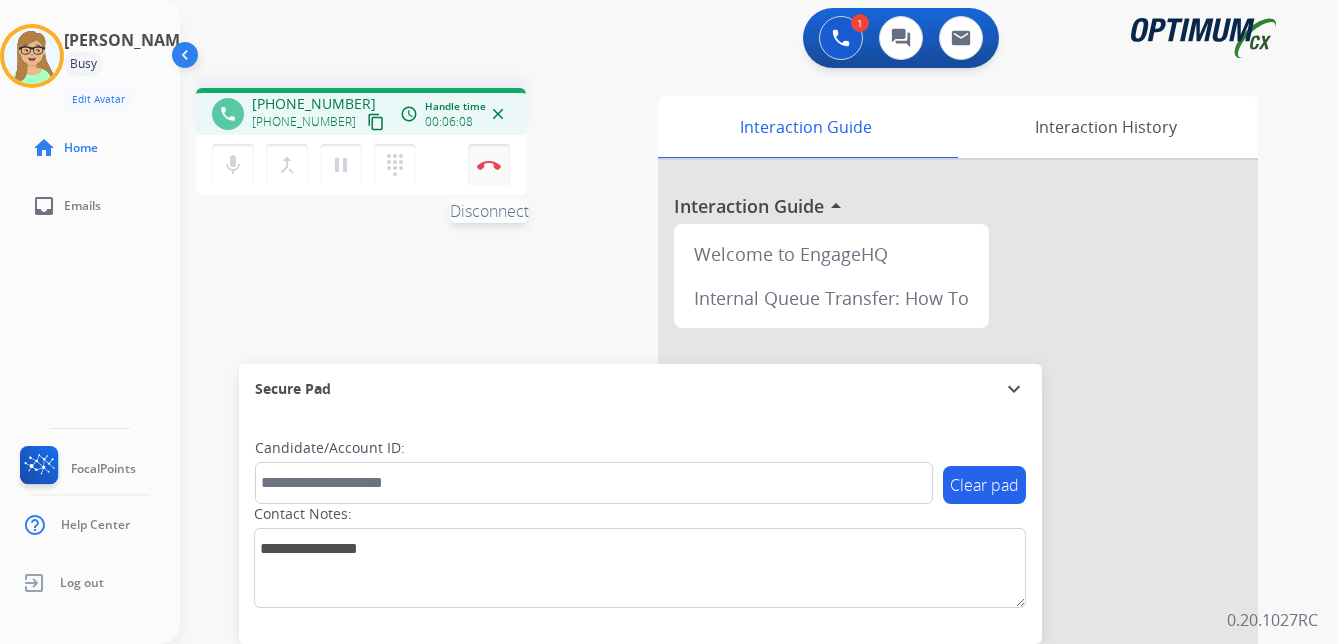 click on "Disconnect" at bounding box center [489, 165] 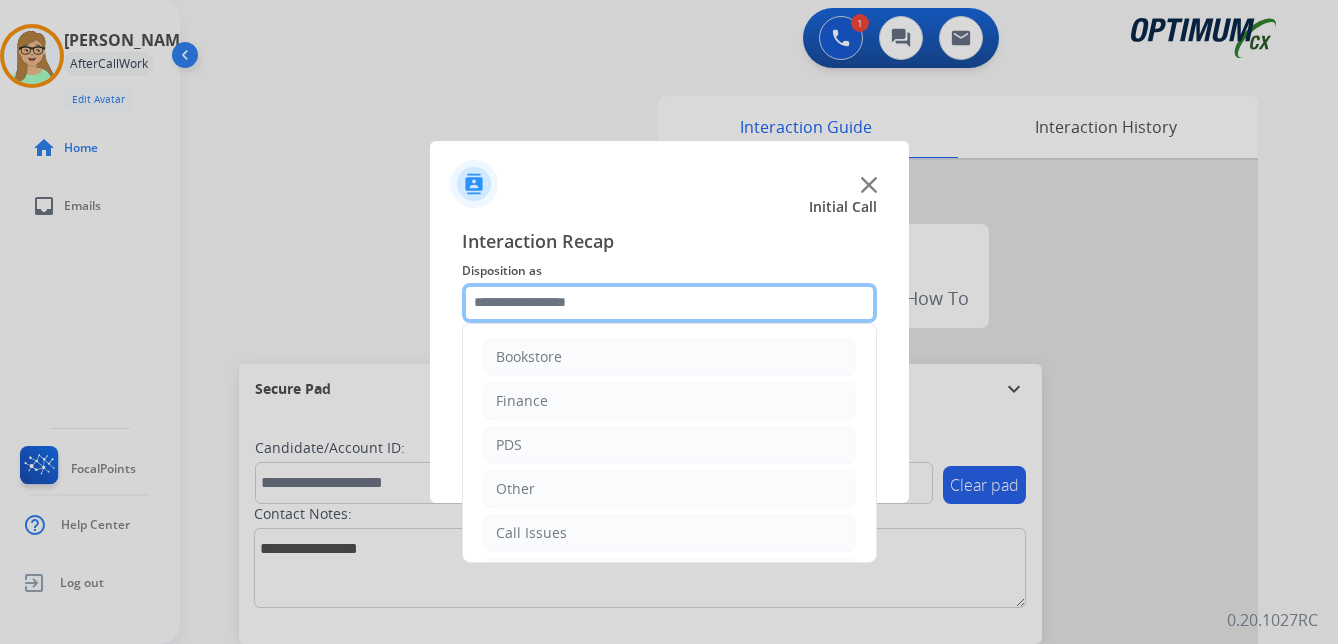 click 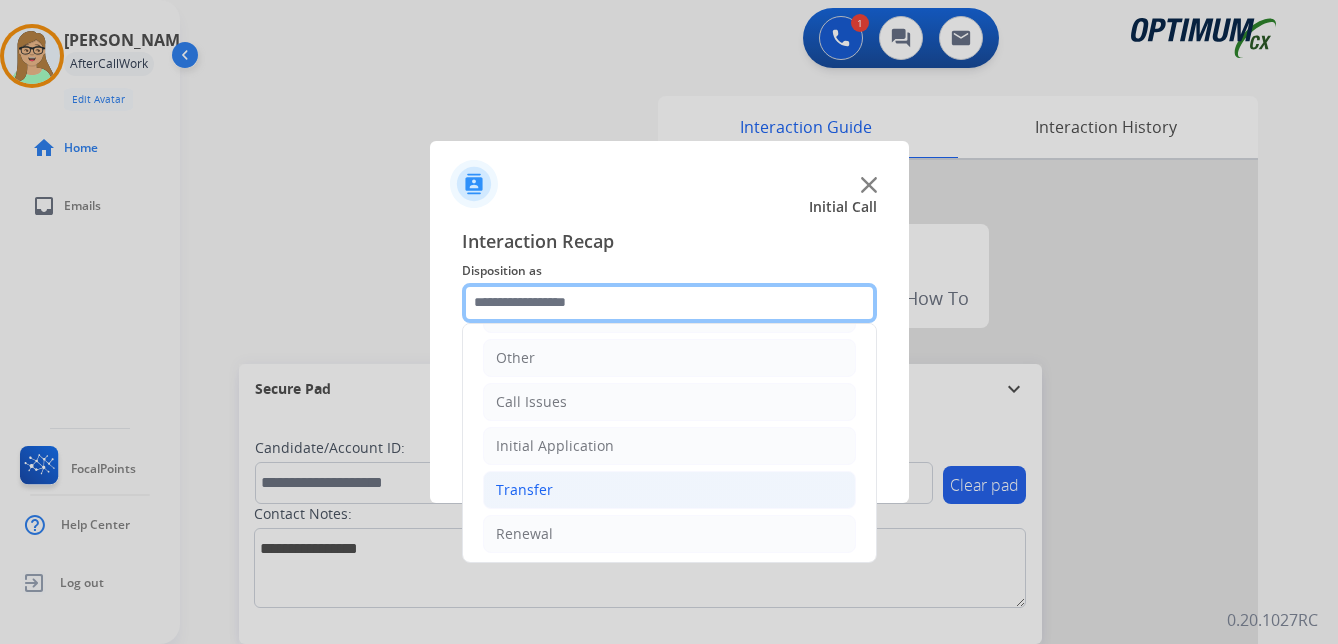 scroll, scrollTop: 136, scrollLeft: 0, axis: vertical 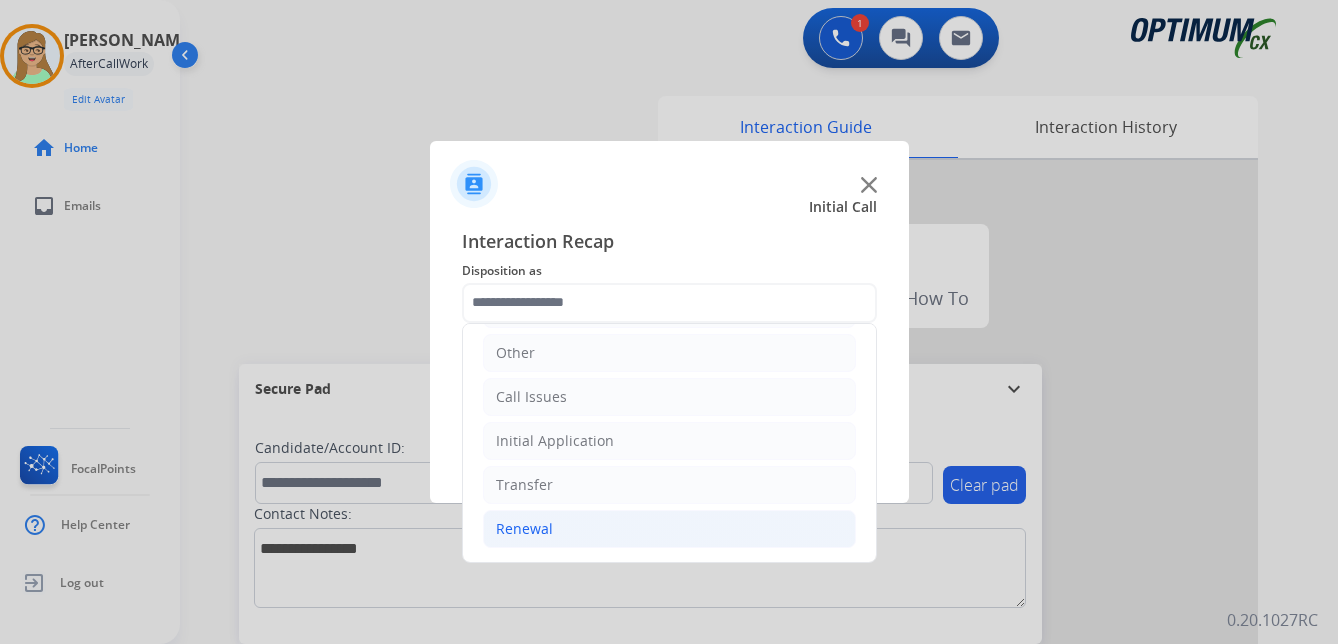 click on "Renewal" 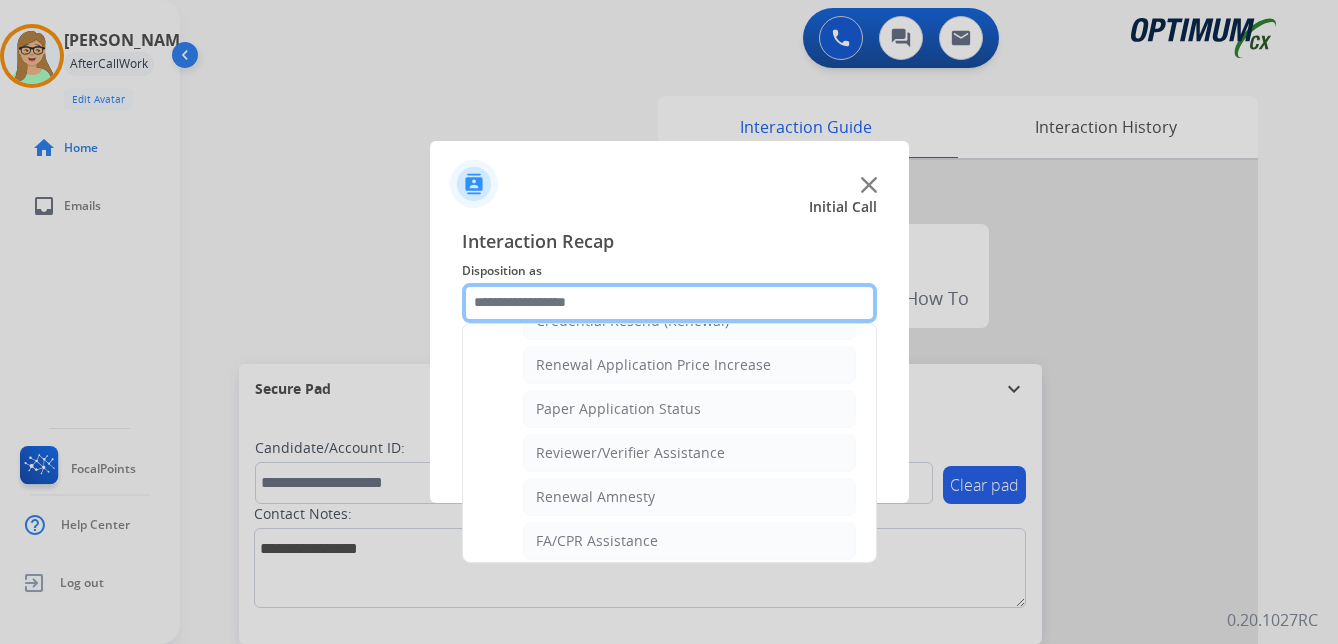 scroll, scrollTop: 572, scrollLeft: 0, axis: vertical 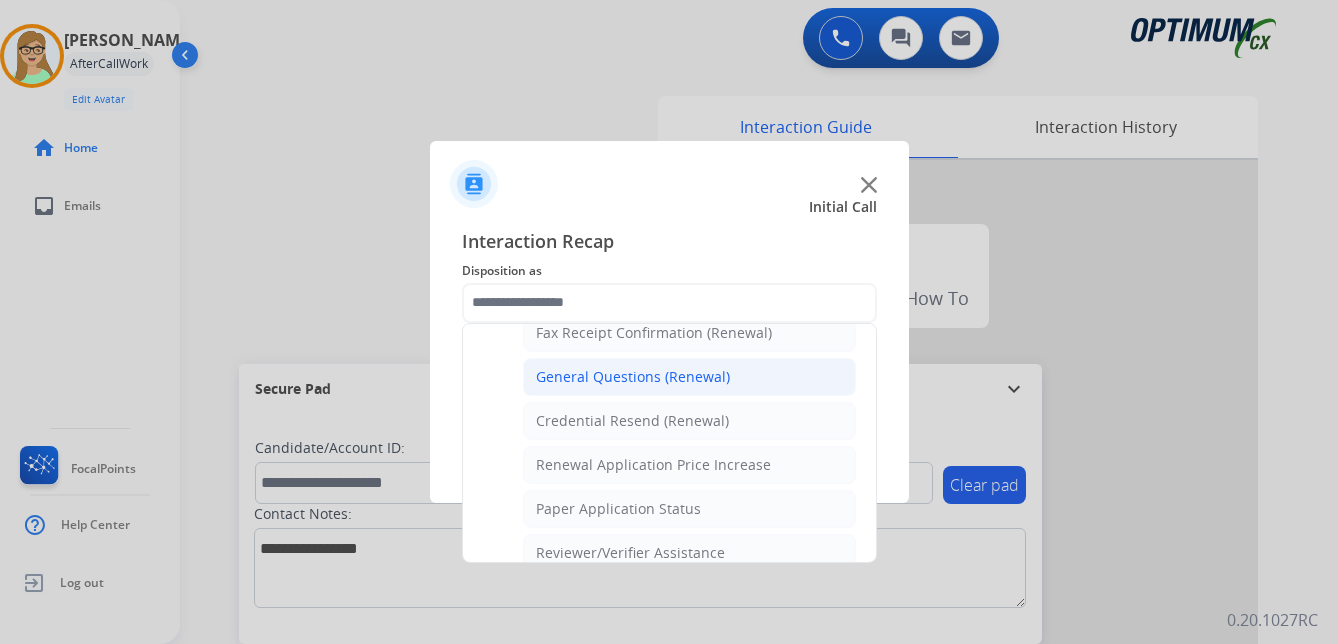 click on "General Questions (Renewal)" 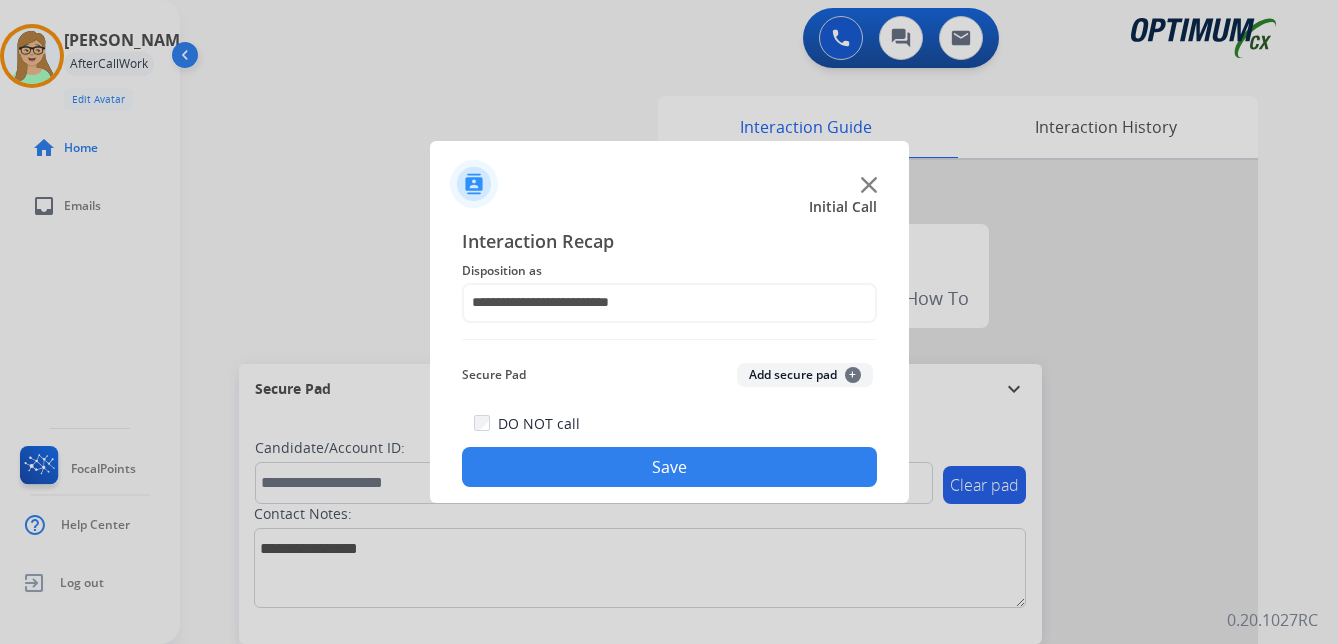 click on "Save" 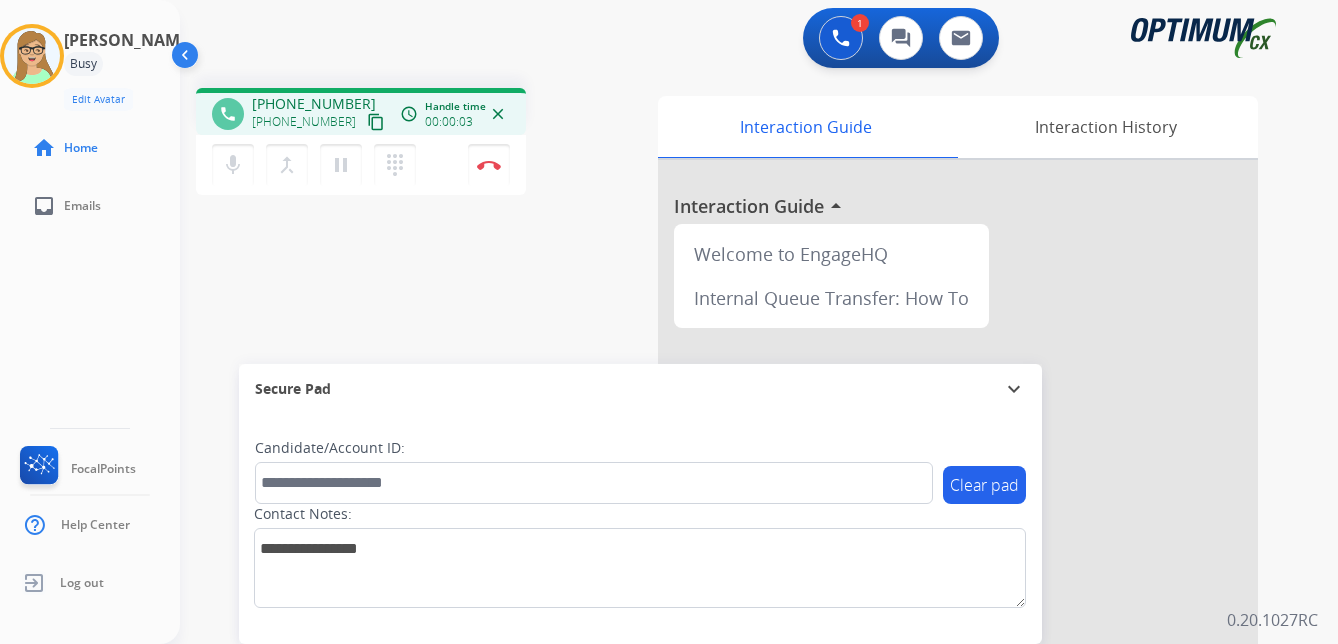 click on "content_copy" at bounding box center (376, 122) 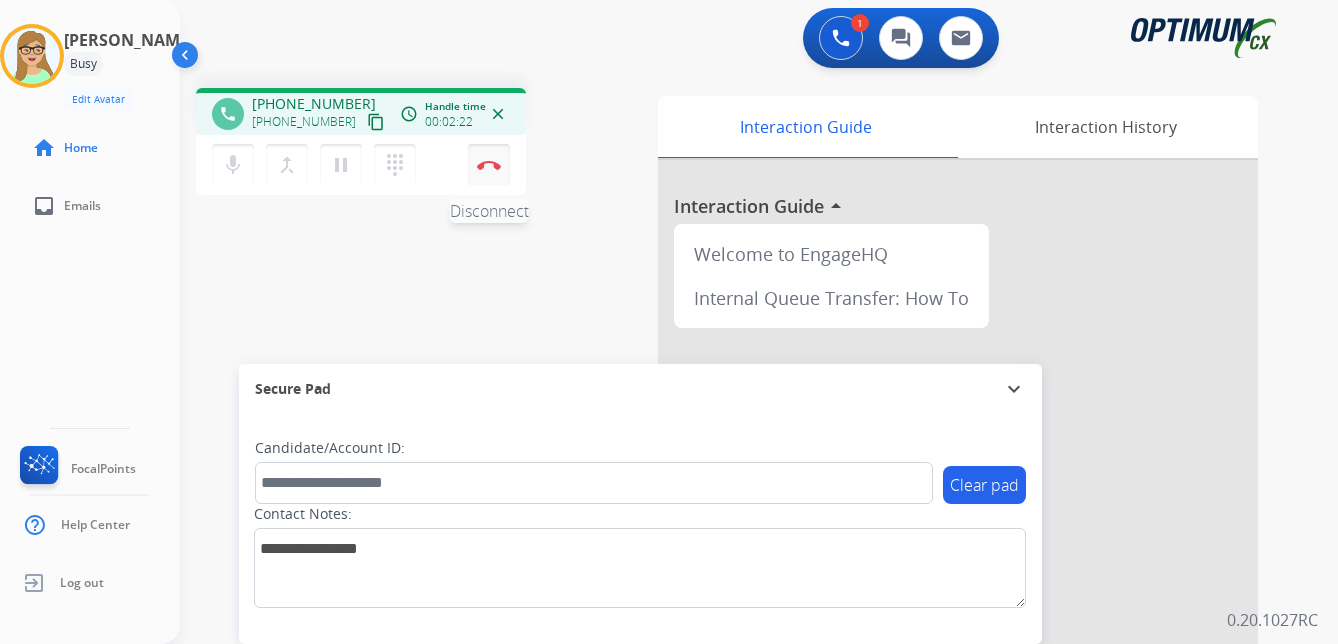 click at bounding box center [489, 165] 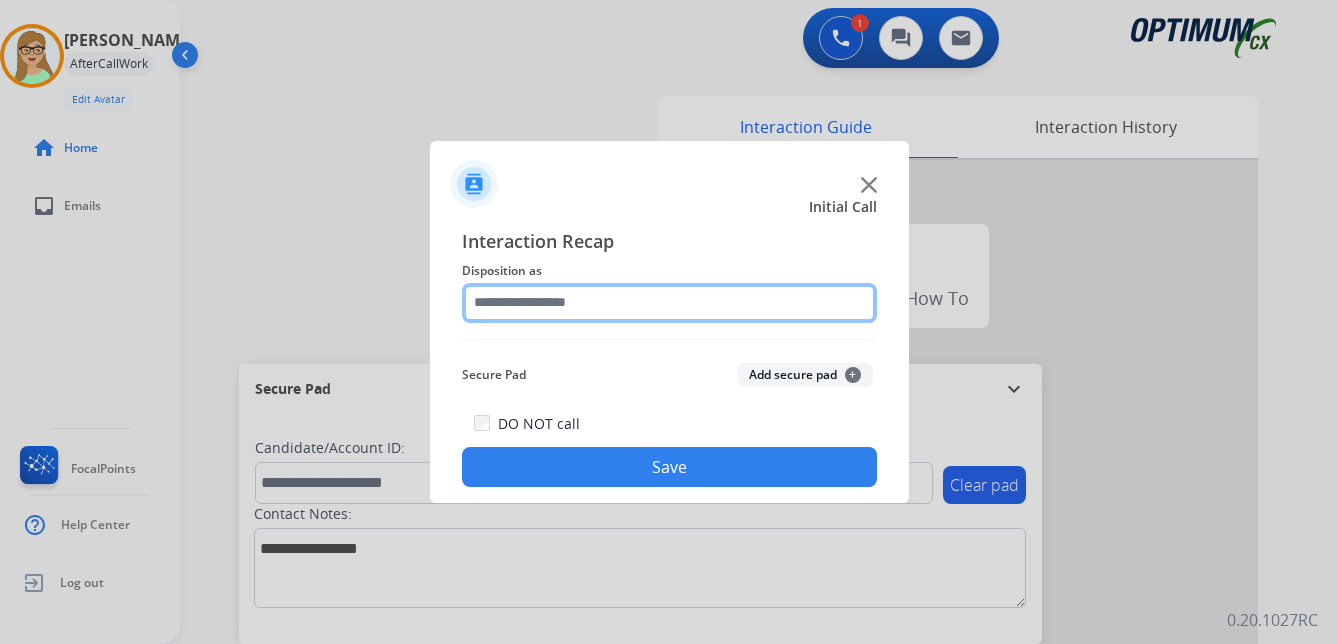 click 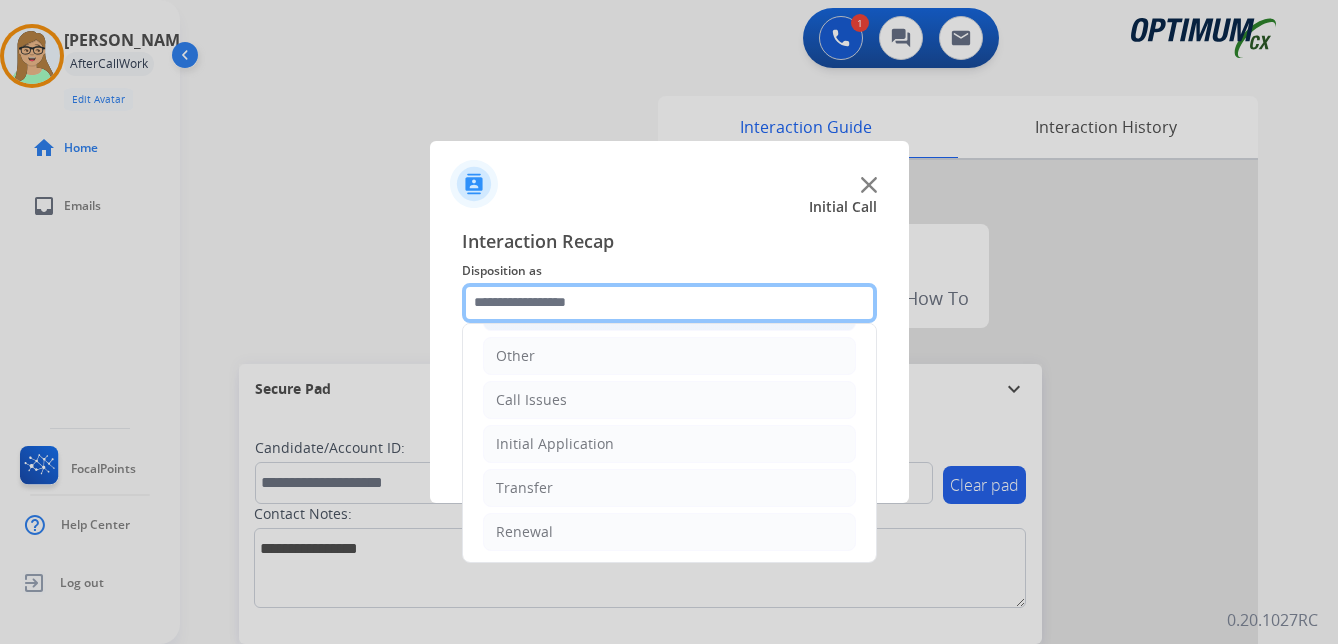 scroll, scrollTop: 136, scrollLeft: 0, axis: vertical 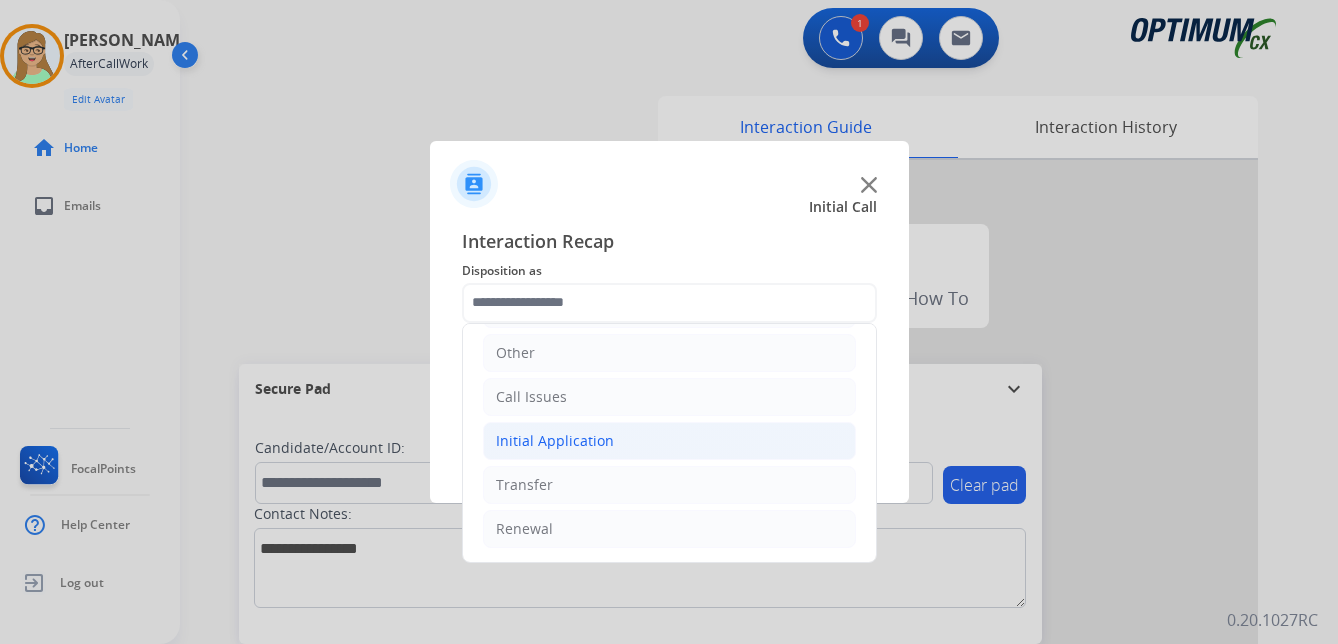 click on "Initial Application" 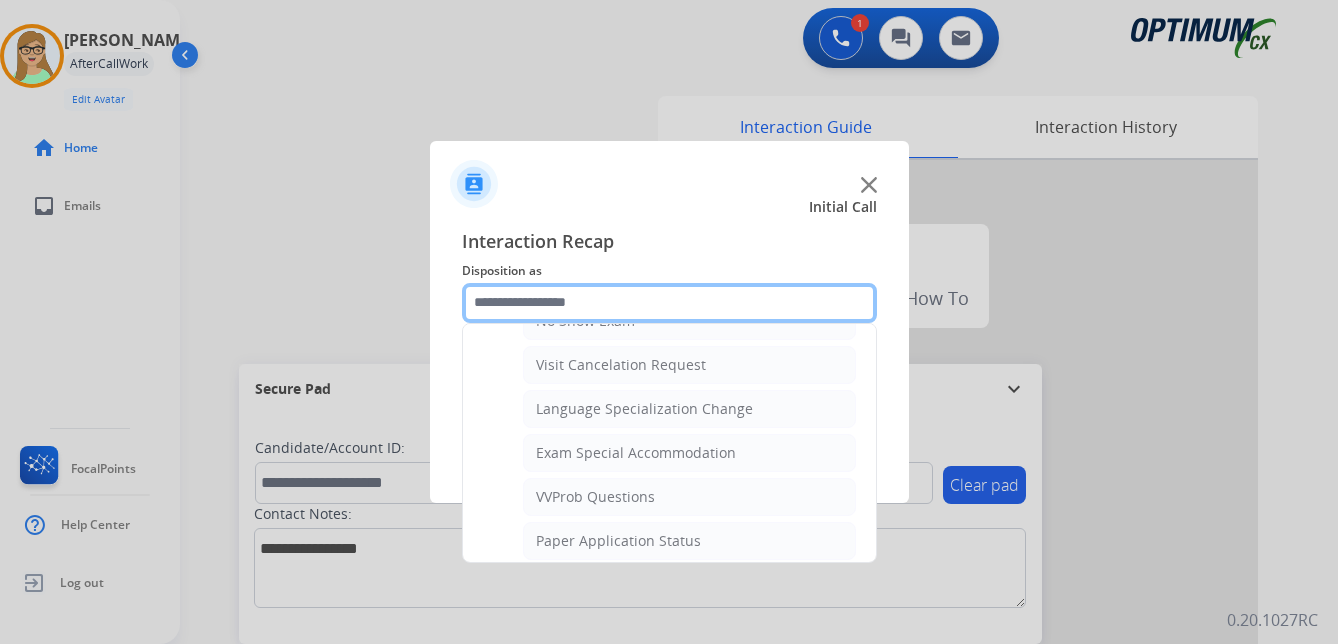 scroll, scrollTop: 1036, scrollLeft: 0, axis: vertical 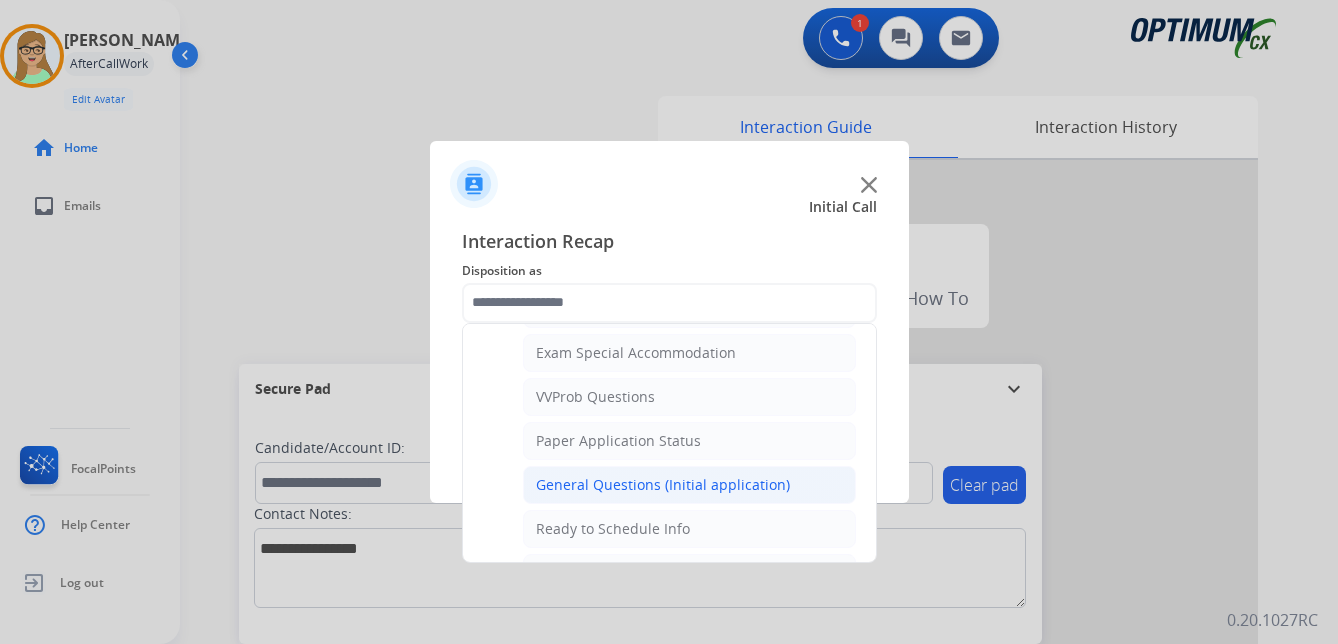 click on "General Questions (Initial application)" 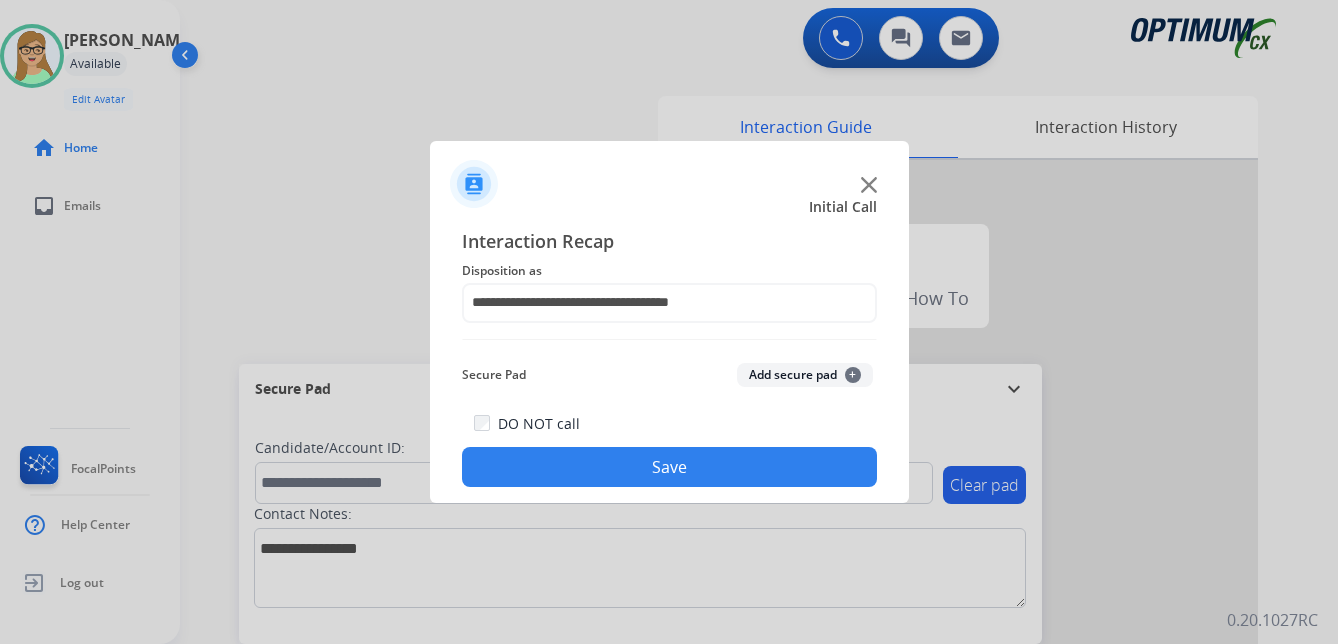 click on "Save" 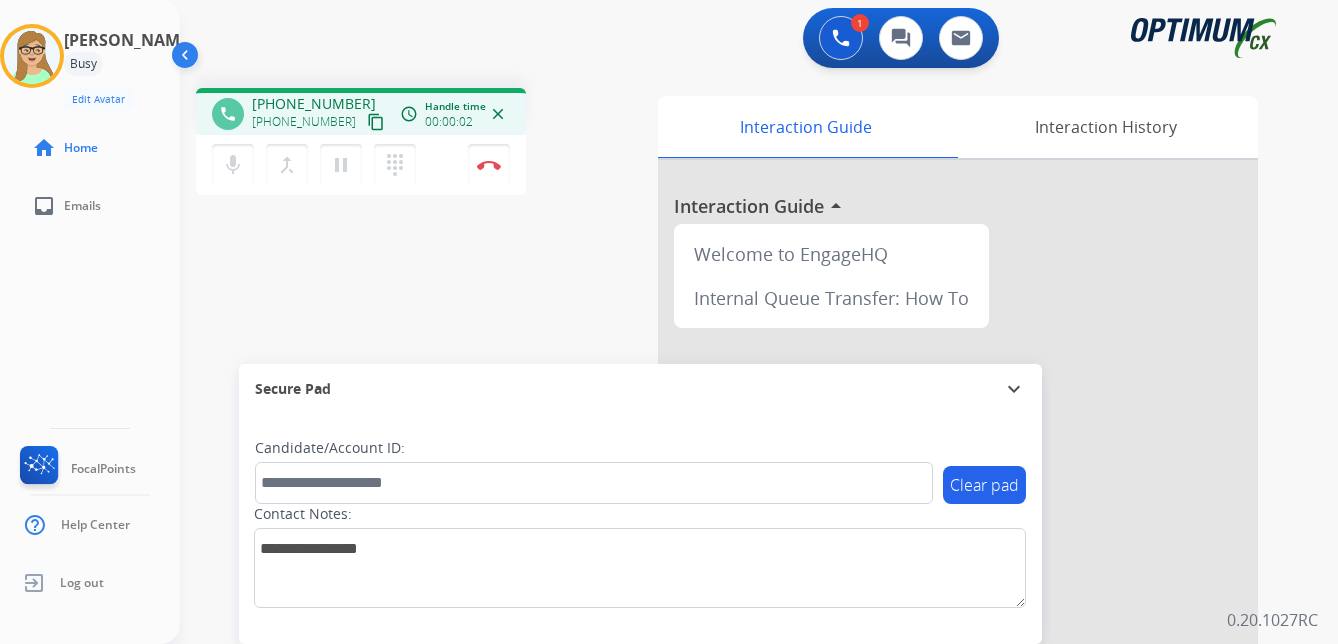 click on "content_copy" at bounding box center (376, 122) 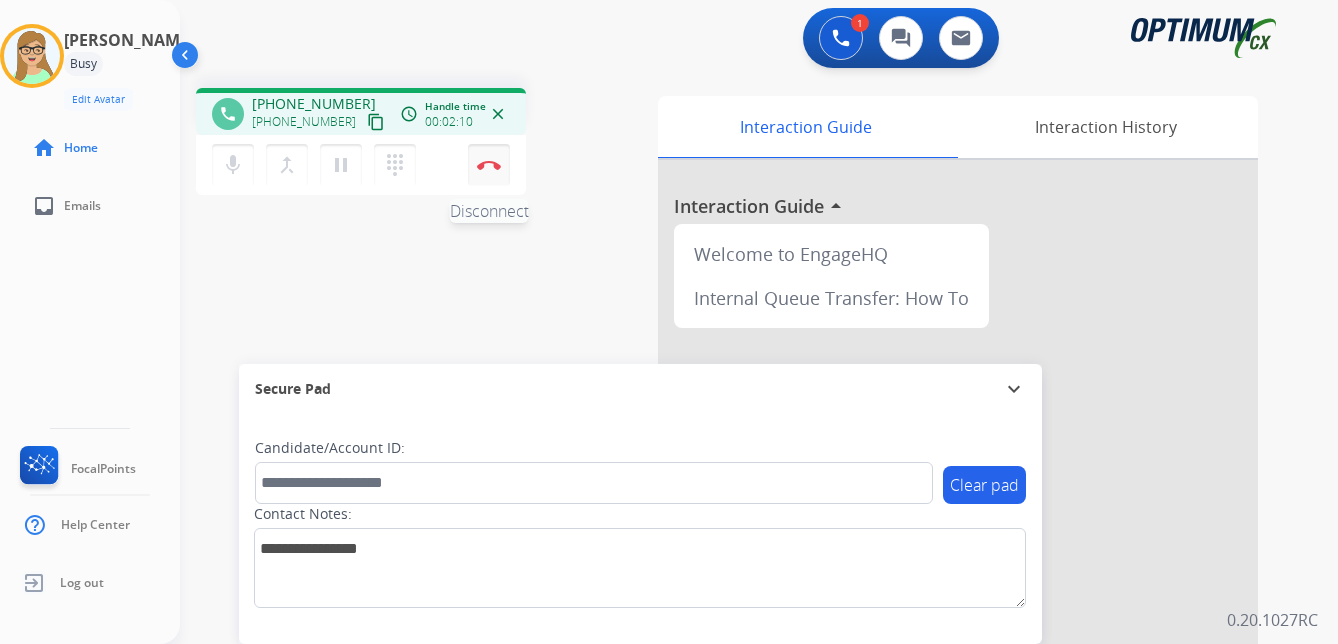 click at bounding box center [489, 165] 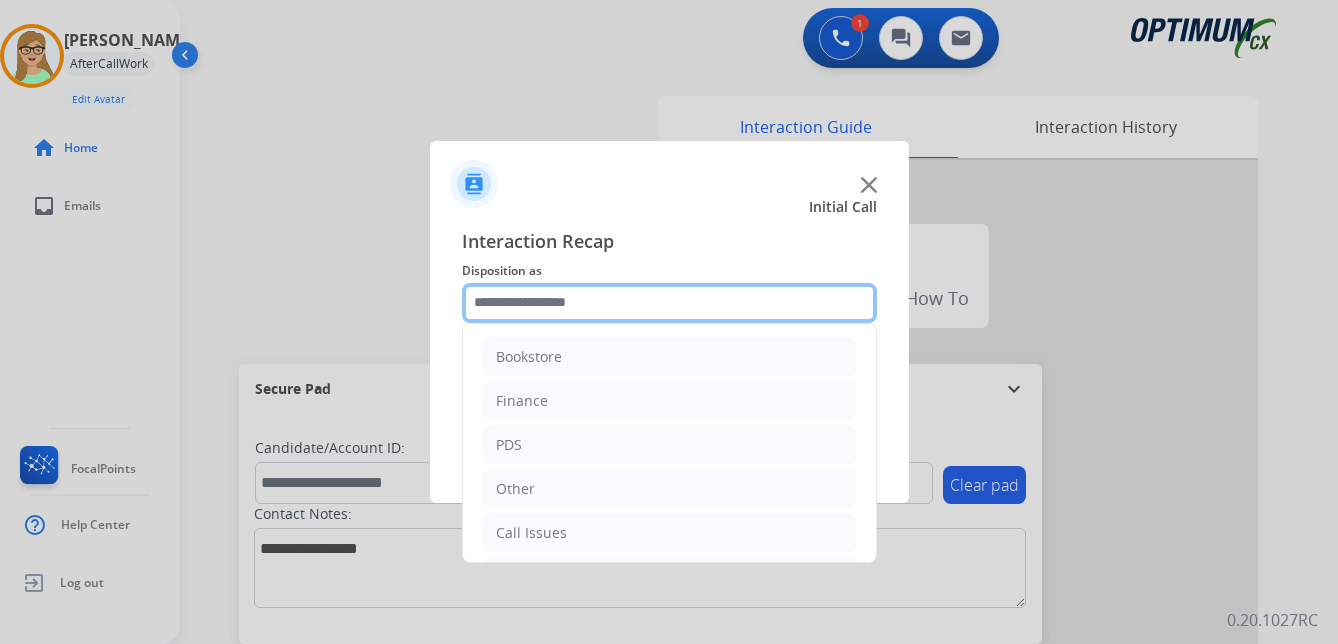 click 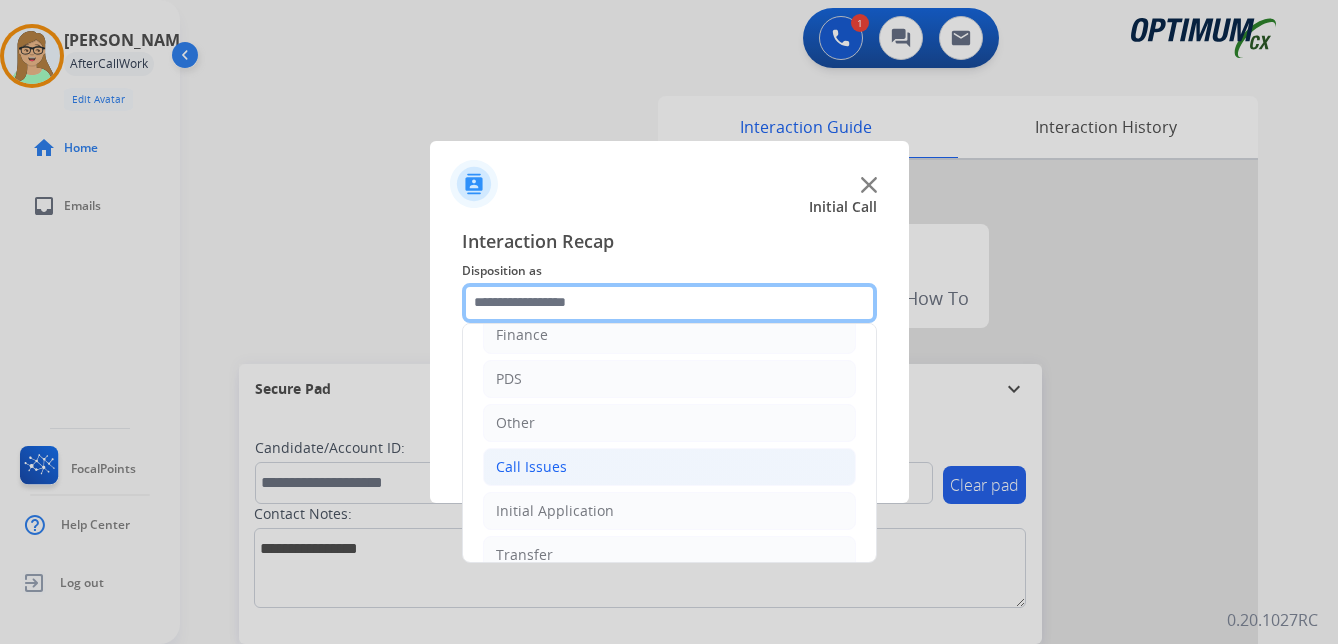 scroll, scrollTop: 136, scrollLeft: 0, axis: vertical 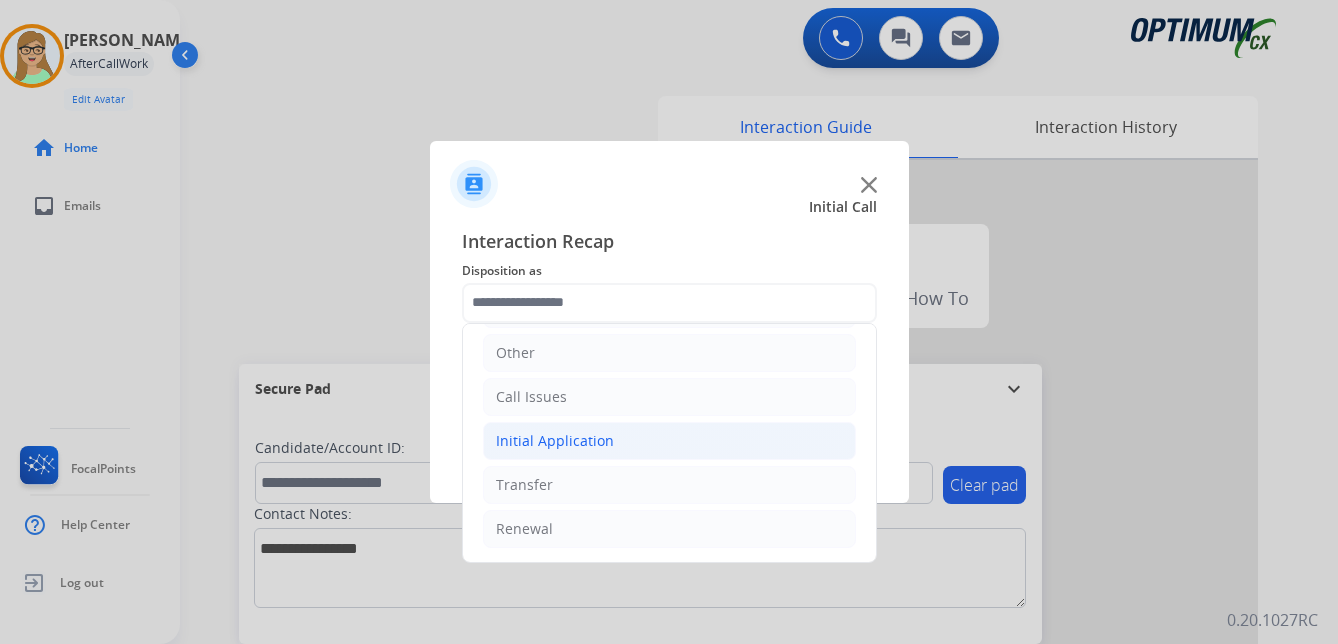 click on "Initial Application" 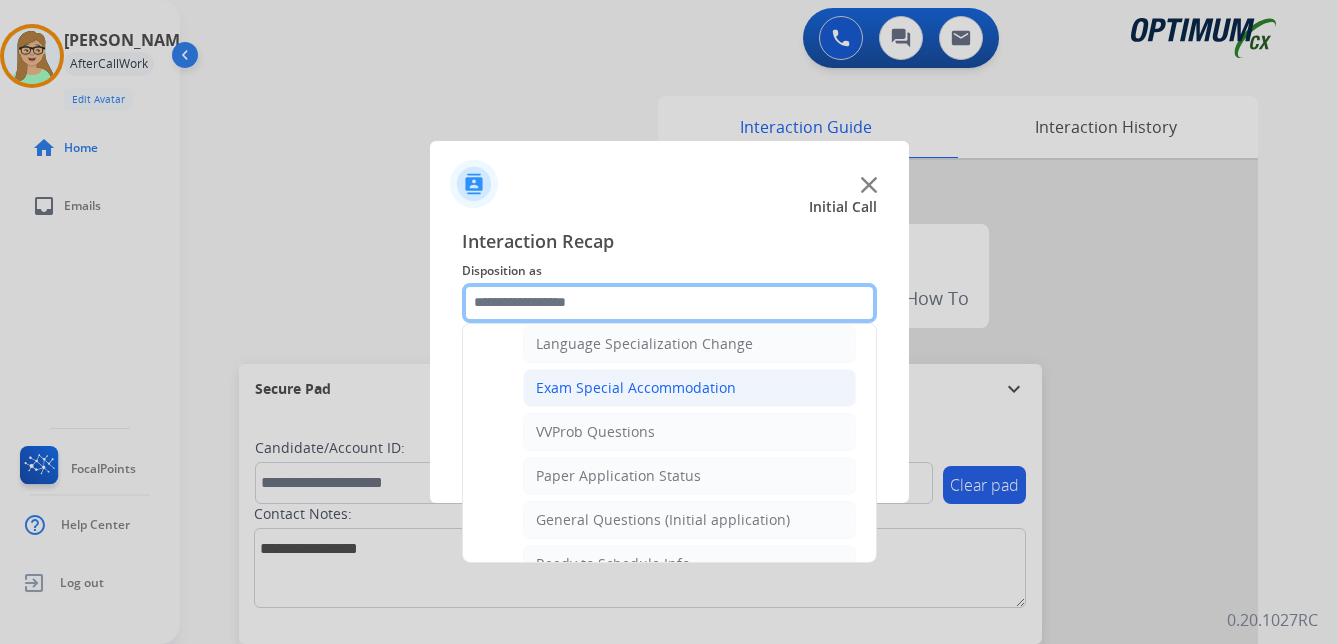 scroll, scrollTop: 1036, scrollLeft: 0, axis: vertical 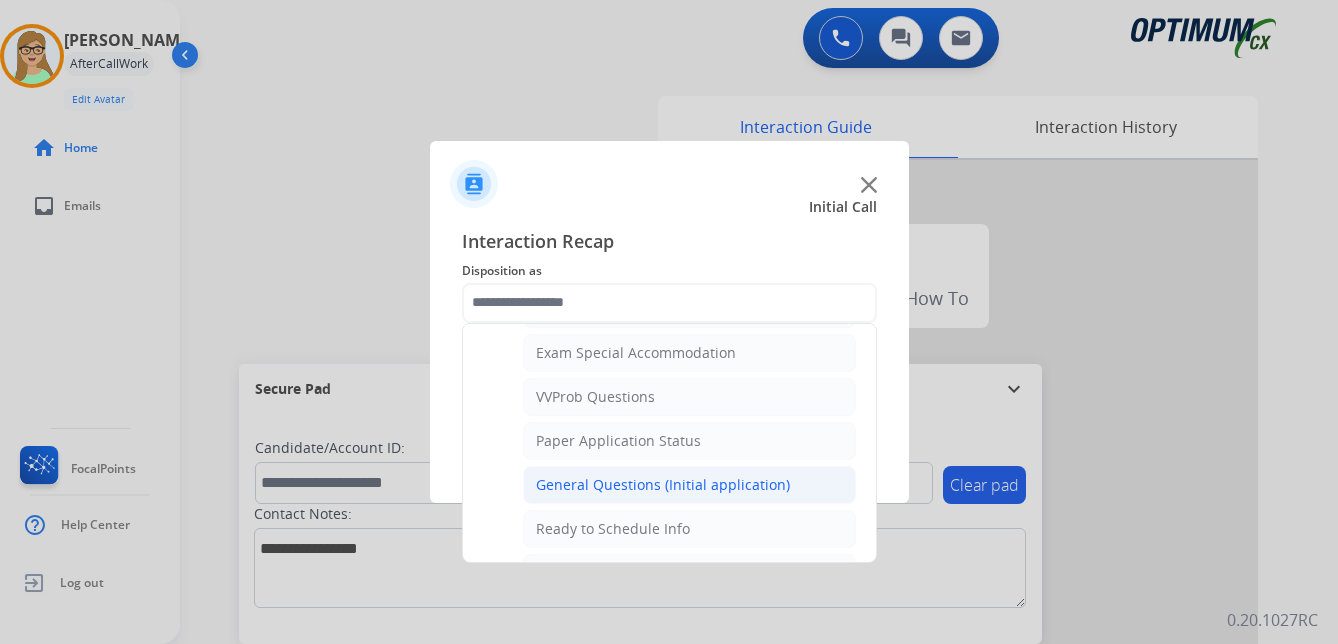 click on "General Questions (Initial application)" 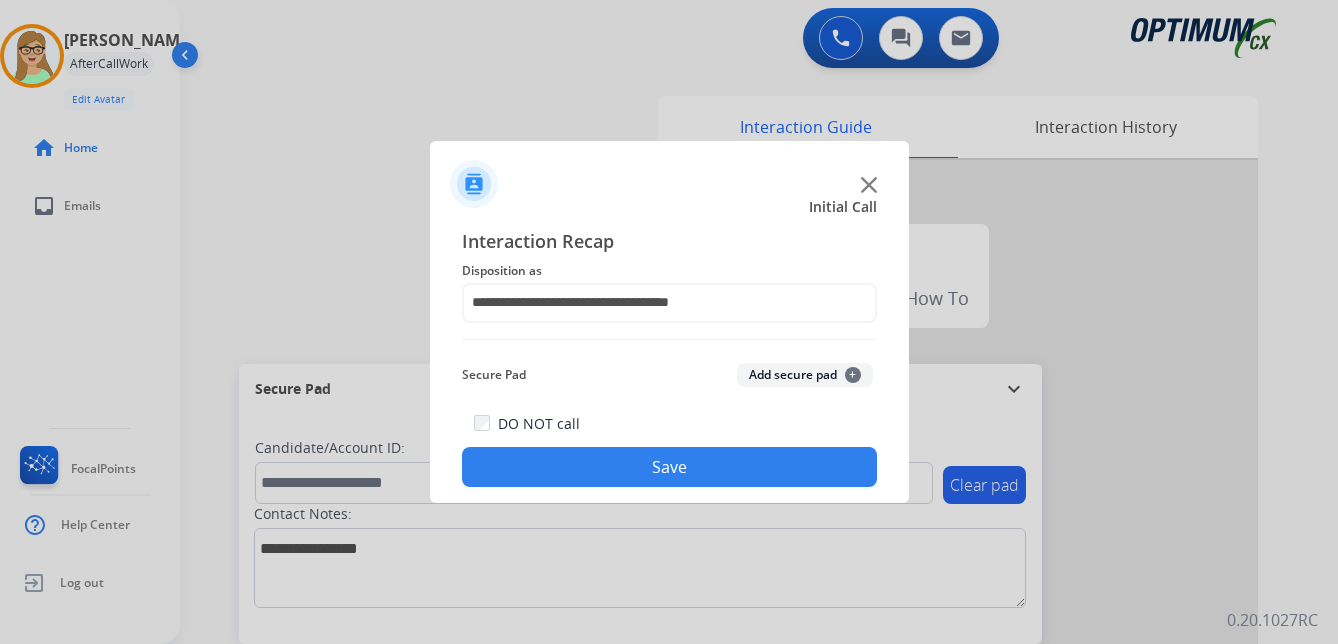 click on "Save" 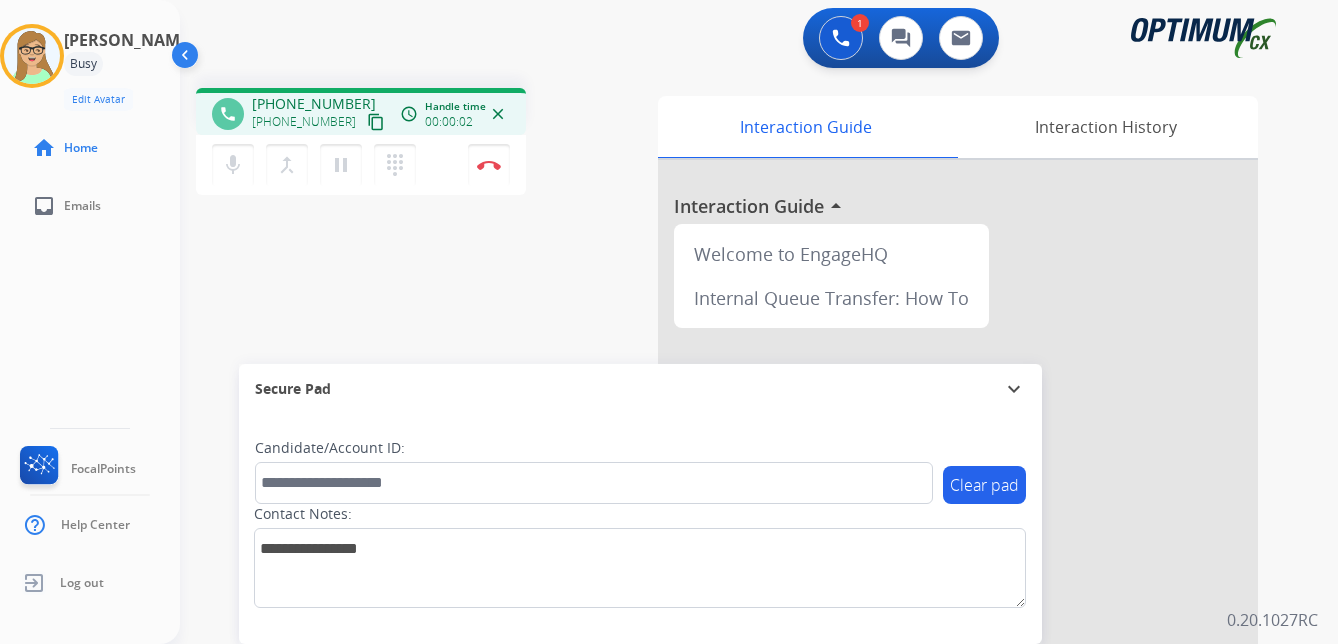 click on "content_copy" at bounding box center (376, 122) 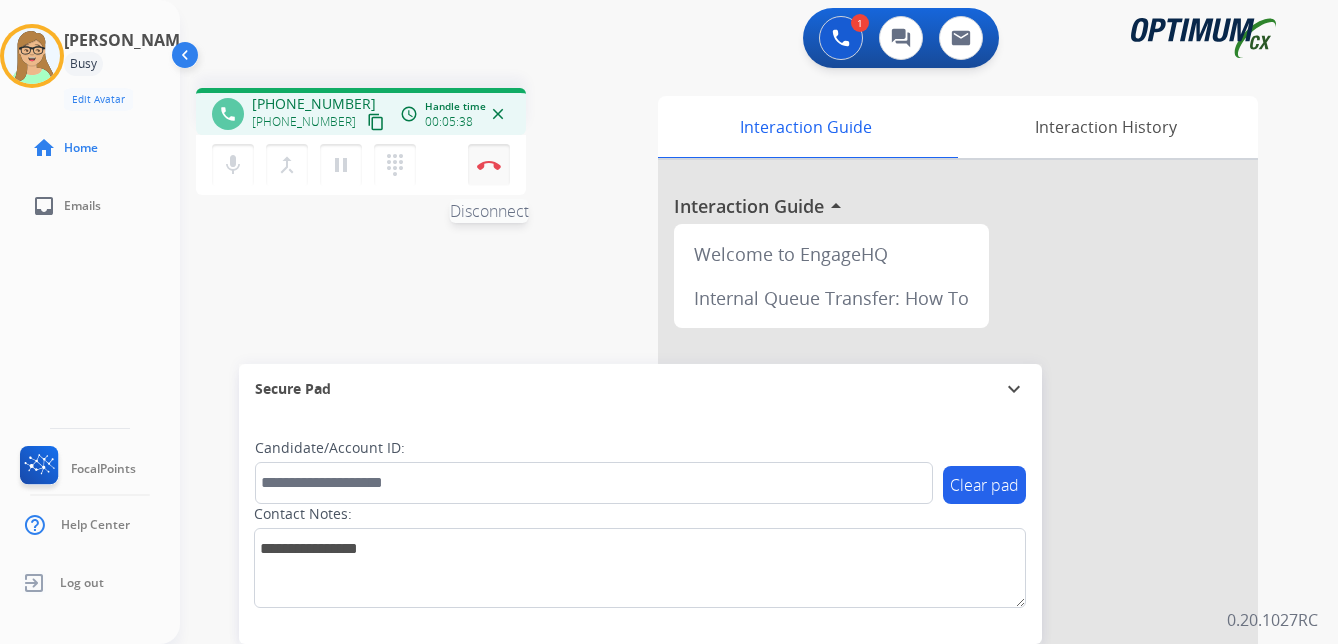 click at bounding box center (489, 165) 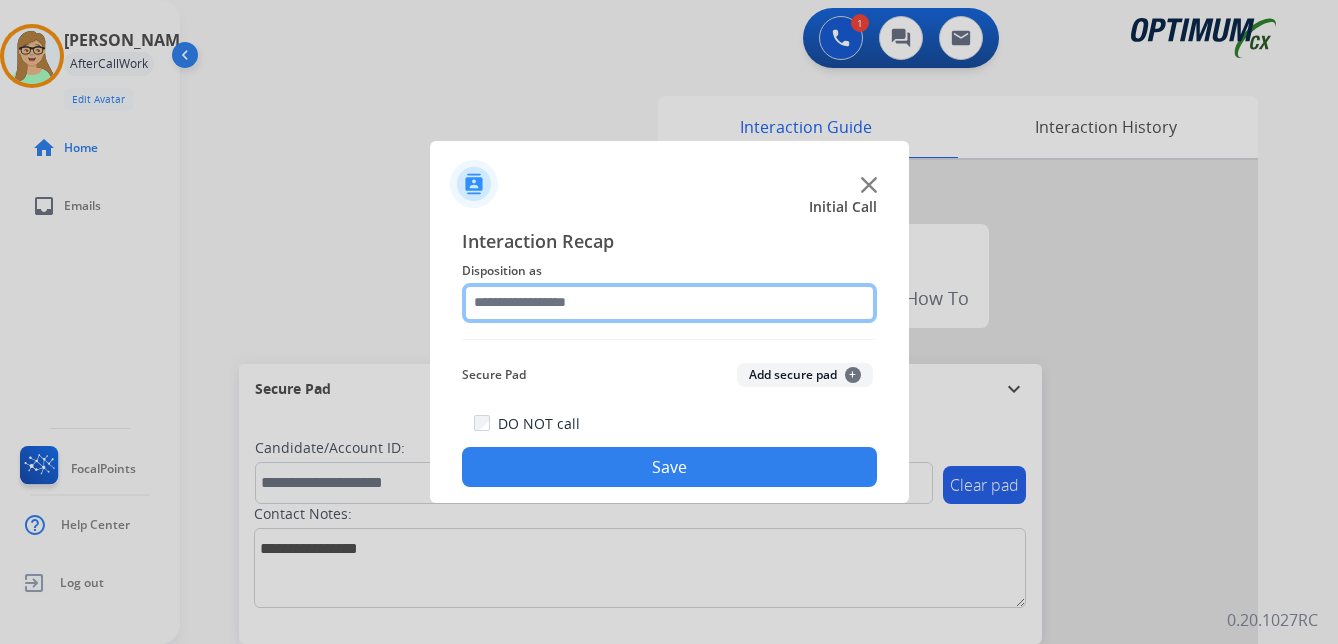 click 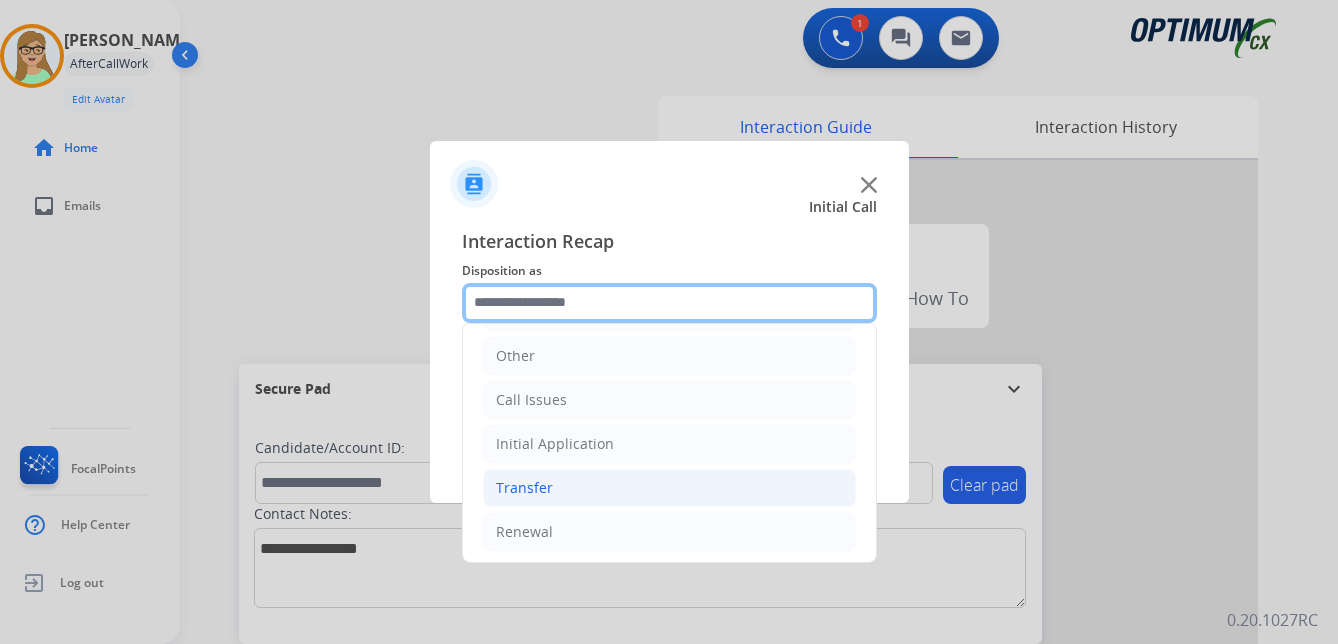 scroll, scrollTop: 136, scrollLeft: 0, axis: vertical 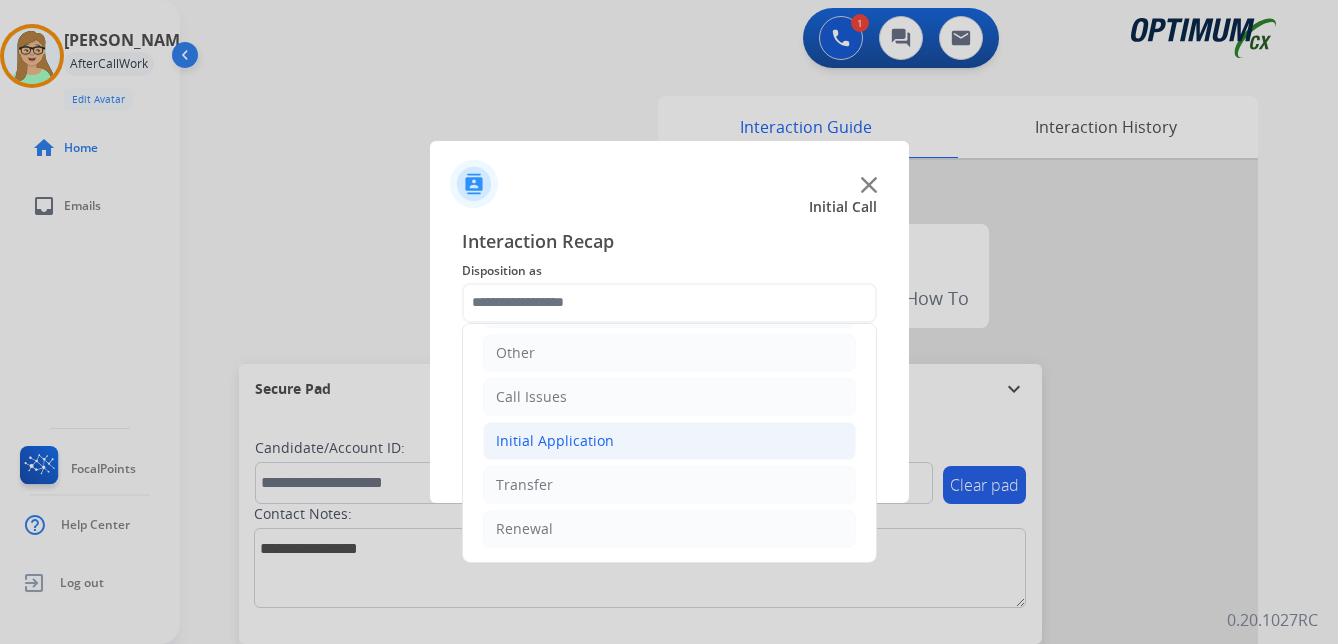 click on "Initial Application" 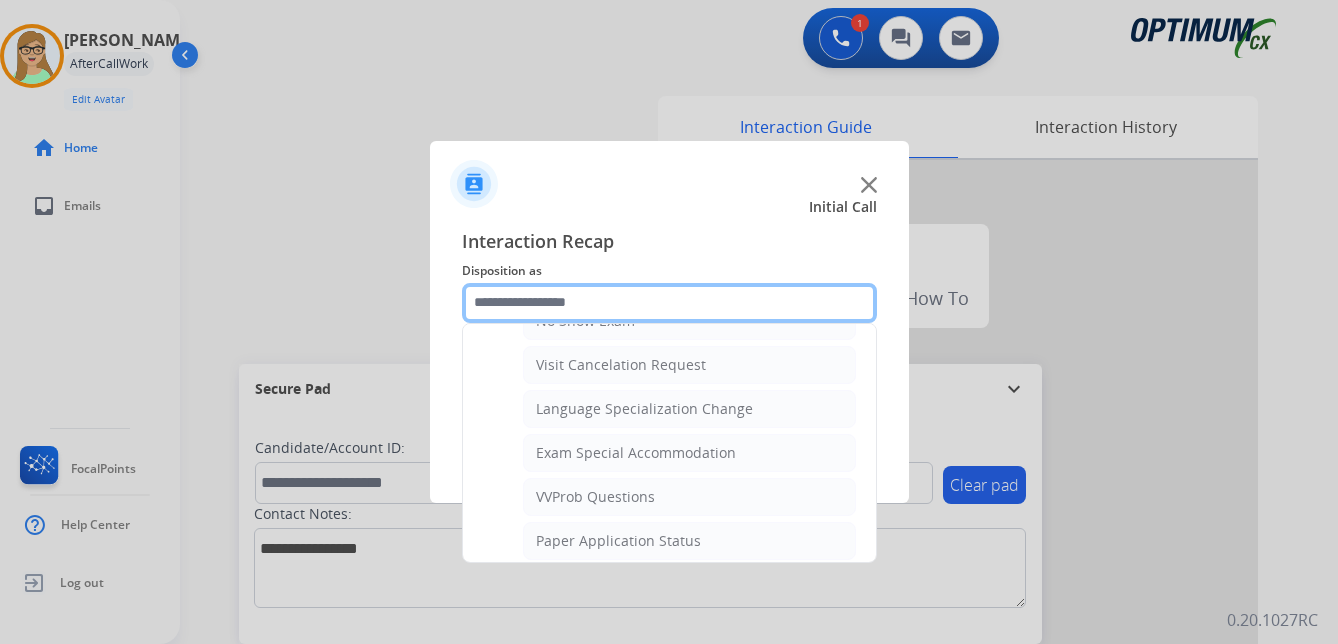 scroll, scrollTop: 1036, scrollLeft: 0, axis: vertical 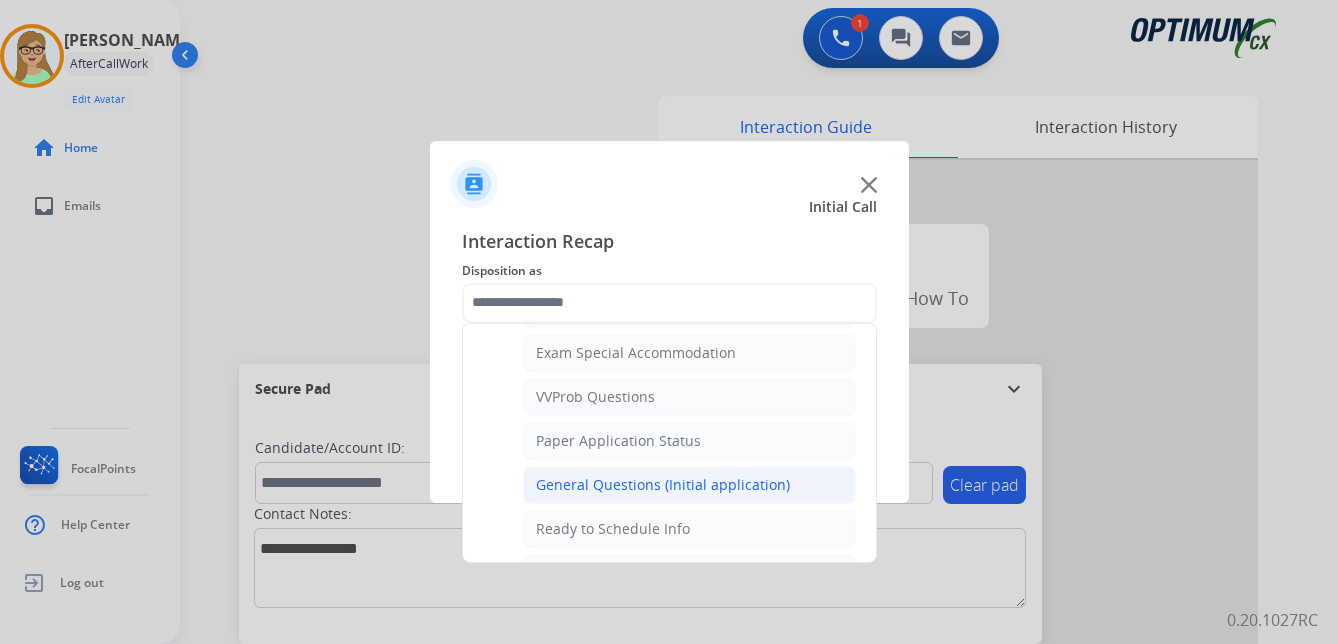 click on "General Questions (Initial application)" 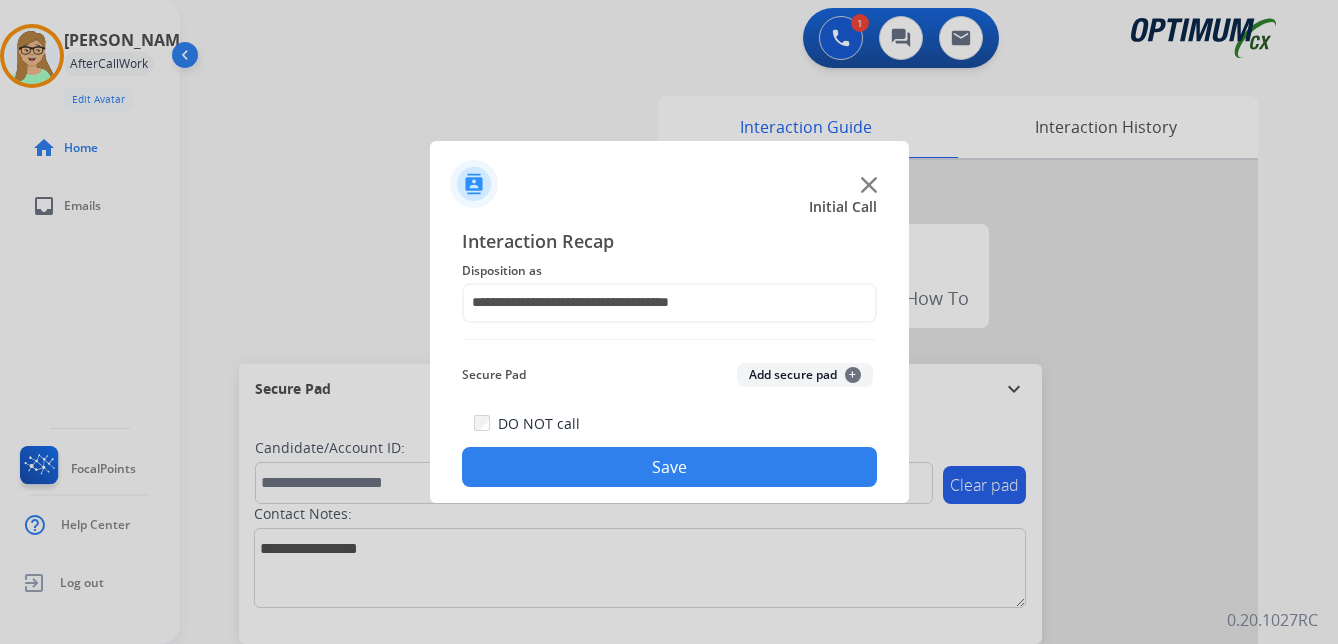 click on "Save" 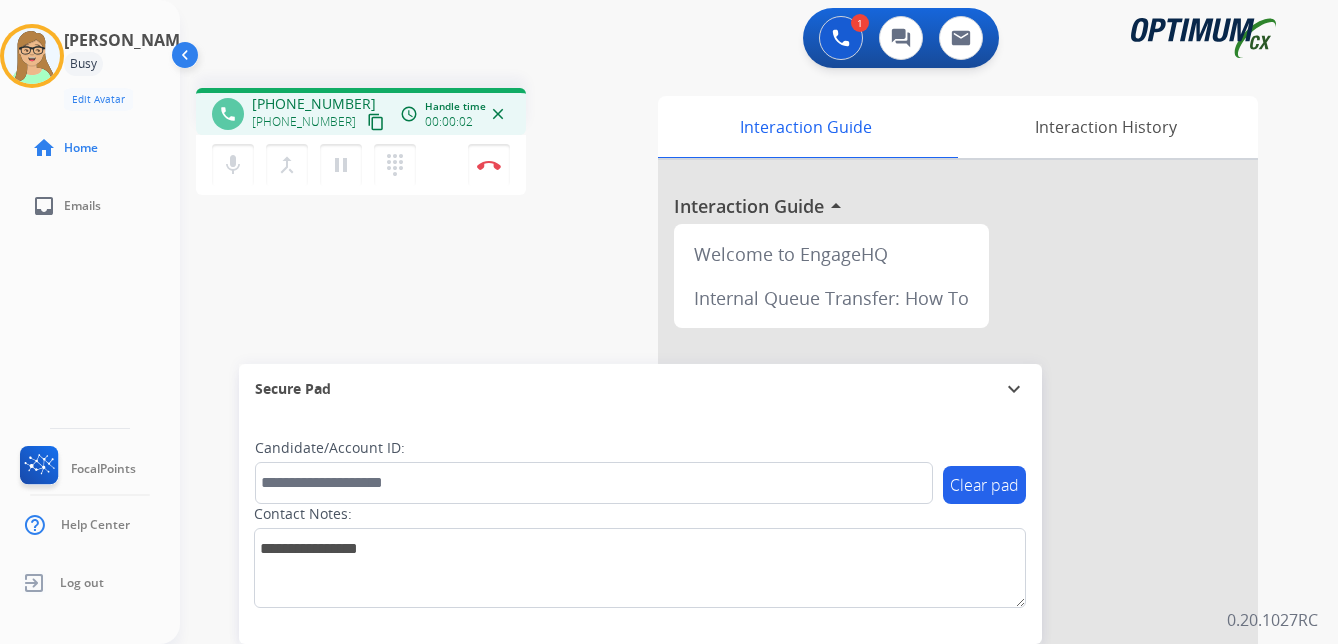 click on "content_copy" at bounding box center [376, 122] 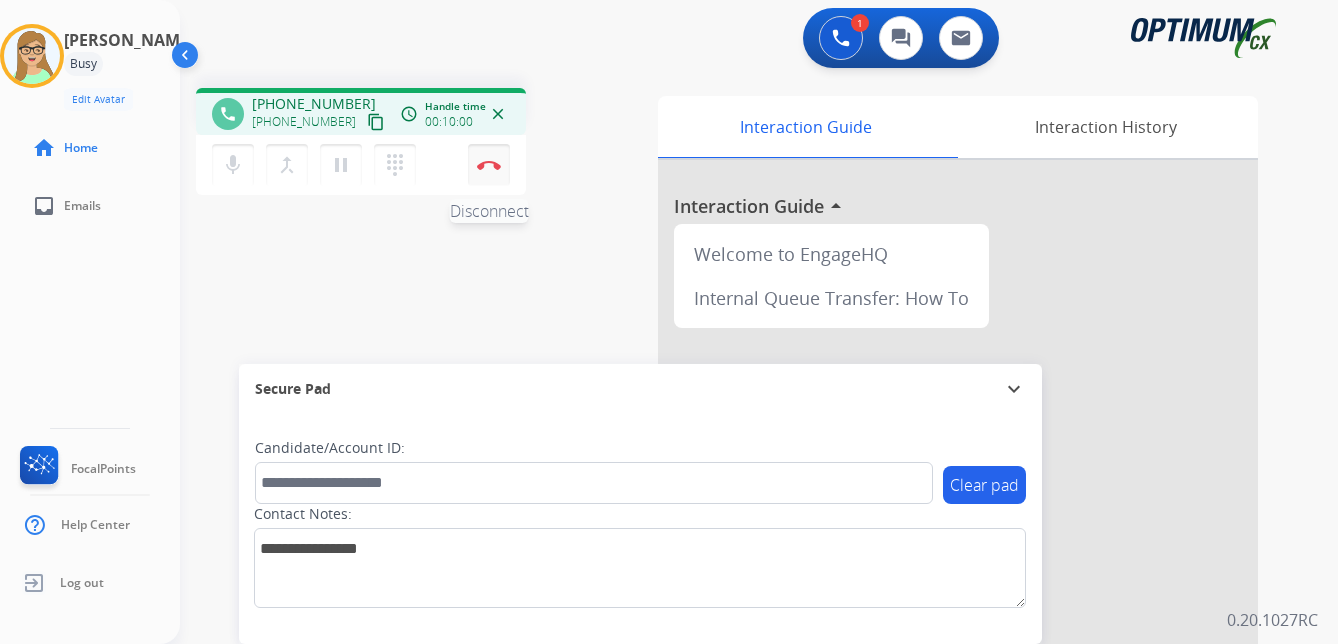 click at bounding box center (489, 165) 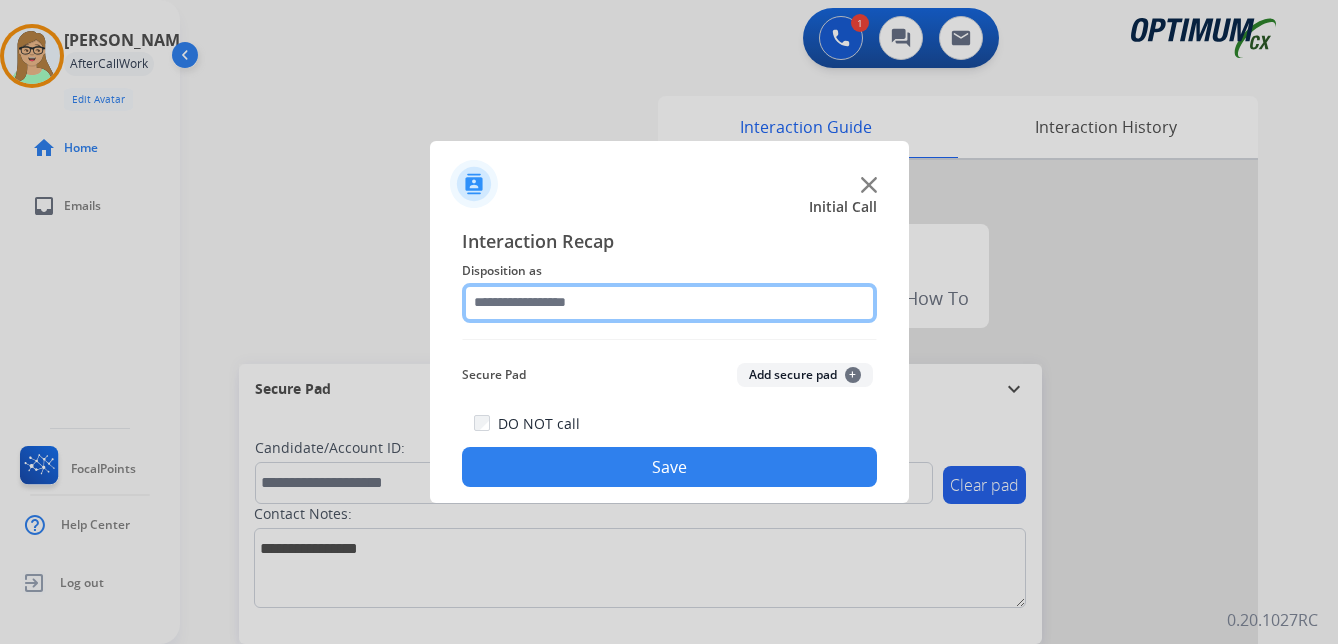 click 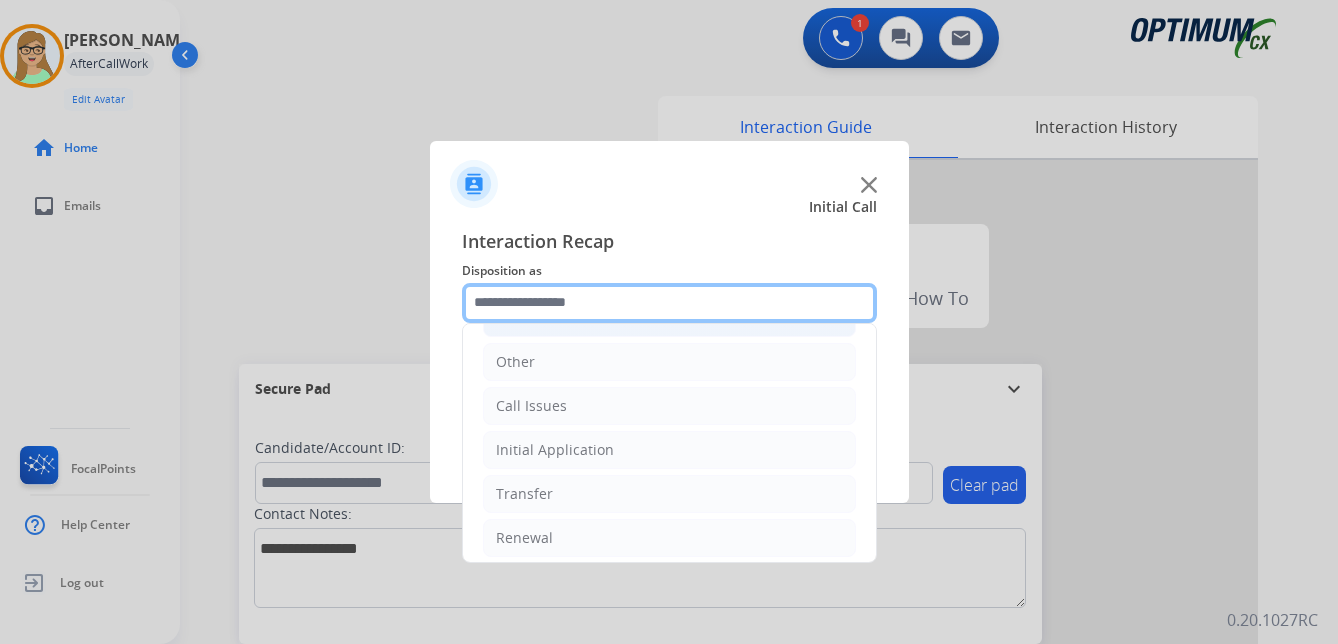 scroll, scrollTop: 136, scrollLeft: 0, axis: vertical 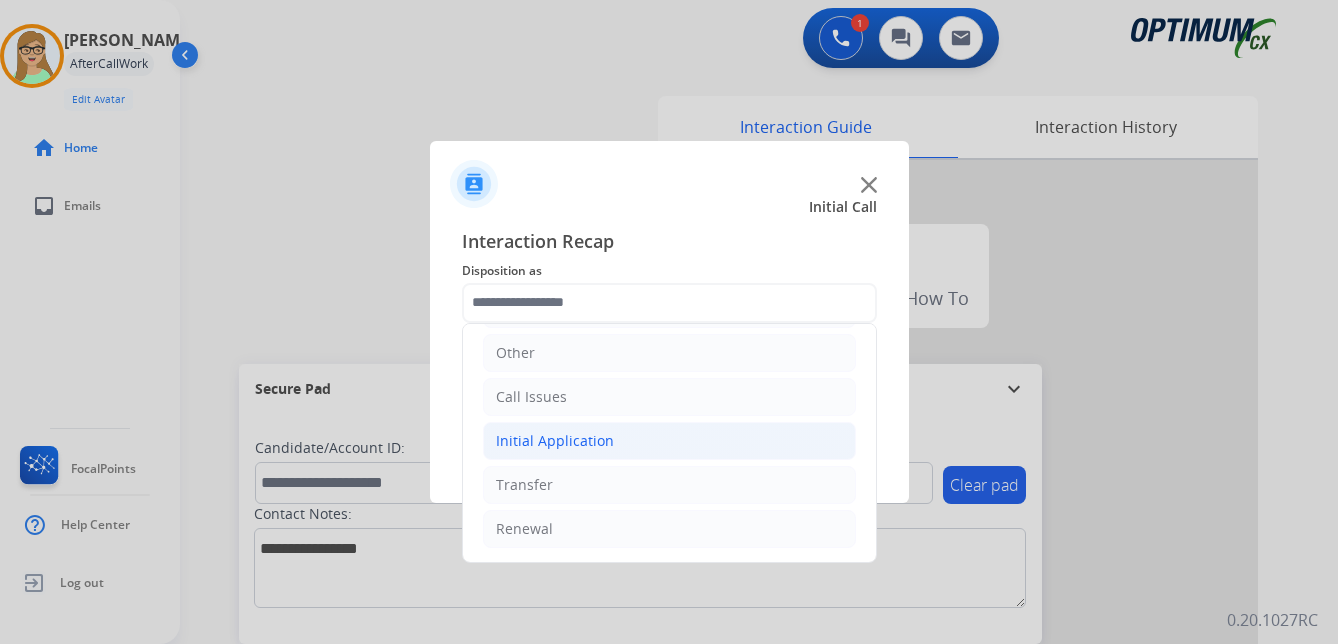 click on "Initial Application" 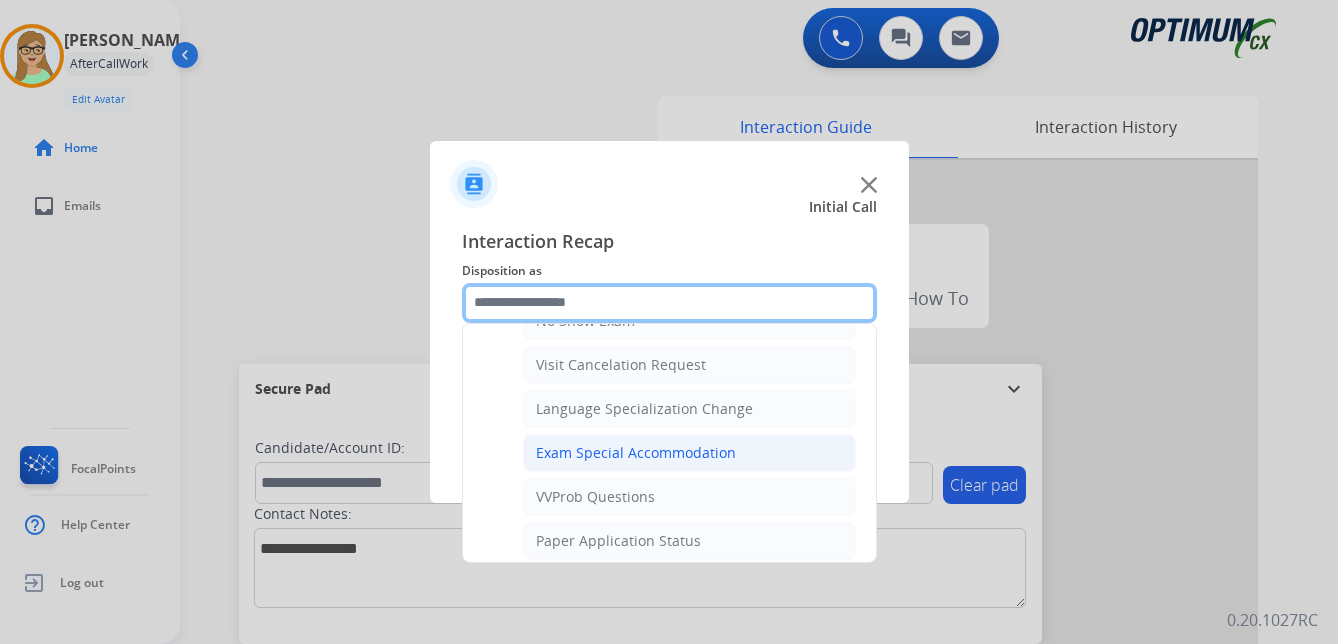 scroll, scrollTop: 1036, scrollLeft: 0, axis: vertical 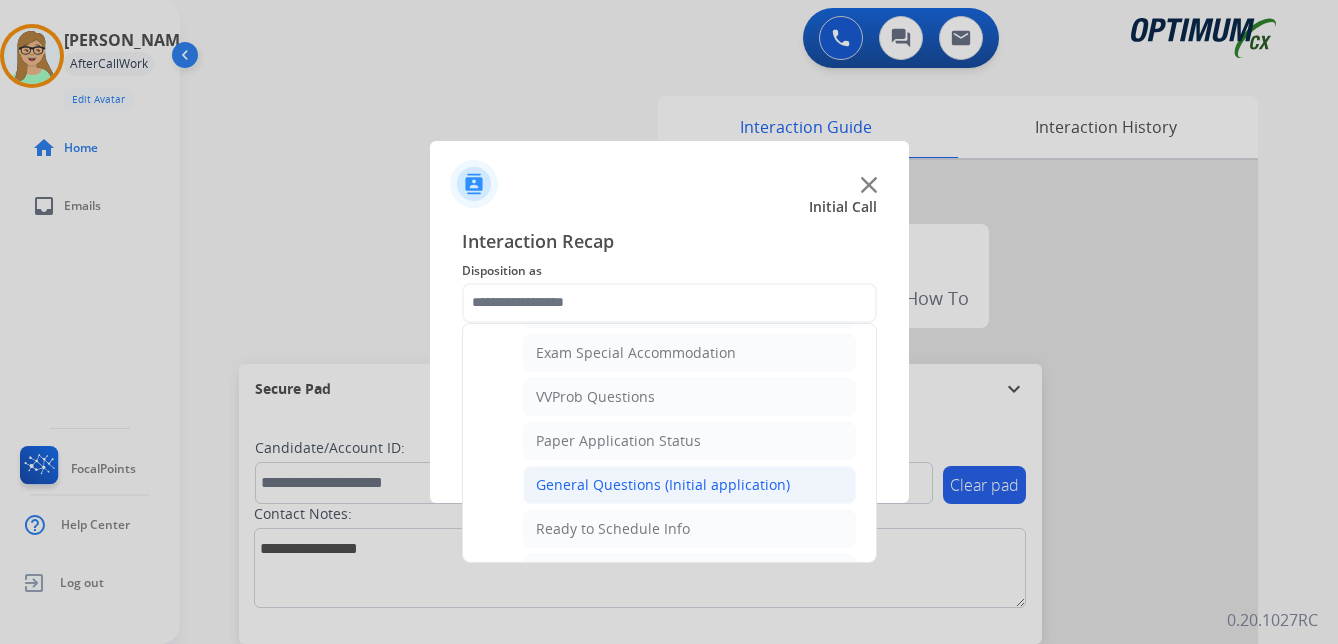 click on "General Questions (Initial application)" 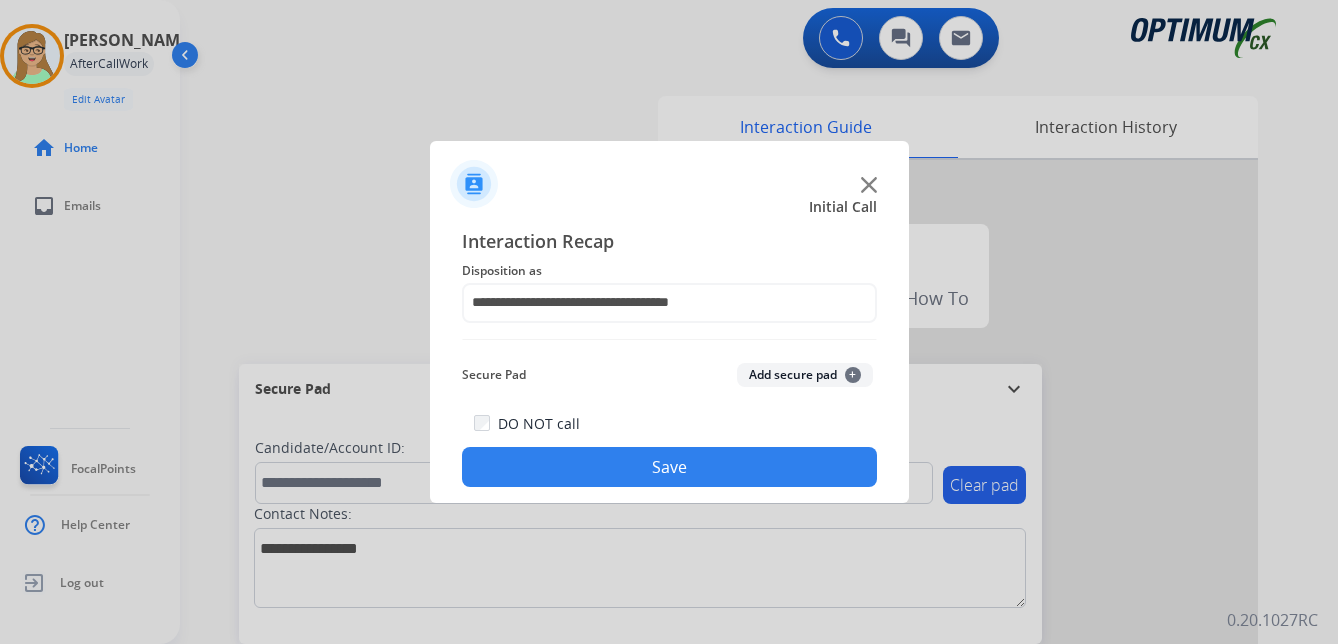 click on "Save" 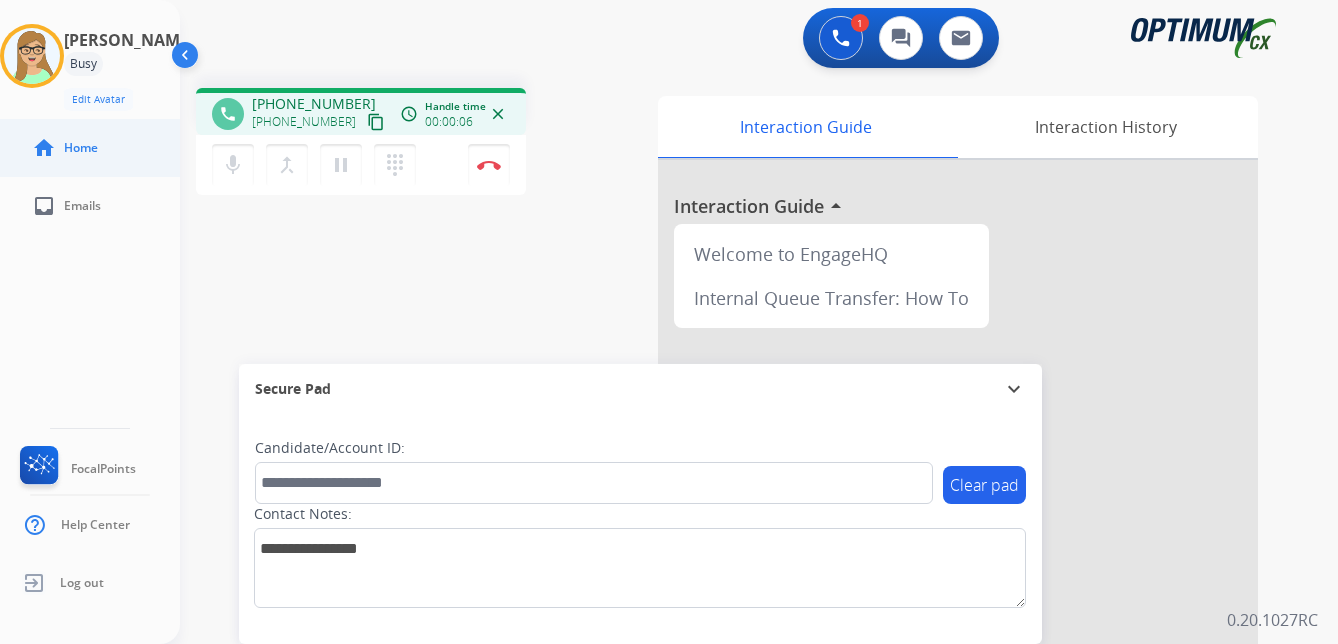 drag, startPoint x: 356, startPoint y: 126, endPoint x: 0, endPoint y: 145, distance: 356.50665 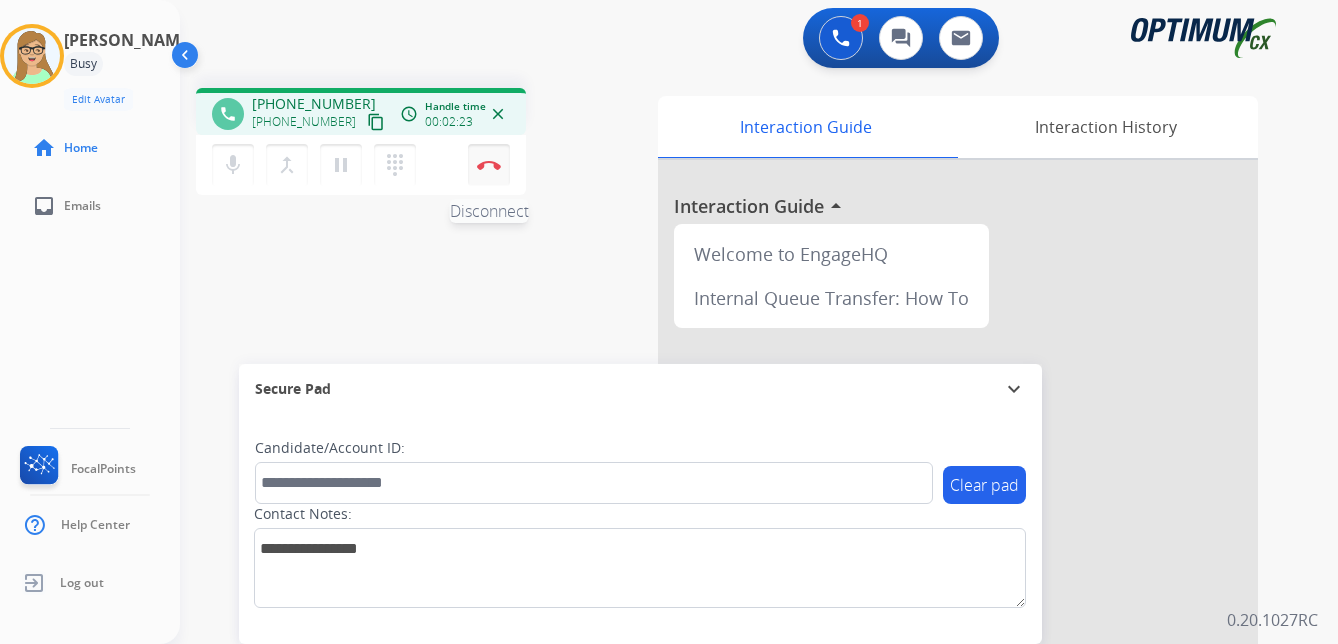 click at bounding box center [489, 165] 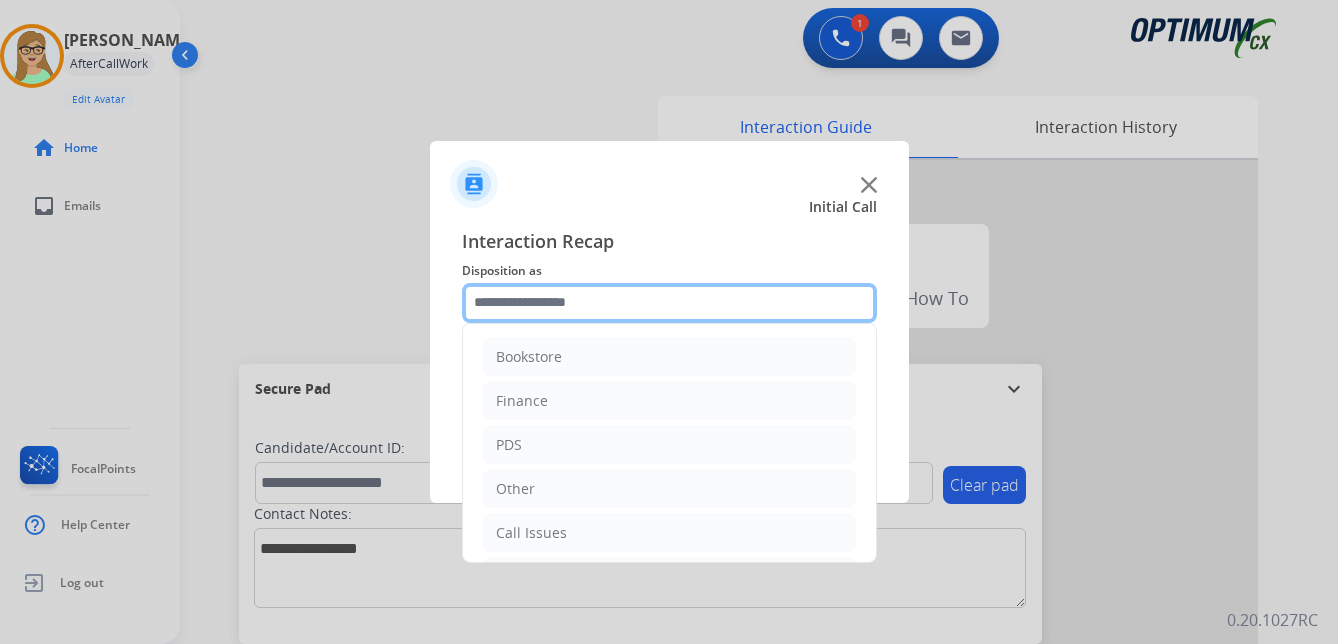 click 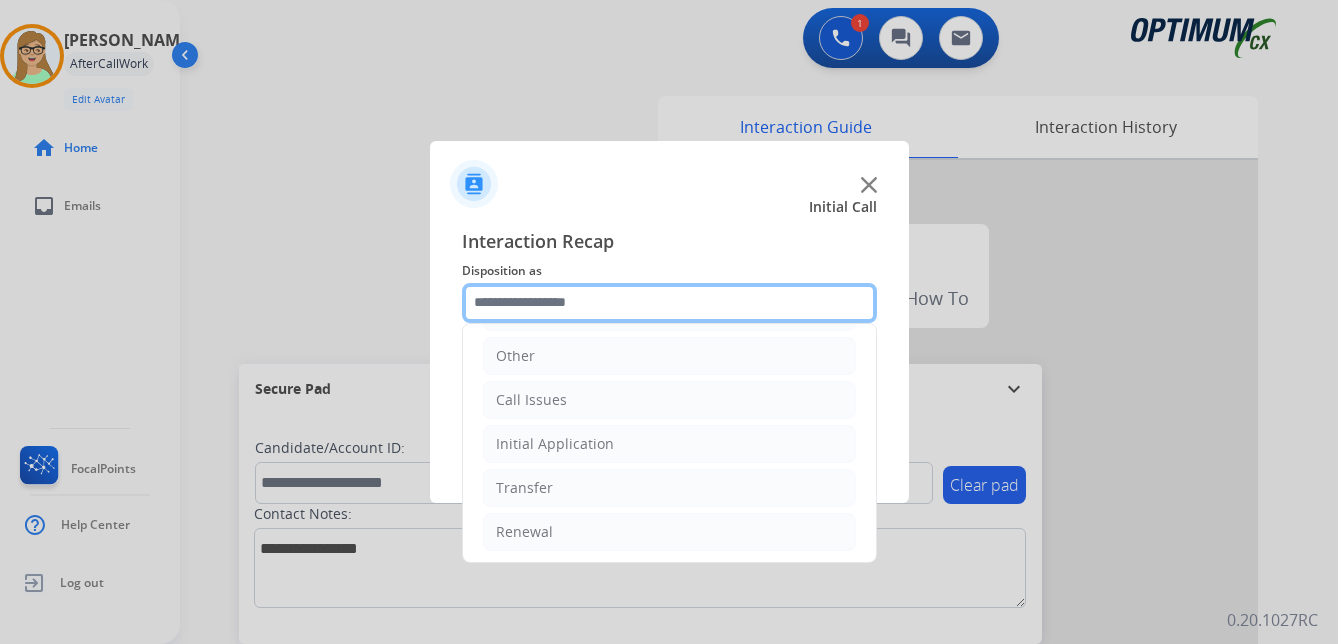 scroll, scrollTop: 136, scrollLeft: 0, axis: vertical 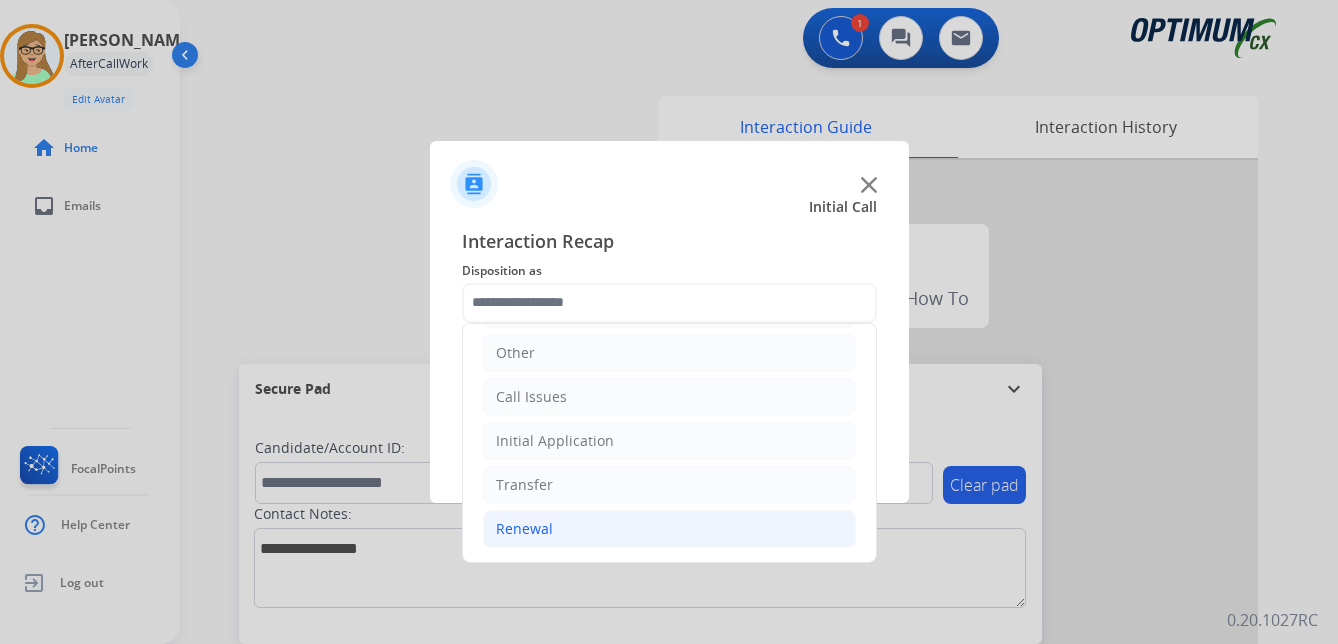 click on "Renewal" 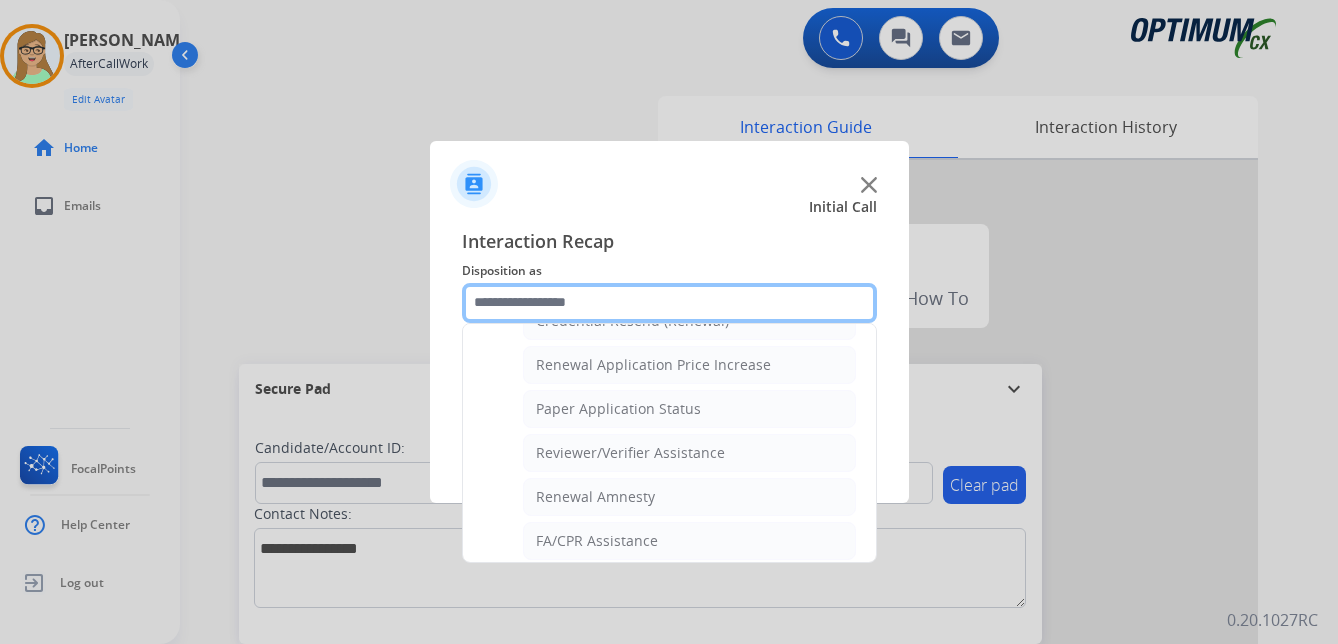 scroll, scrollTop: 572, scrollLeft: 0, axis: vertical 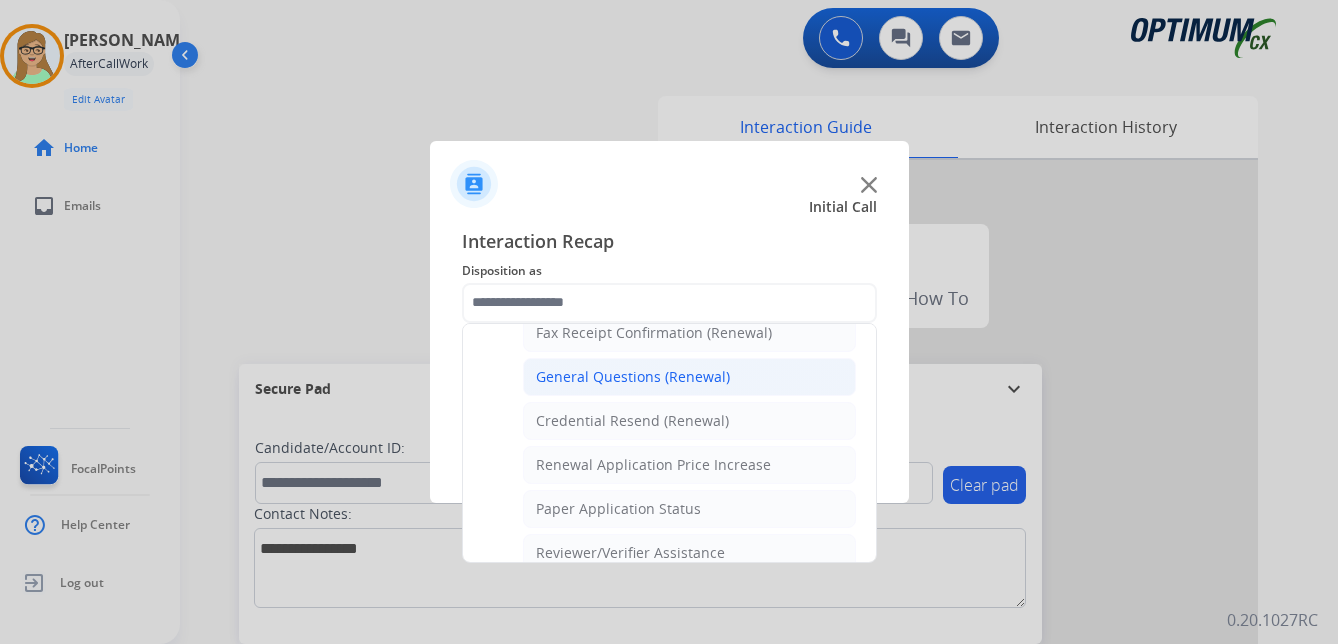 click on "General Questions (Renewal)" 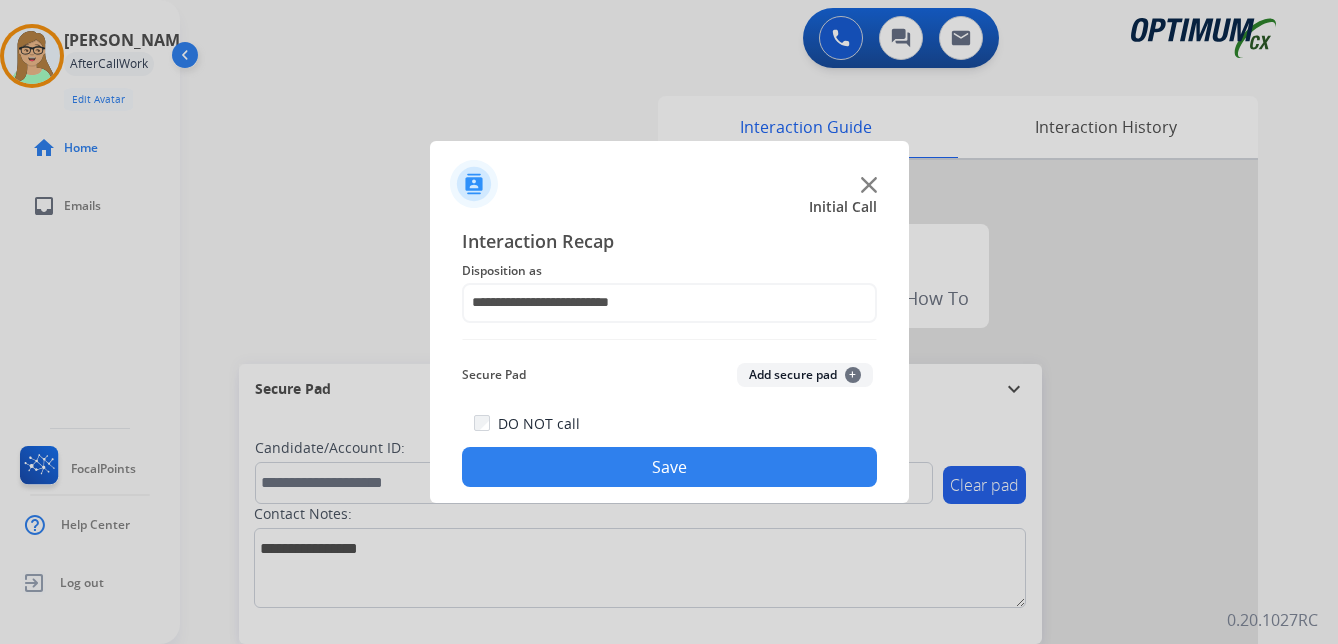 click on "Save" 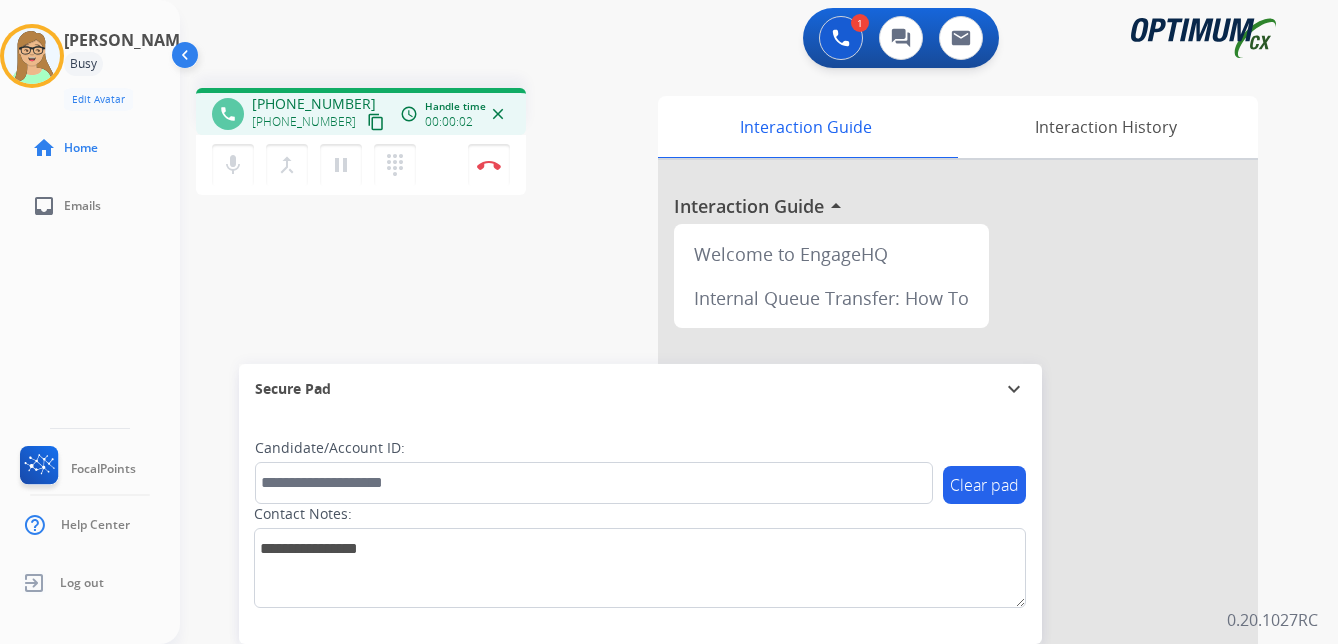 click on "content_copy" at bounding box center [376, 122] 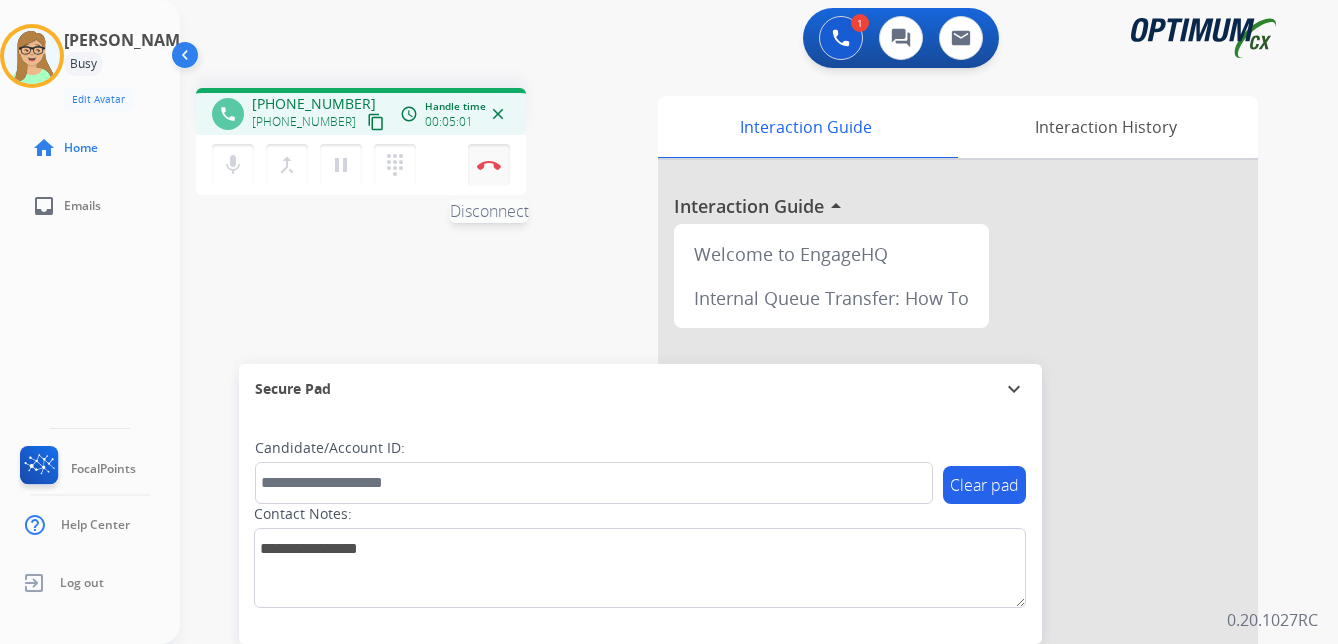 click at bounding box center [489, 165] 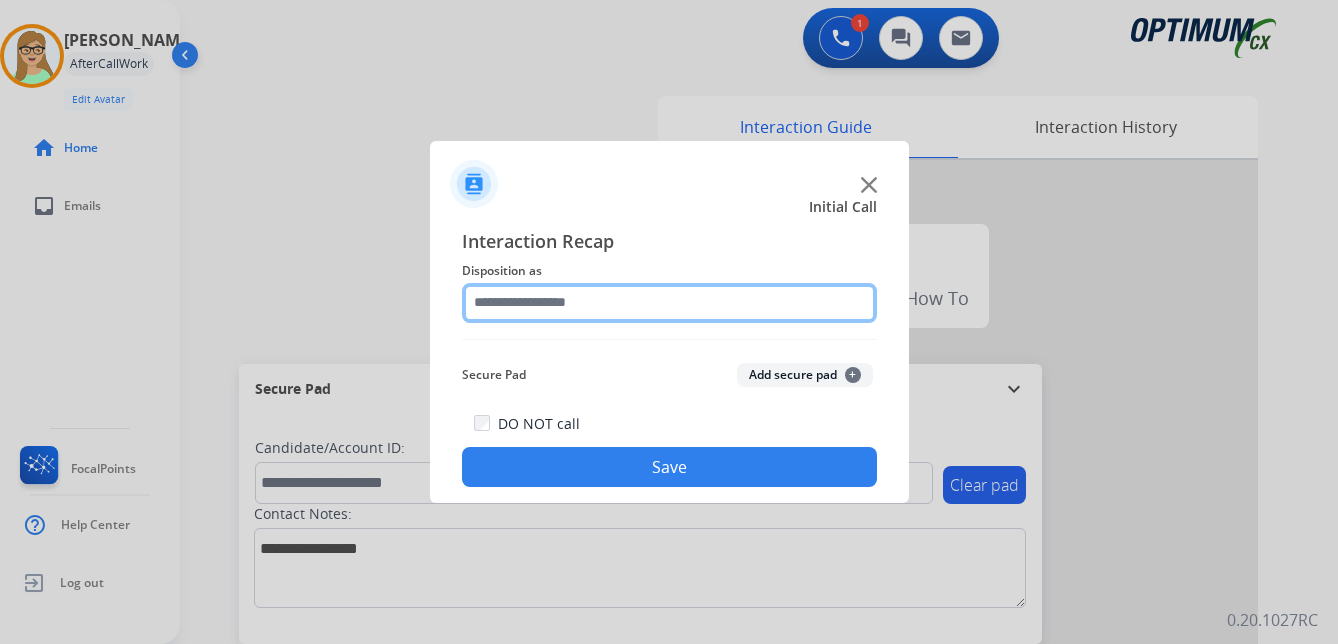click 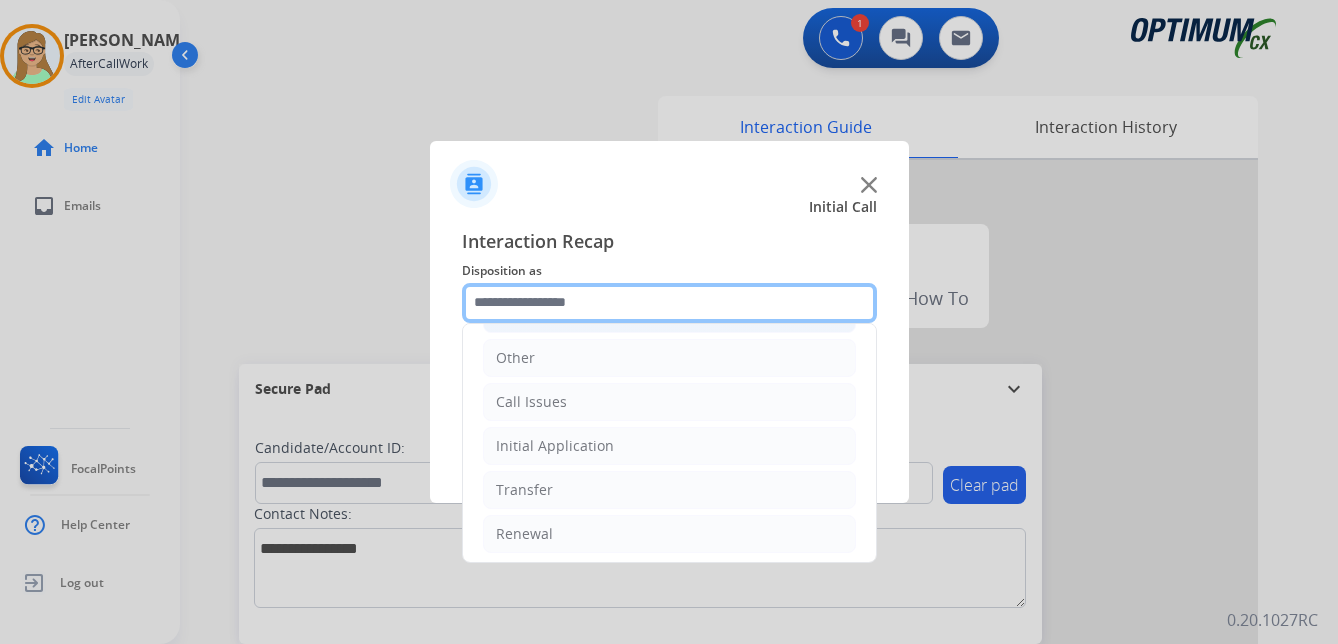 scroll, scrollTop: 136, scrollLeft: 0, axis: vertical 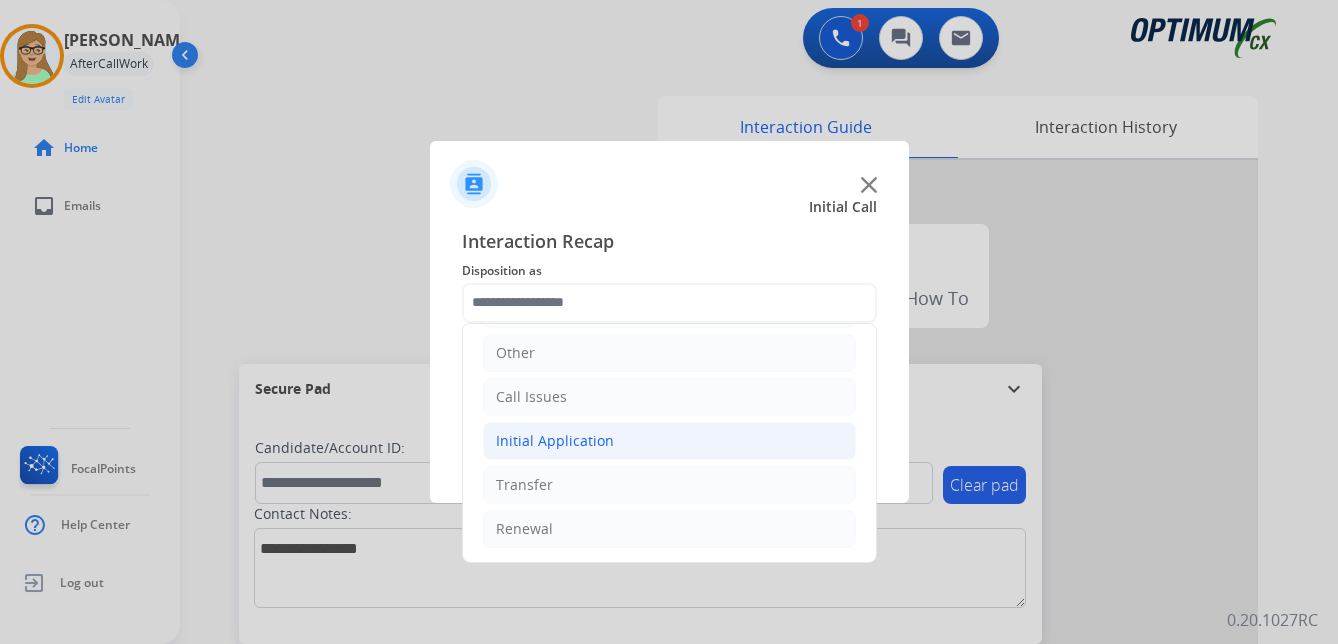 click on "Initial Application" 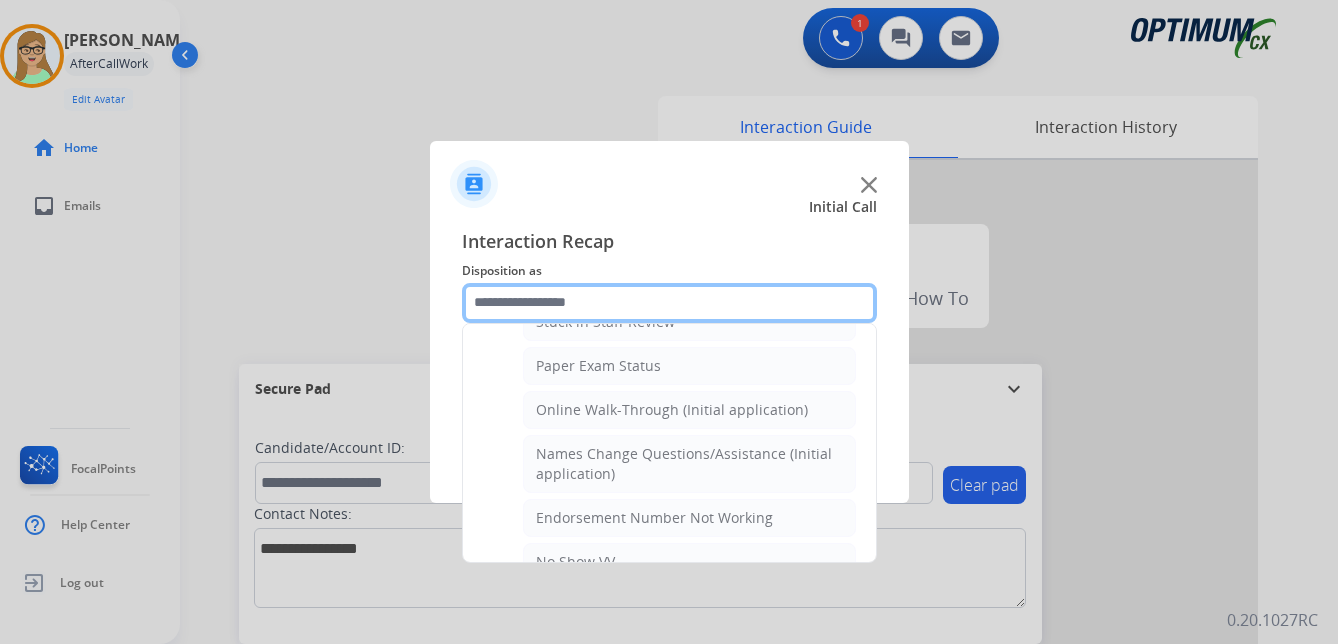 scroll, scrollTop: 436, scrollLeft: 0, axis: vertical 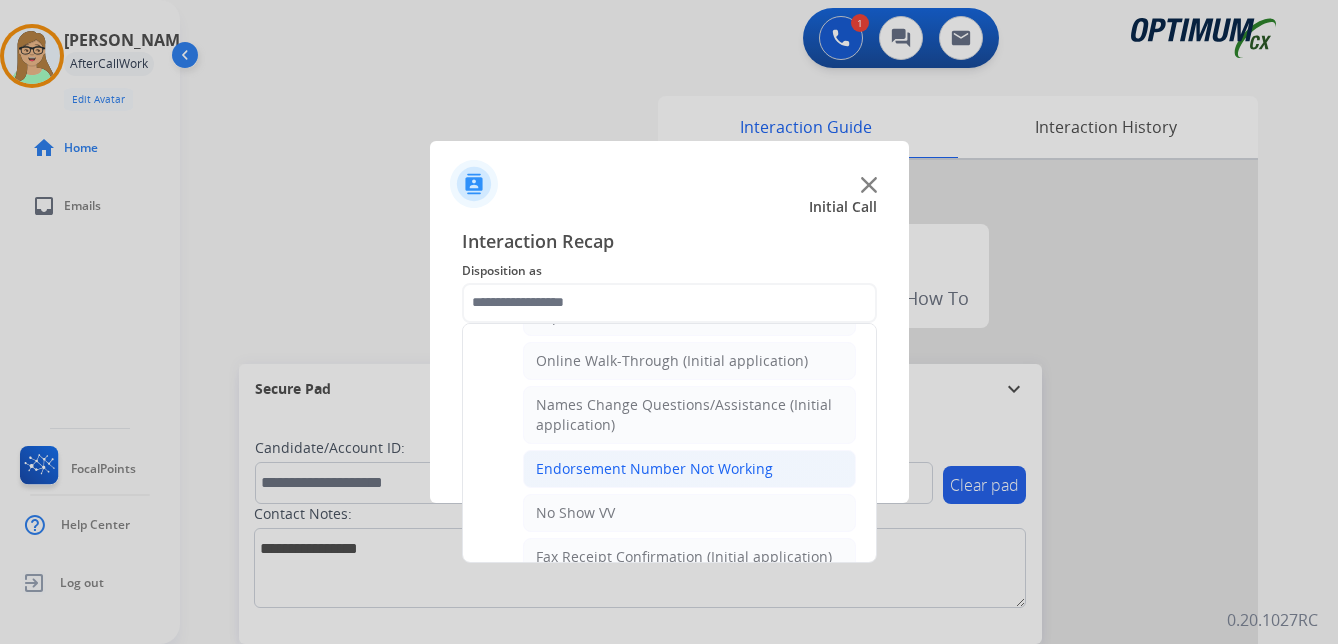 click on "Endorsement Number Not Working" 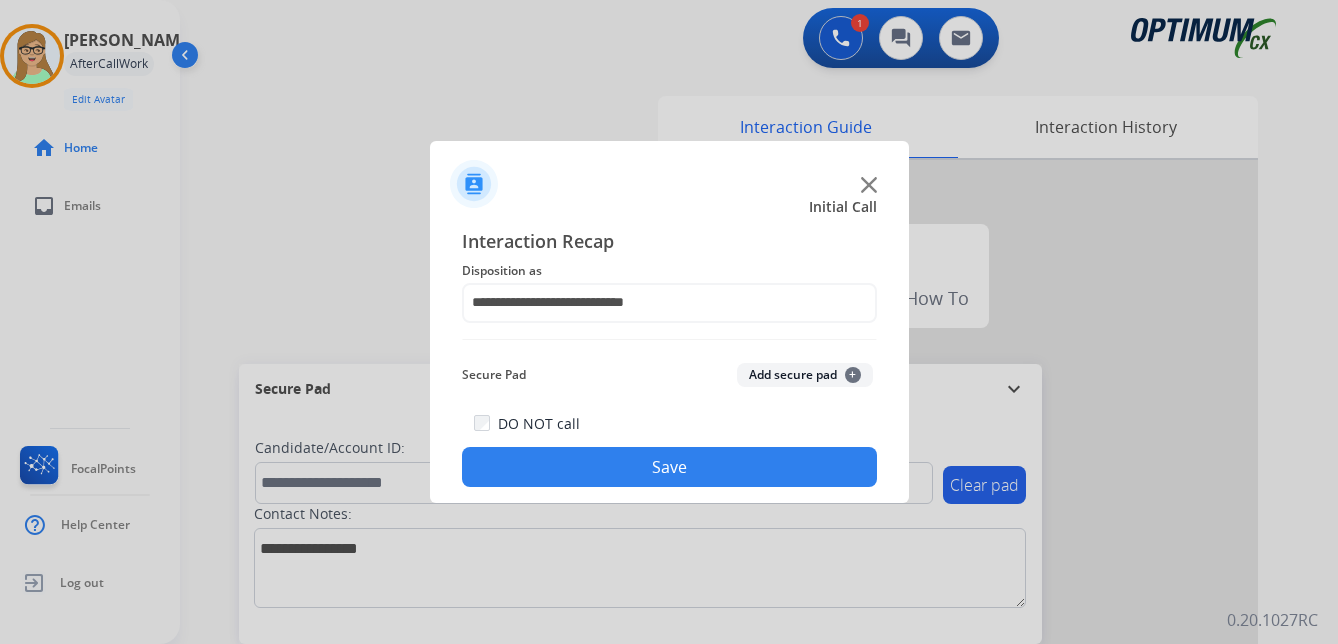 click on "Save" 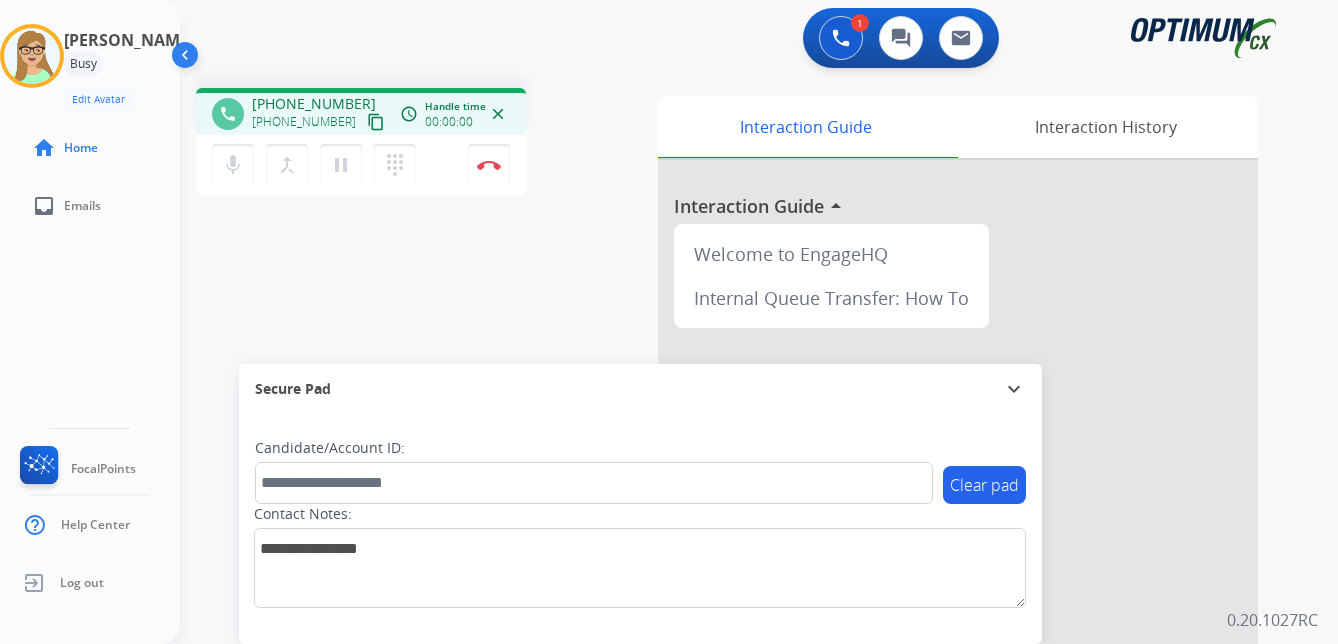 click on "content_copy" at bounding box center [376, 122] 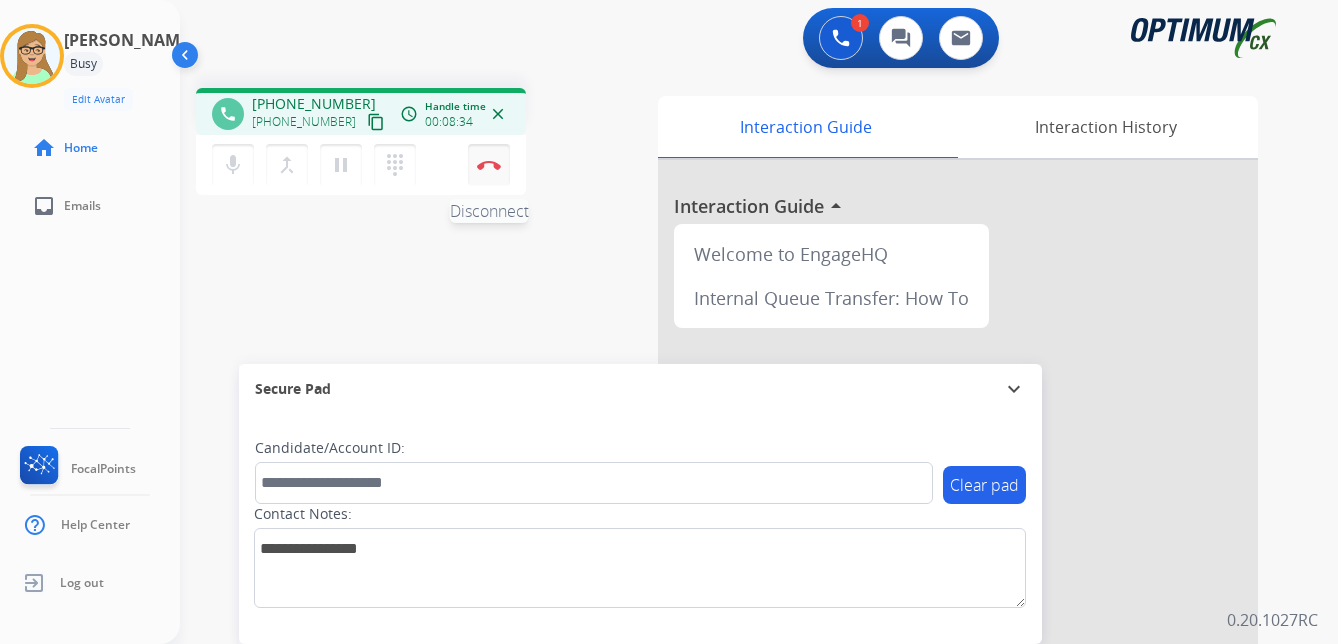 click on "Disconnect" at bounding box center (489, 165) 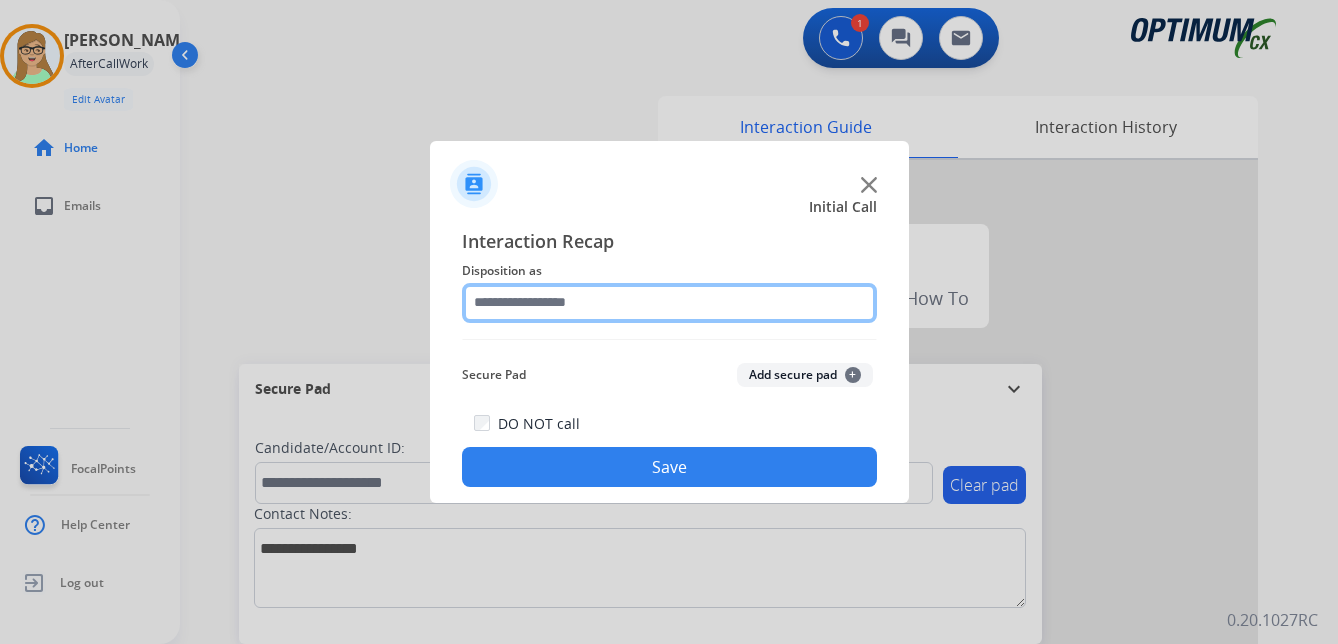 click 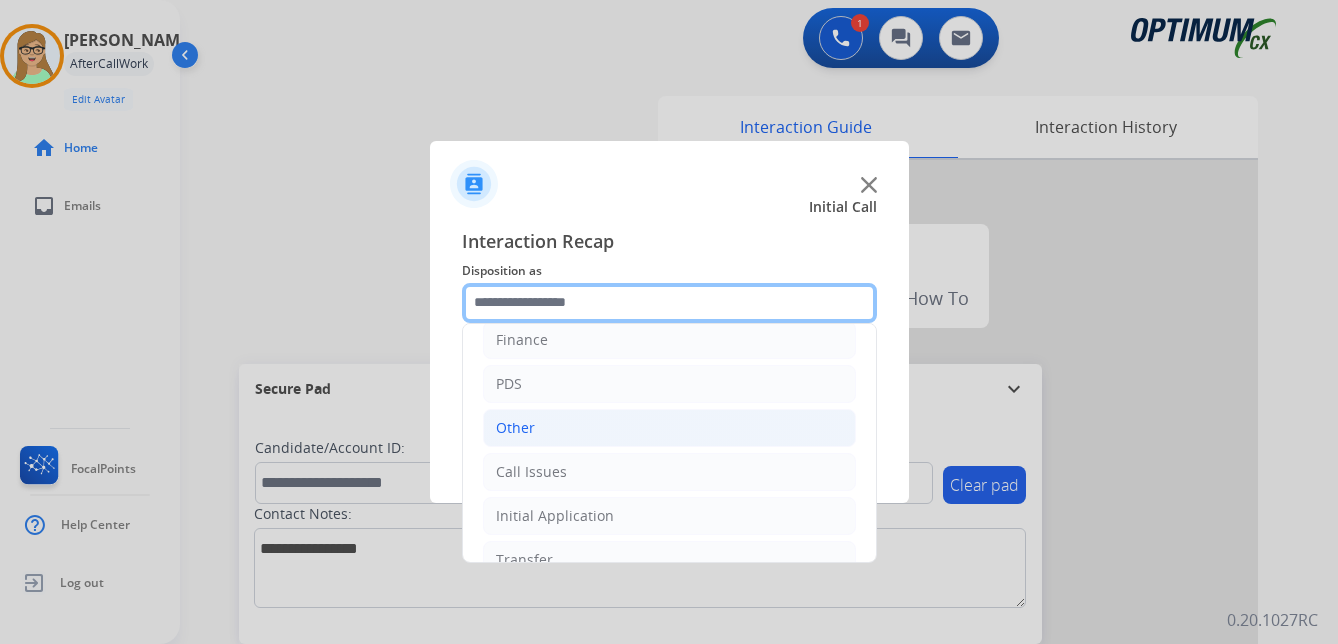 scroll, scrollTop: 136, scrollLeft: 0, axis: vertical 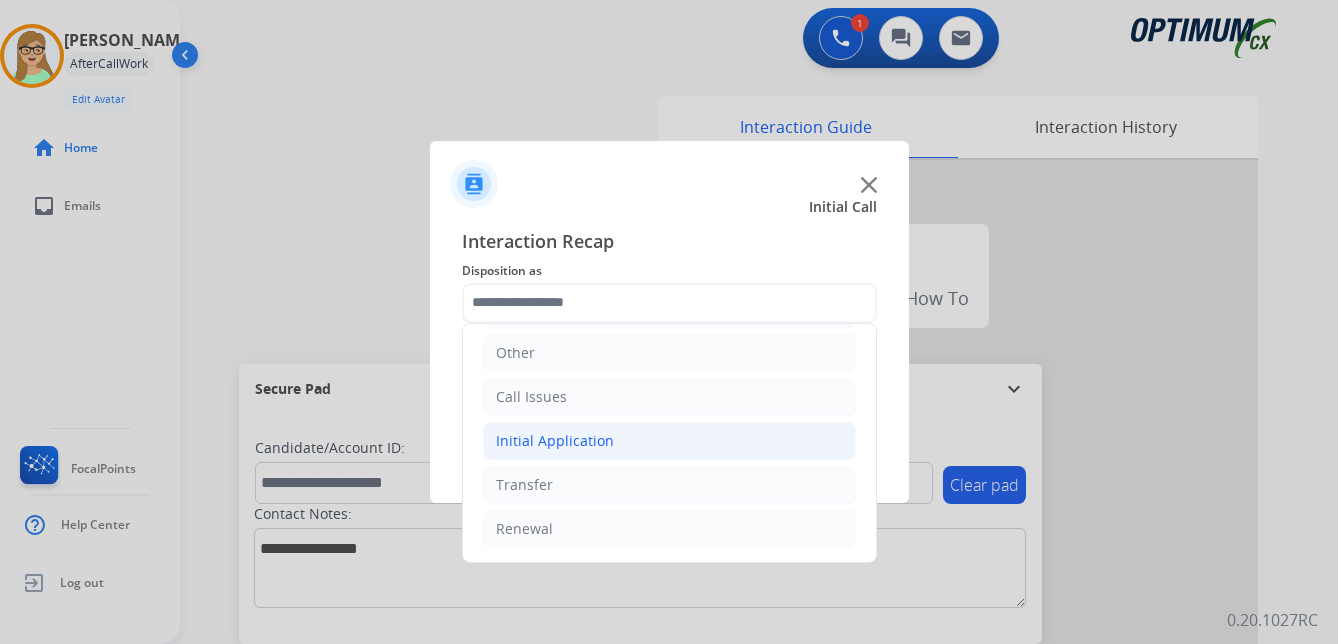 click on "Initial Application" 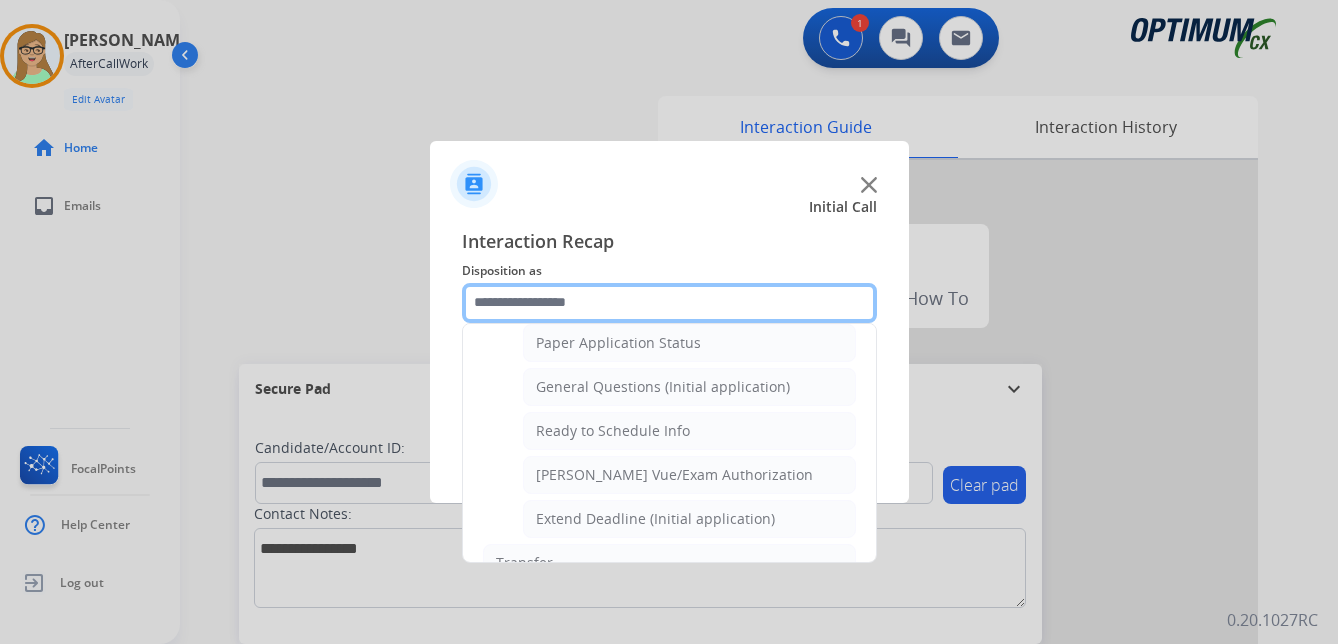 scroll, scrollTop: 1136, scrollLeft: 0, axis: vertical 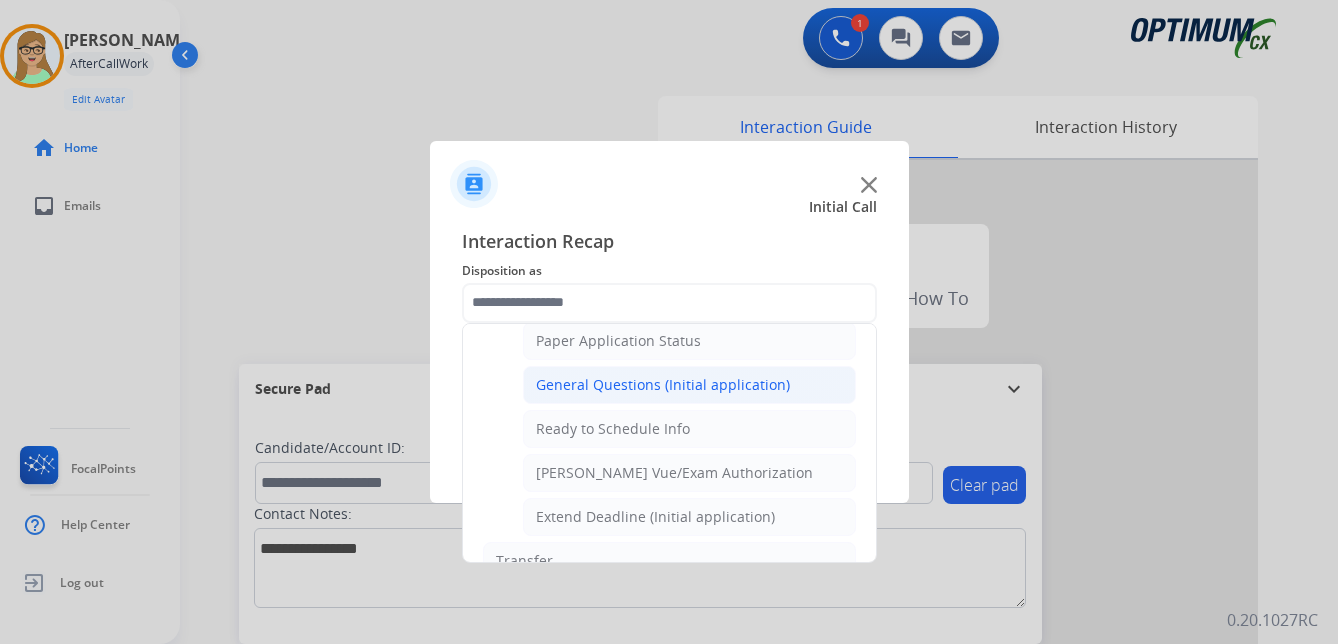 click on "General Questions (Initial application)" 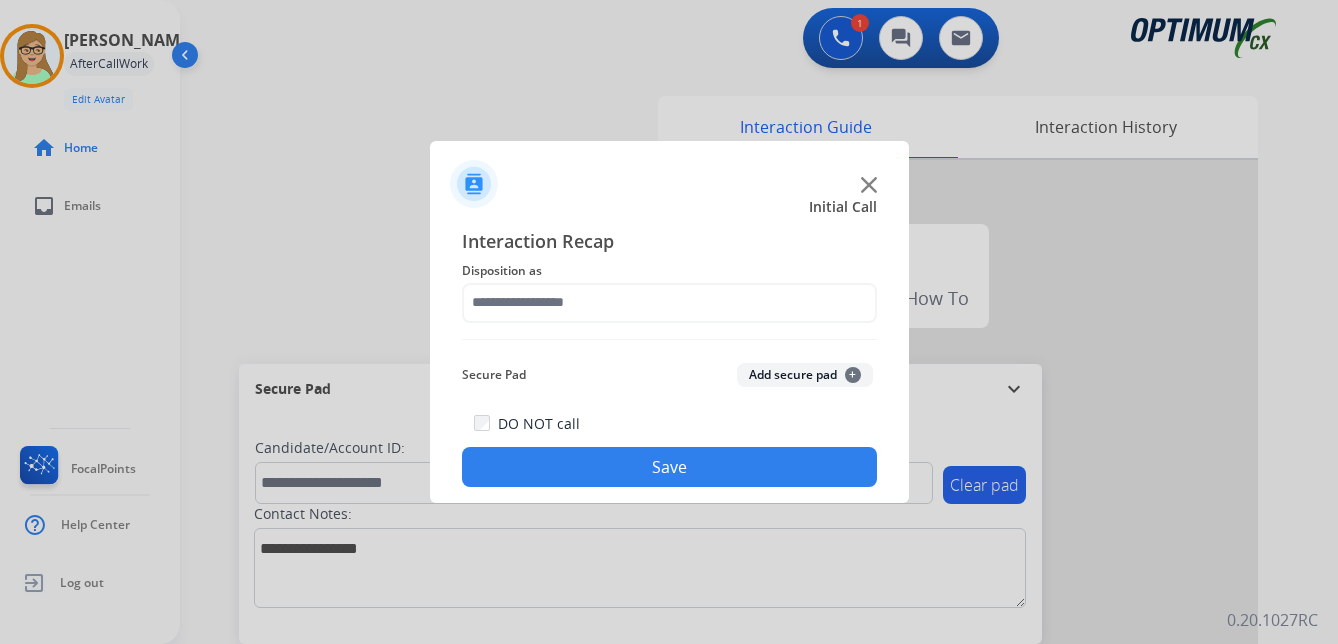 type on "**********" 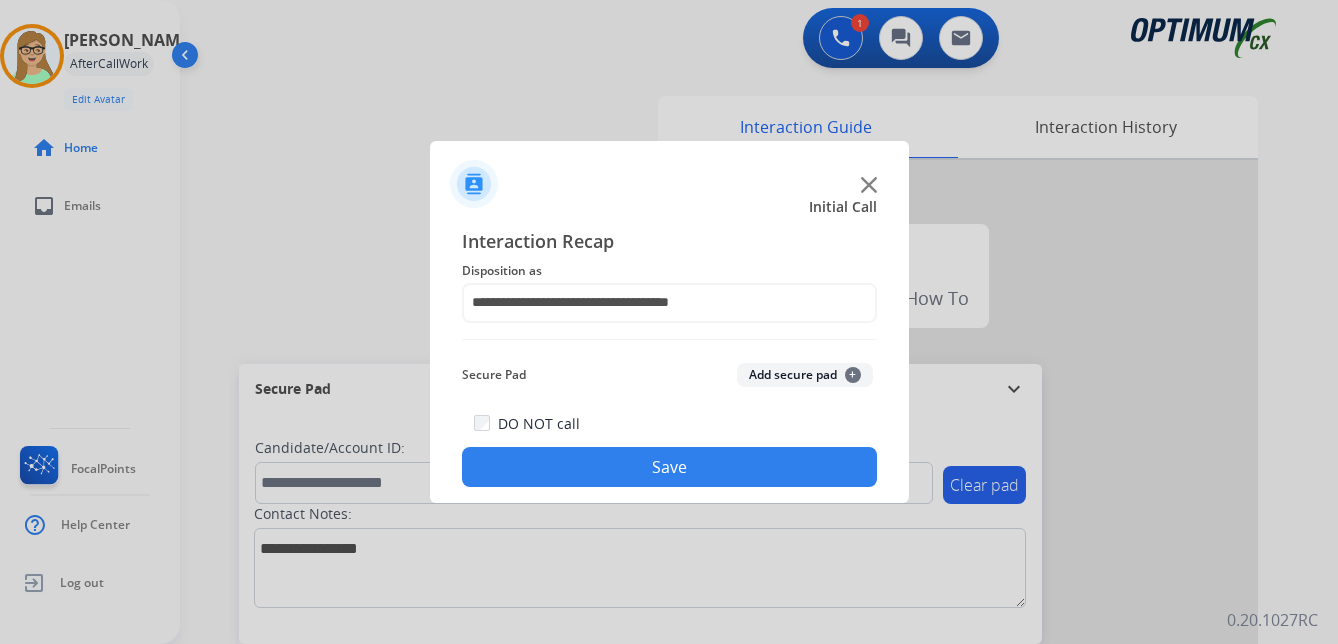 click on "Save" 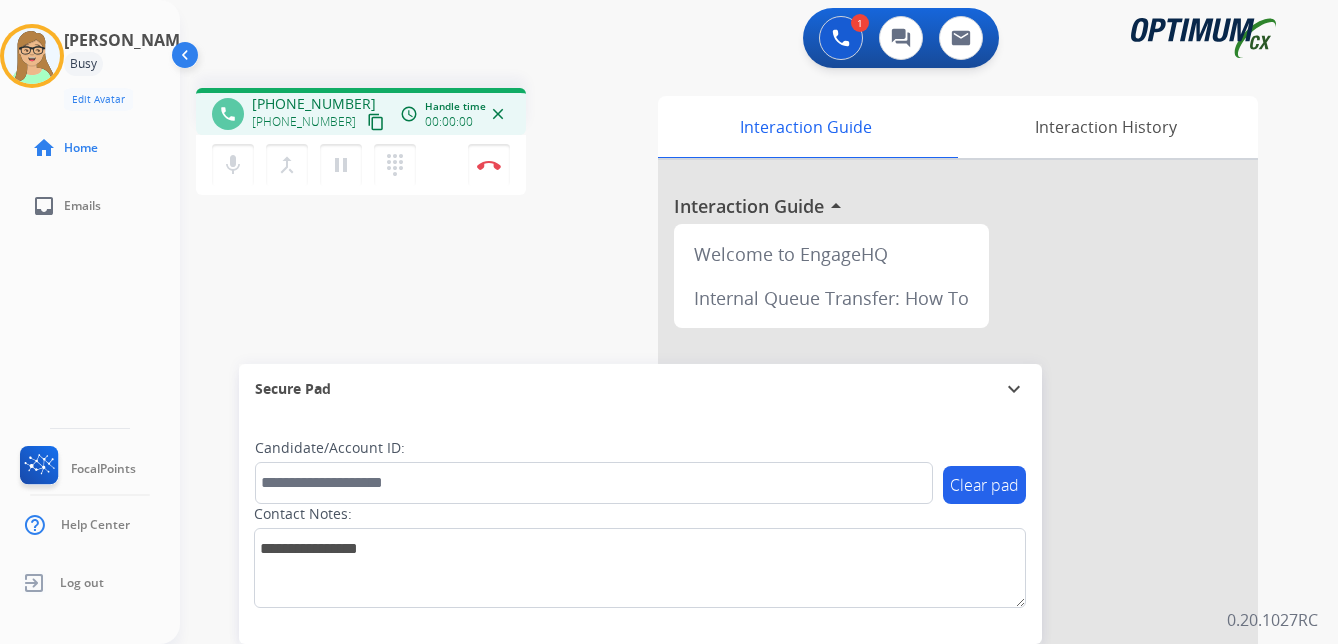 click on "content_copy" at bounding box center [376, 122] 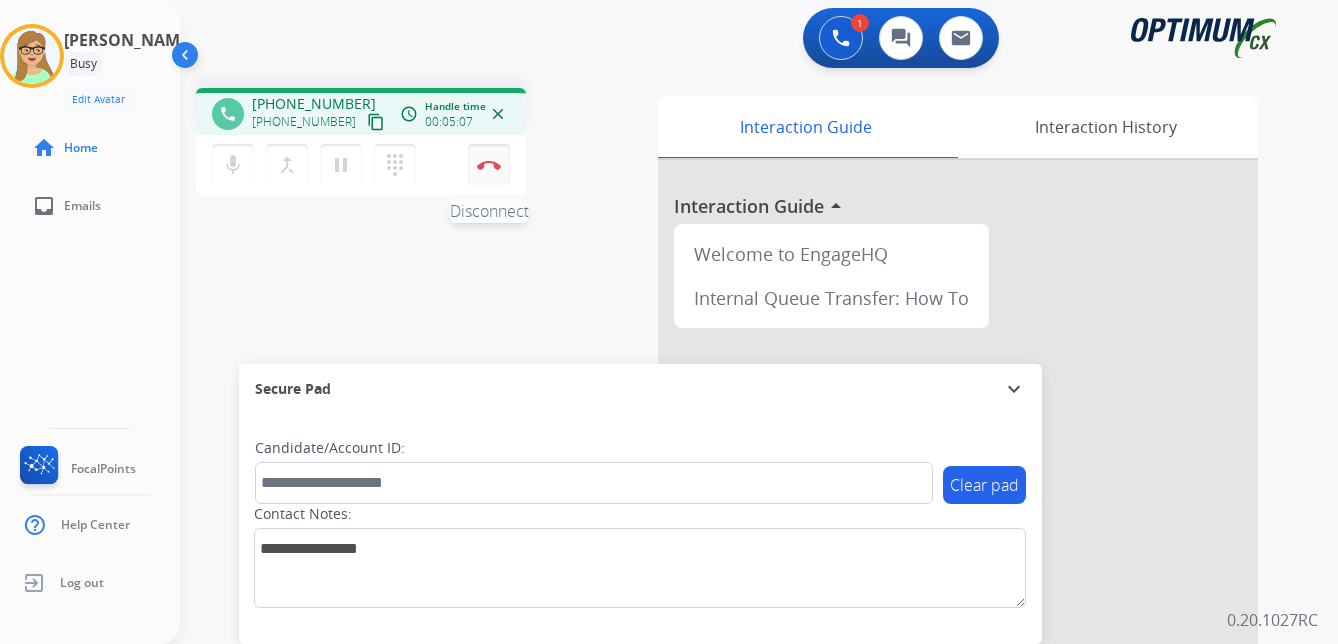 click at bounding box center (489, 165) 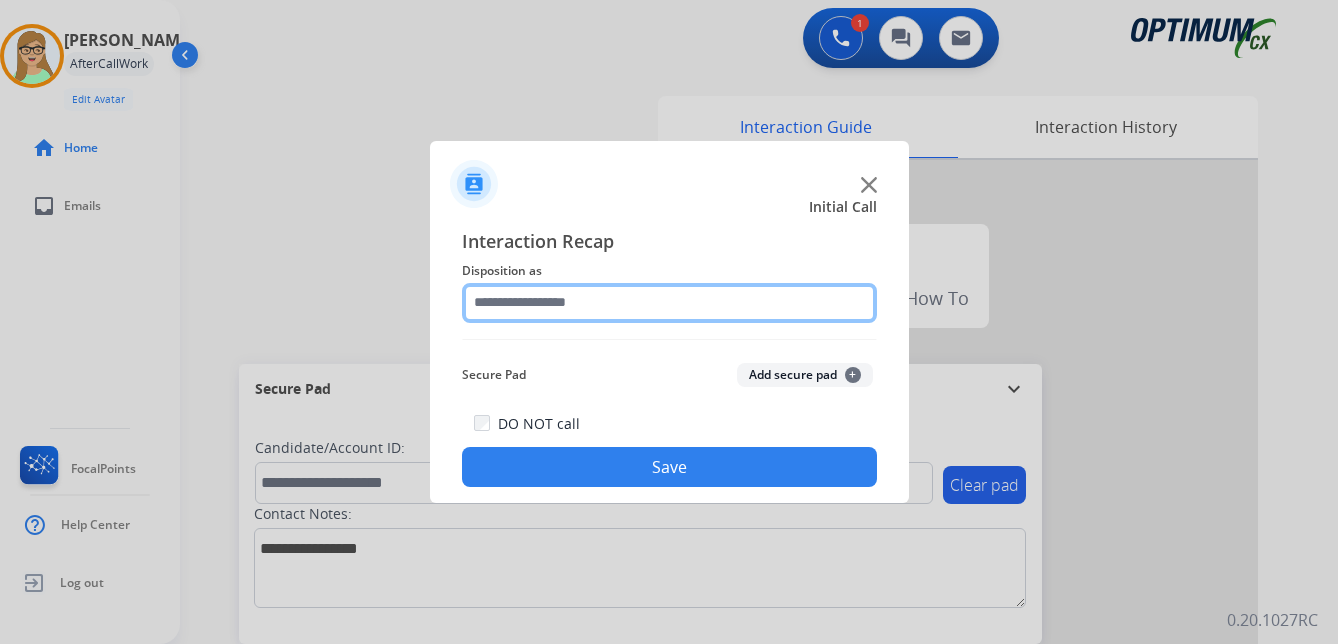 click 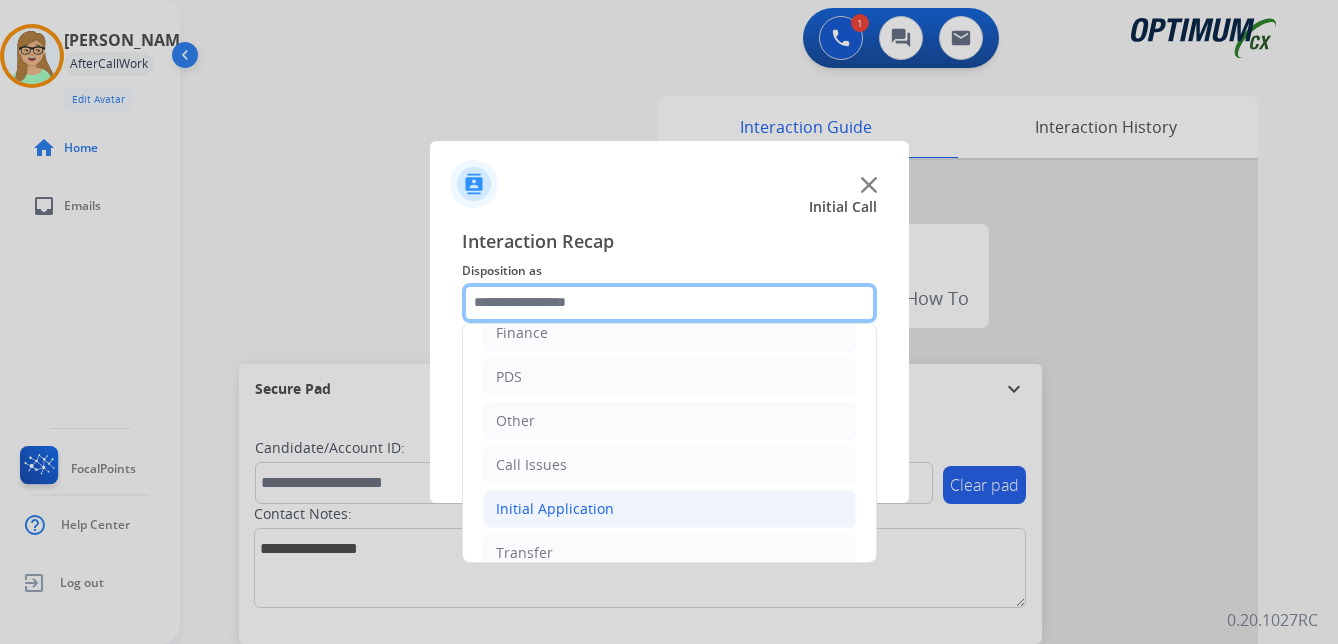 scroll, scrollTop: 136, scrollLeft: 0, axis: vertical 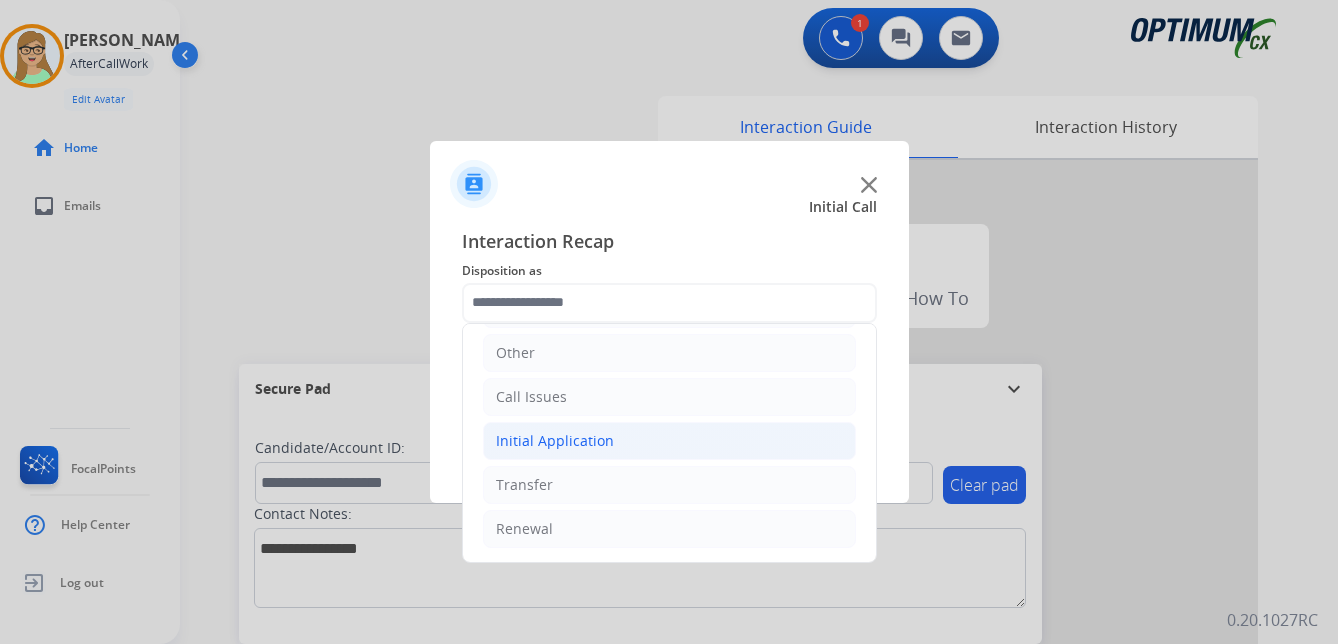 click on "Initial Application" 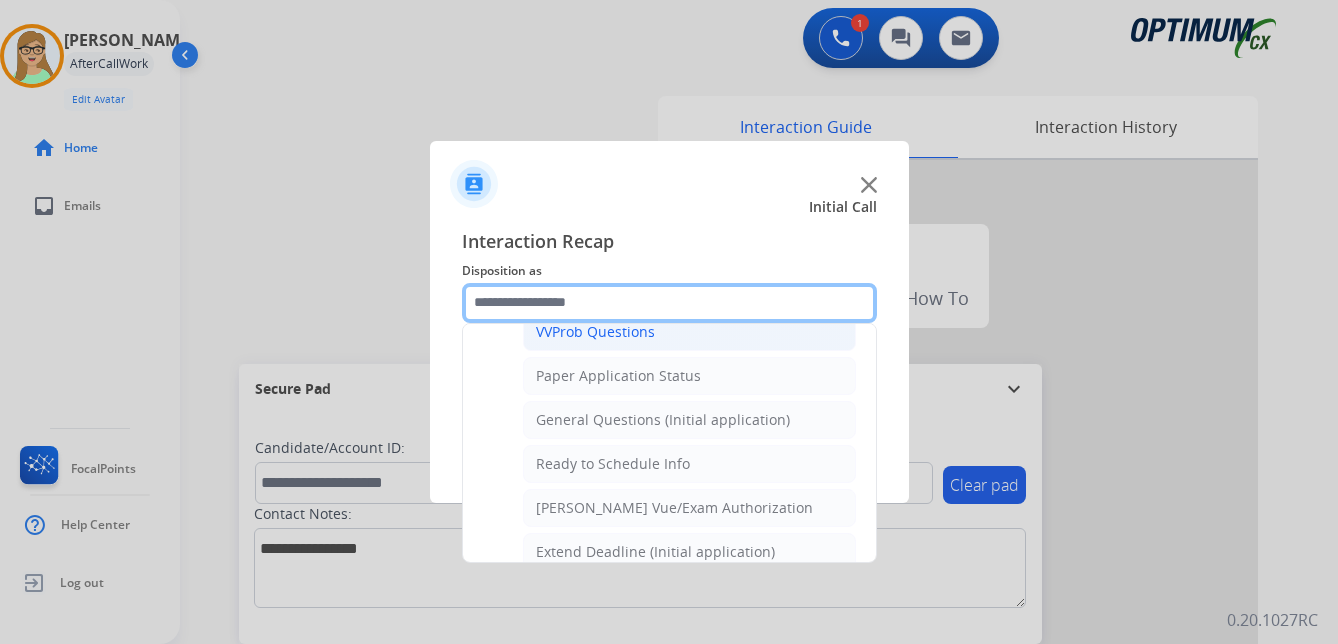 scroll, scrollTop: 1136, scrollLeft: 0, axis: vertical 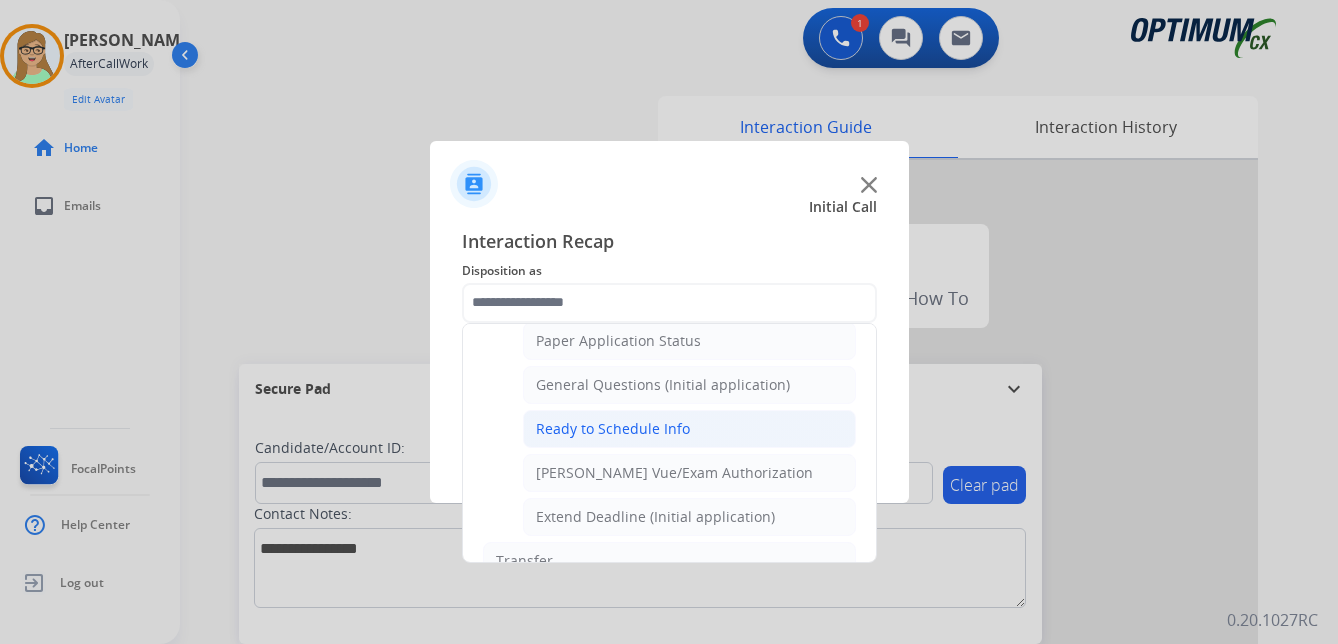 click on "Ready to Schedule Info" 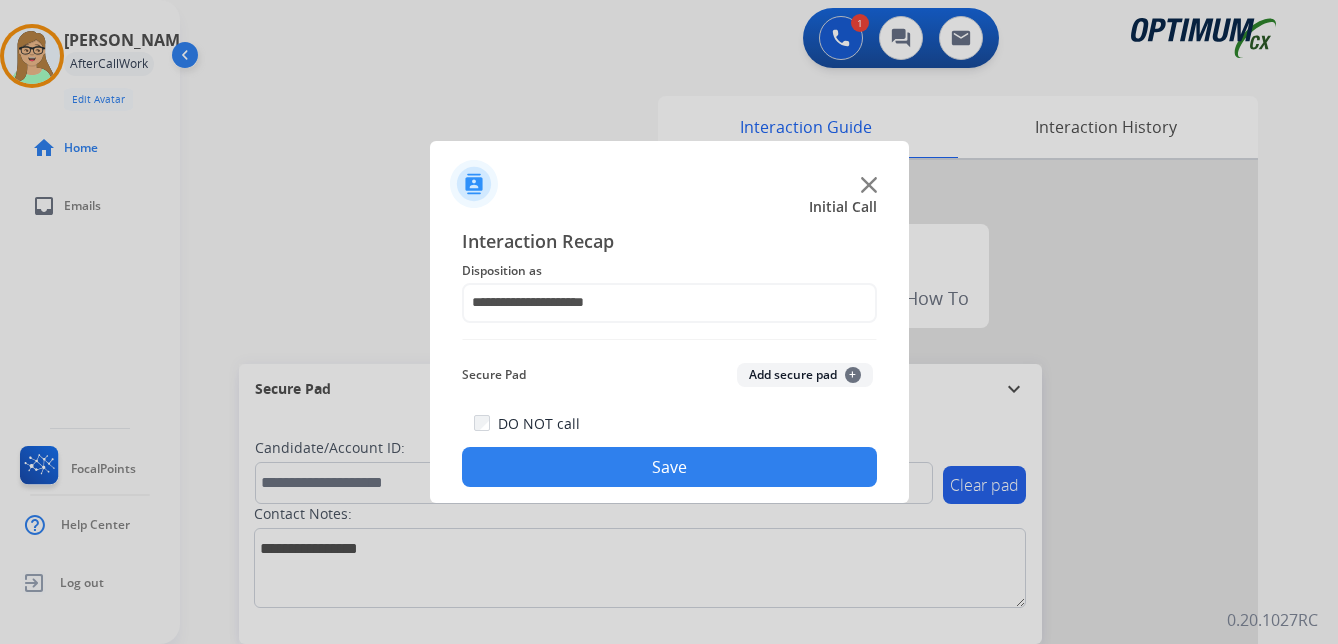 click on "Save" 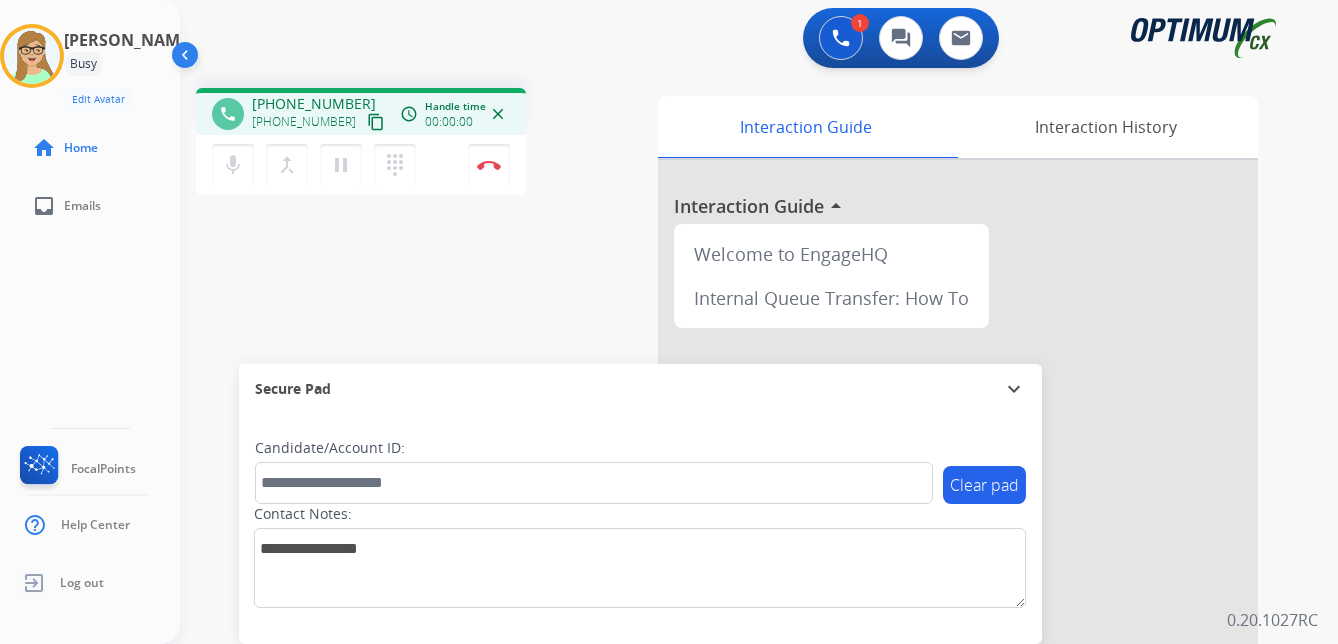 click on "content_copy" at bounding box center (376, 122) 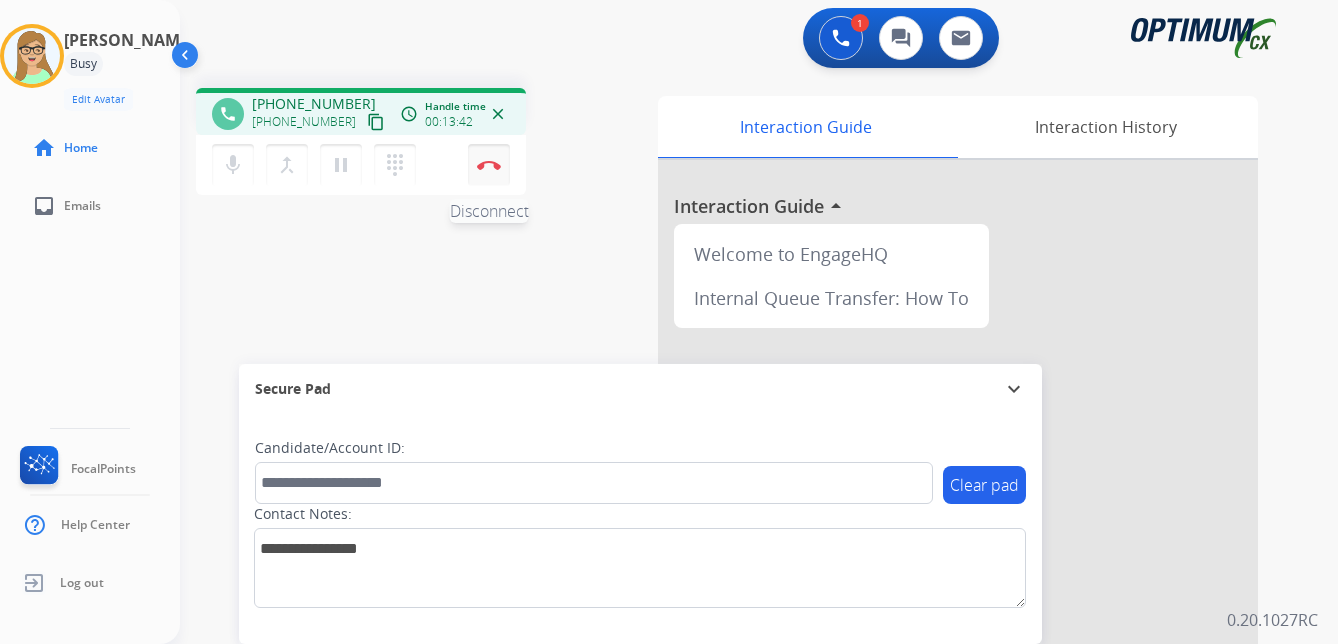 click at bounding box center [489, 165] 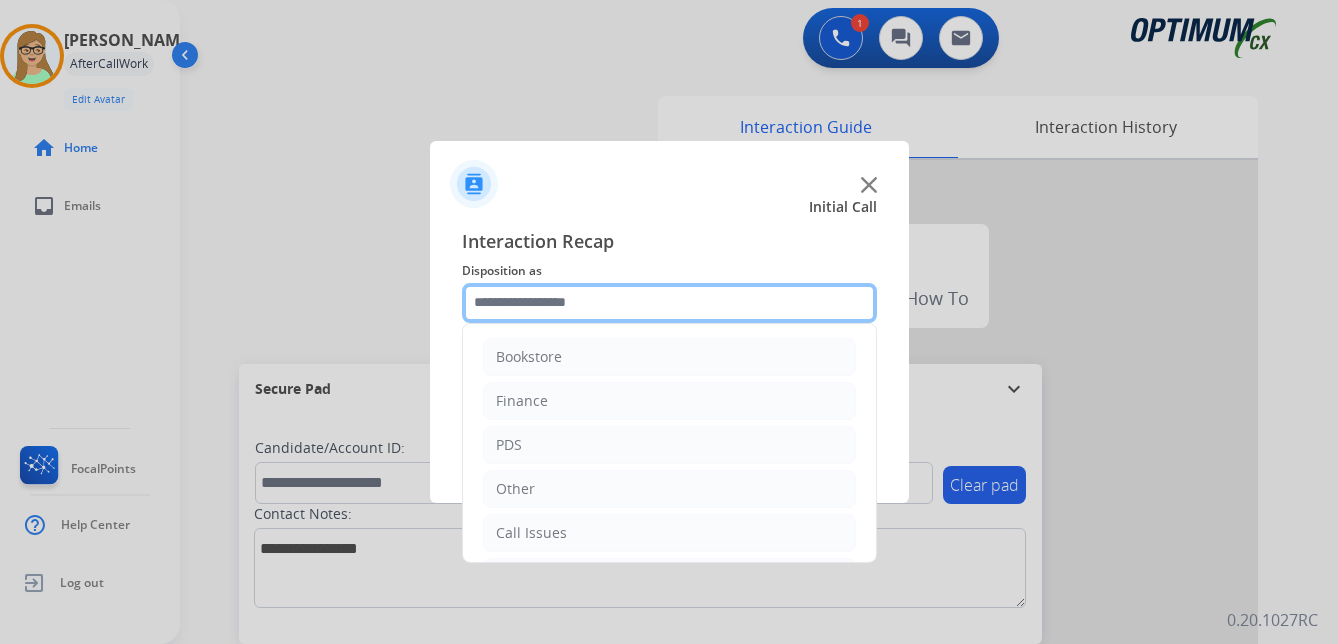 click 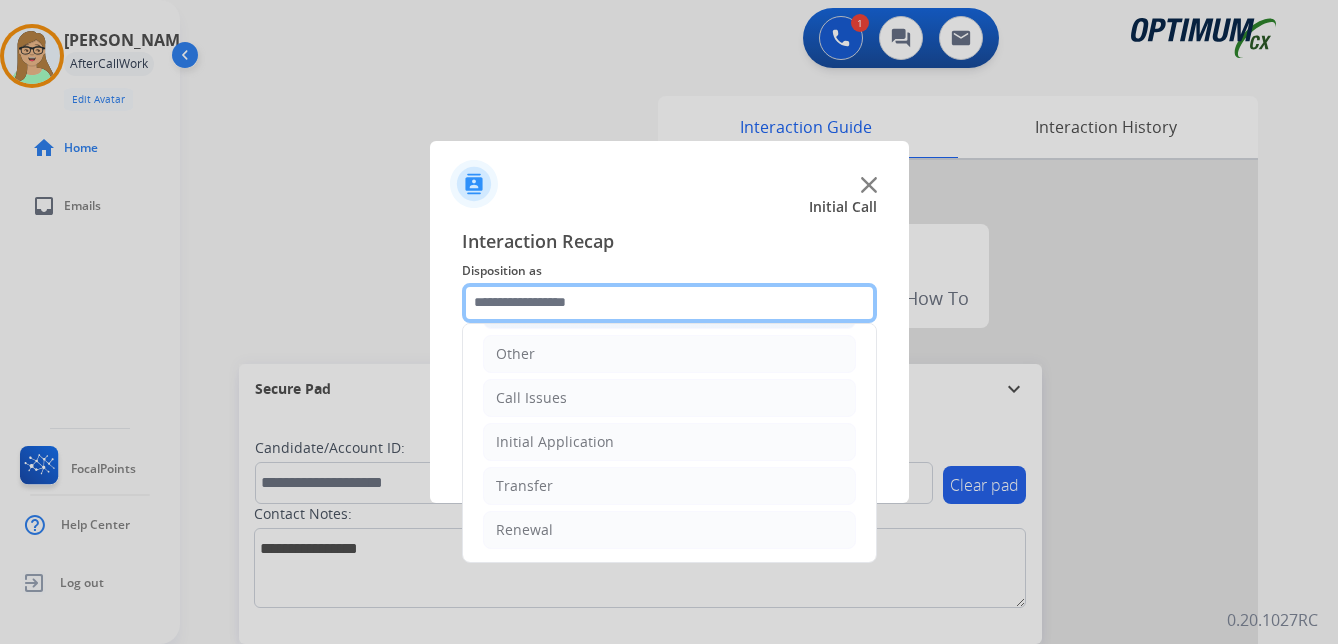 scroll, scrollTop: 136, scrollLeft: 0, axis: vertical 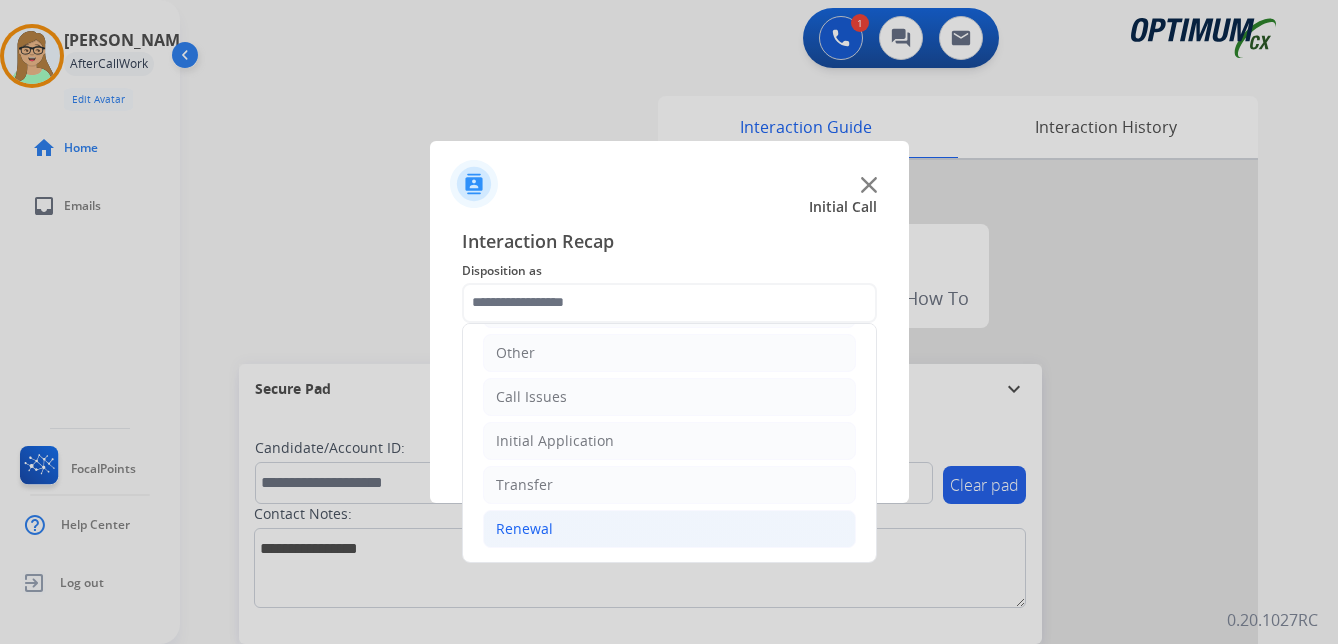 click on "Renewal" 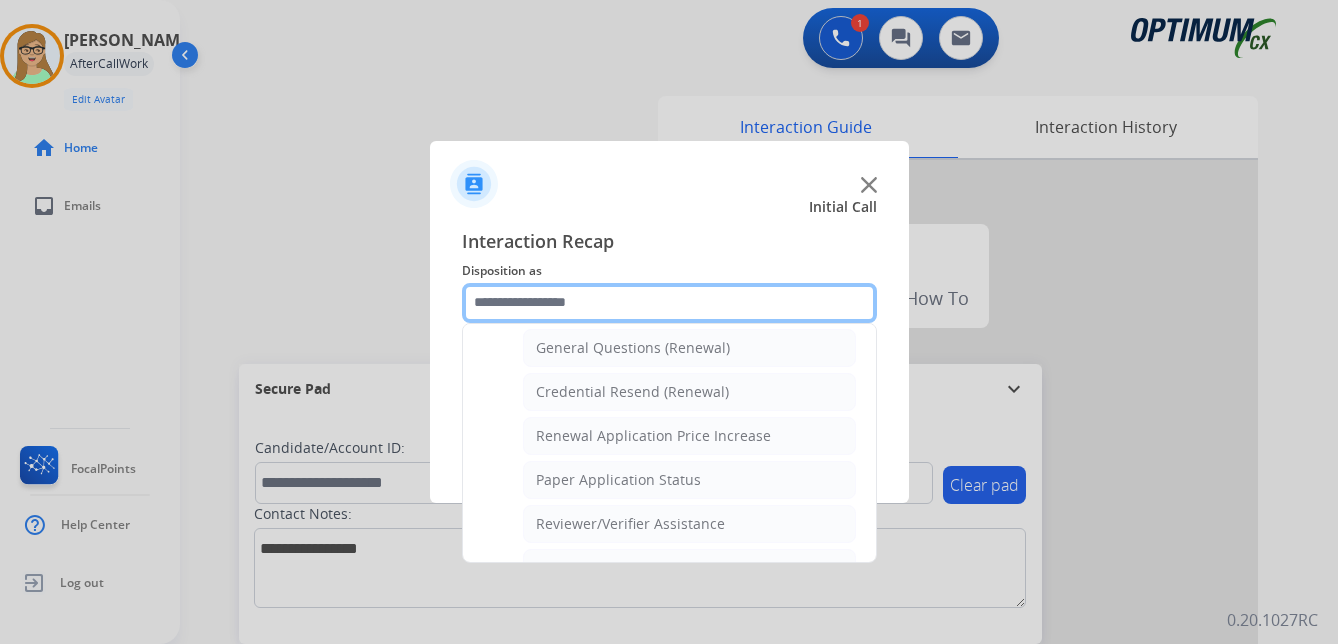 scroll, scrollTop: 636, scrollLeft: 0, axis: vertical 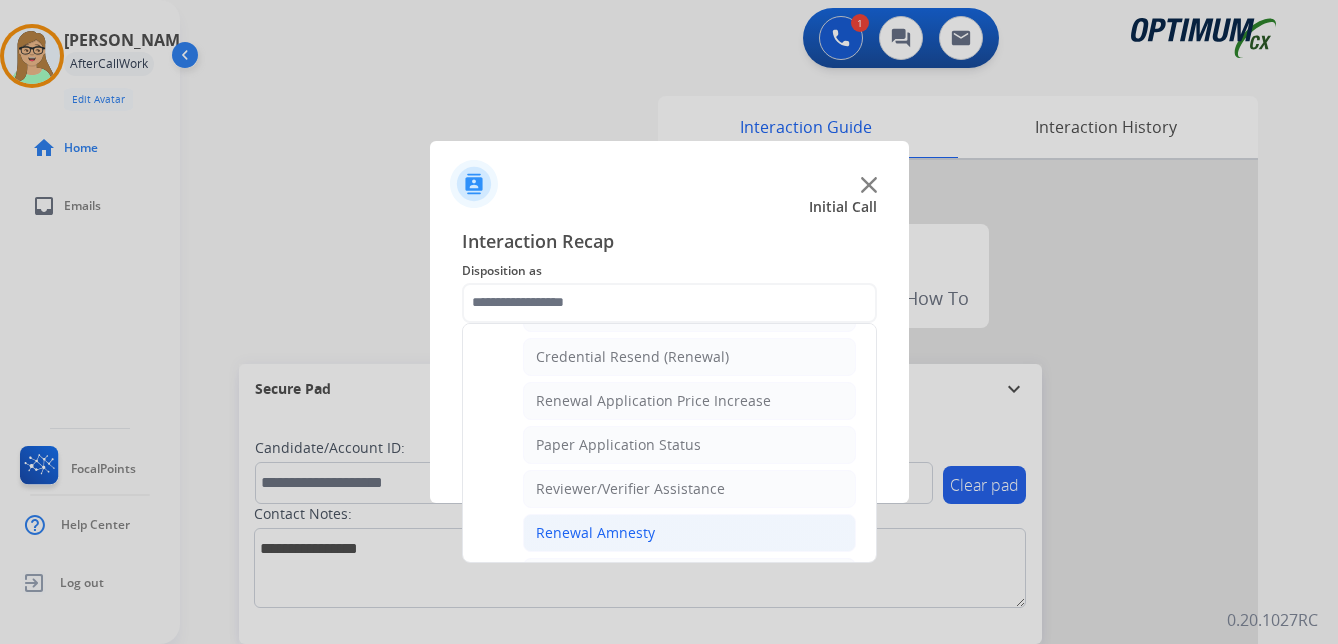 click on "Renewal Amnesty" 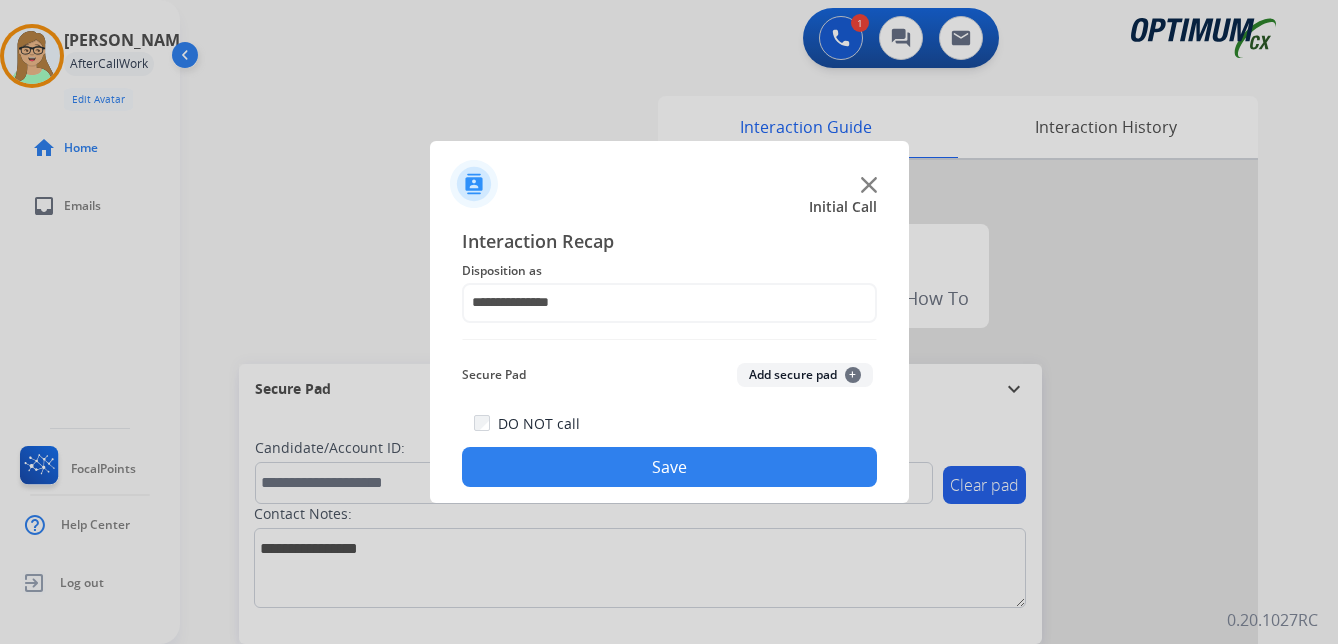 click on "Save" 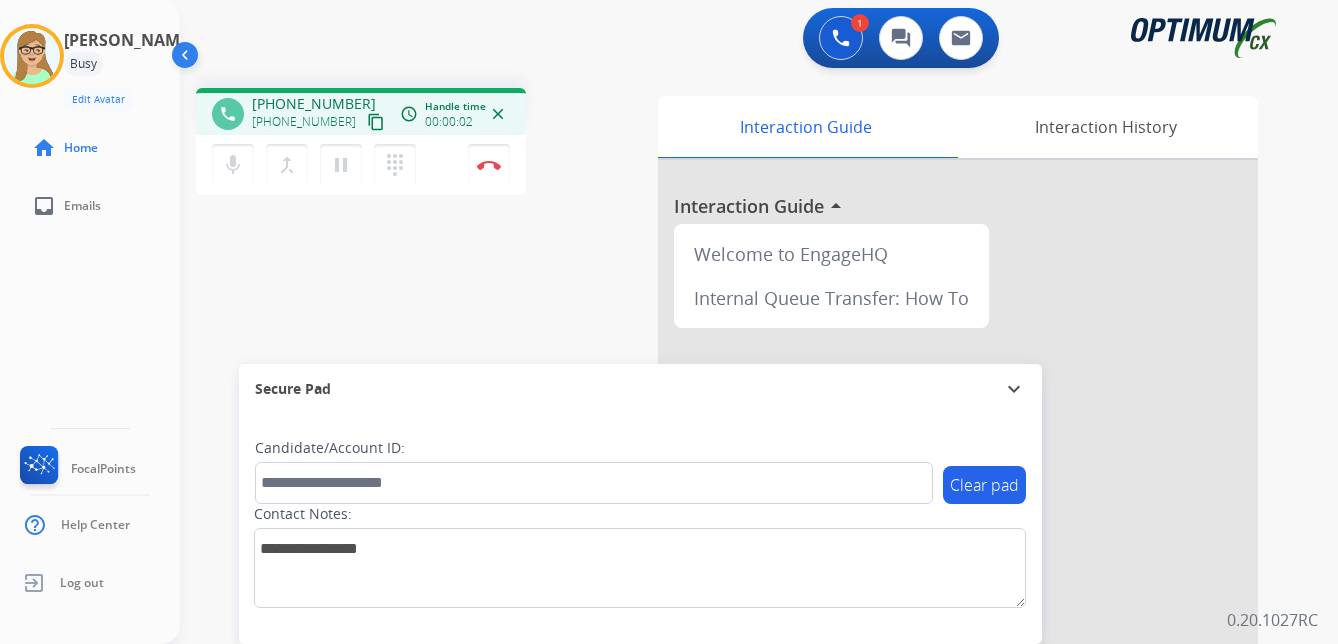 drag, startPoint x: 356, startPoint y: 124, endPoint x: 345, endPoint y: 127, distance: 11.401754 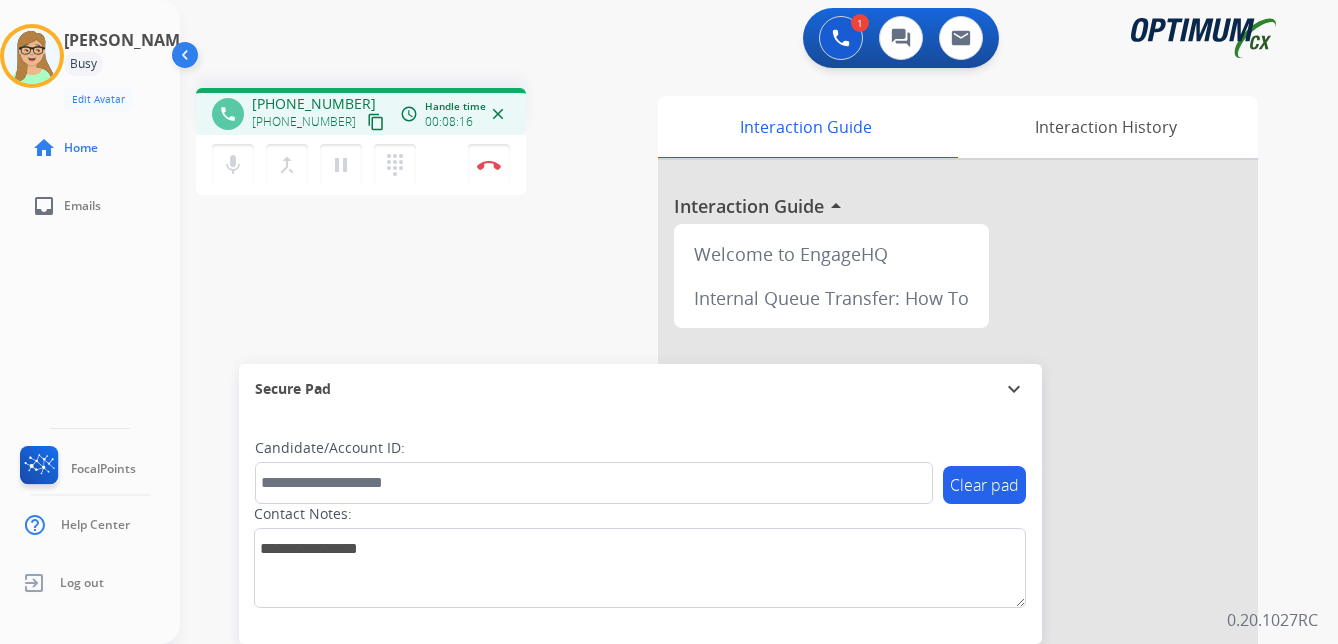 click on "[PERSON_NAME]  Edit Avatar  Agent:   [PERSON_NAME] Profile:  OCX Training home  Home  inbox  Emails   FocalPoints   Help Center   Log out" 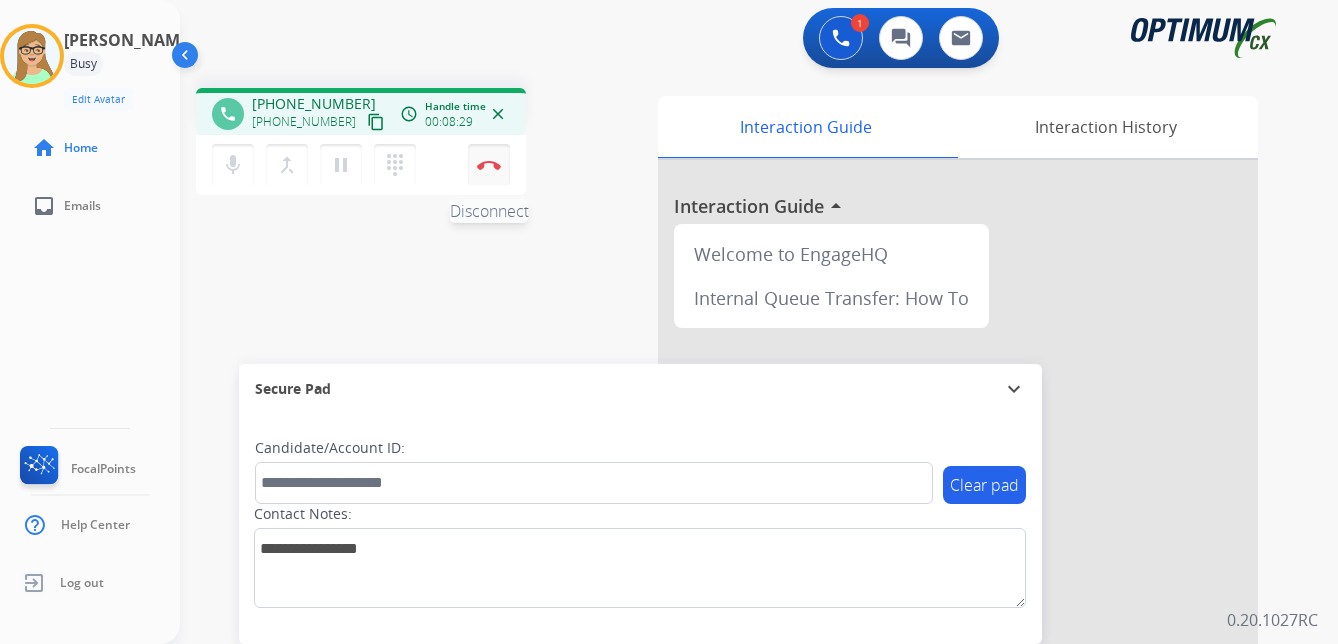 click at bounding box center [489, 165] 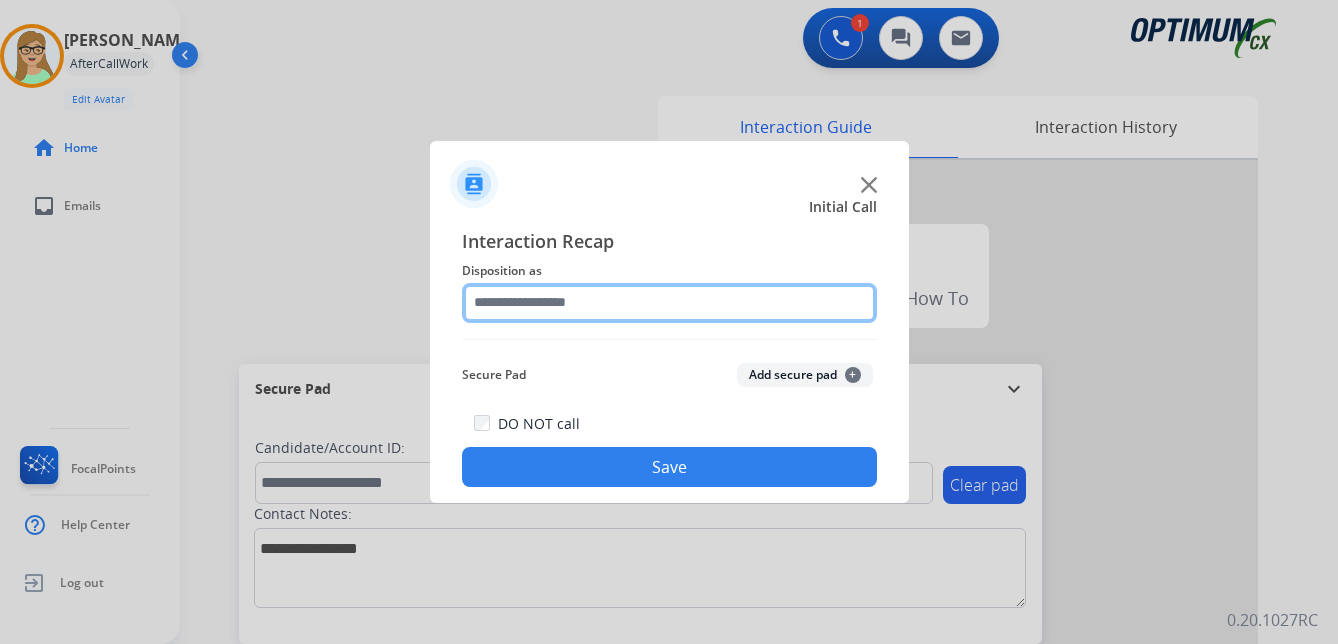 click 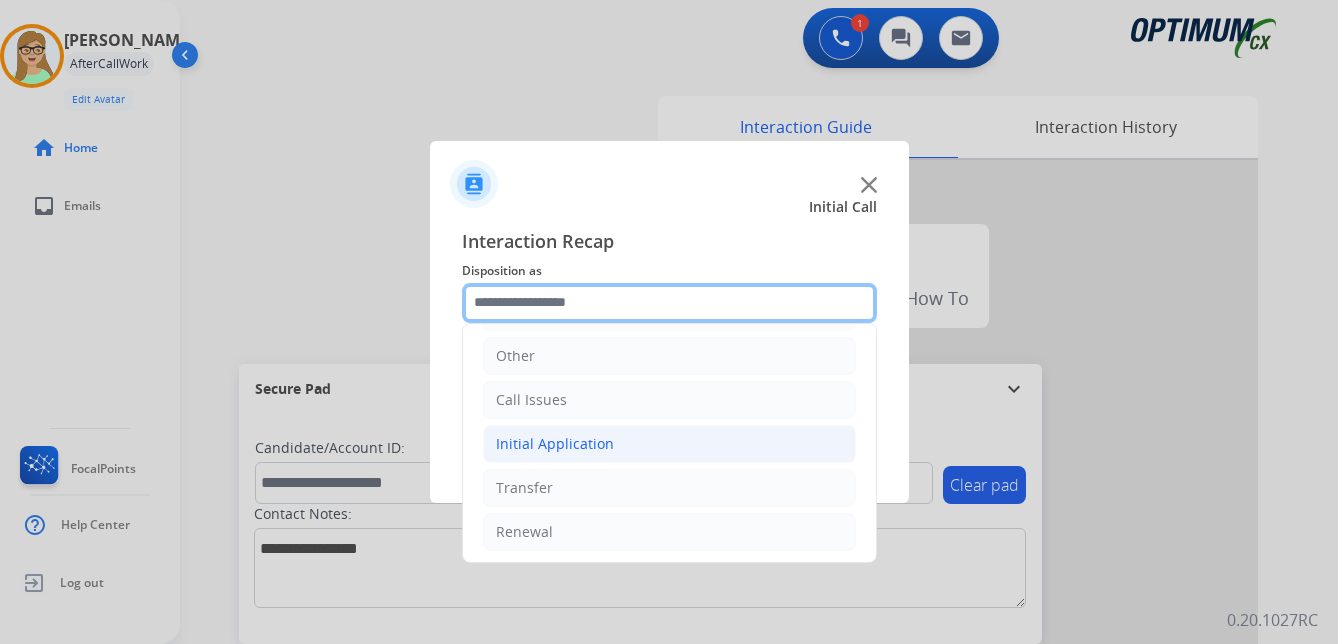 scroll, scrollTop: 136, scrollLeft: 0, axis: vertical 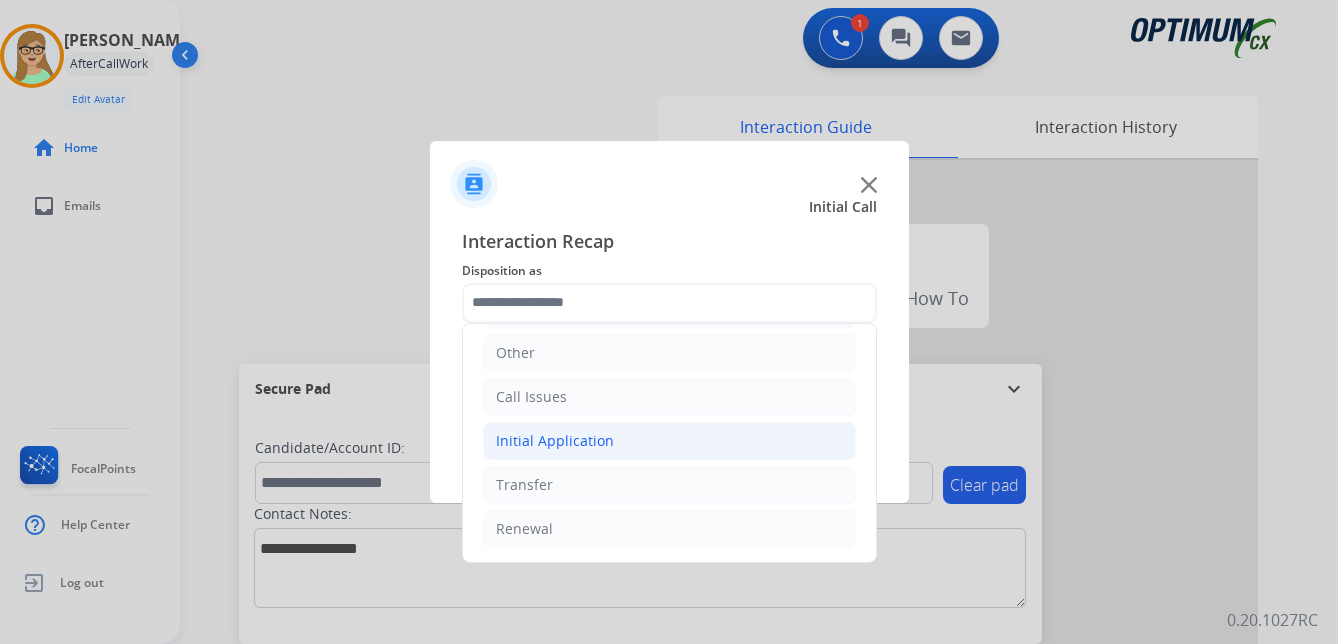 click on "Initial Application" 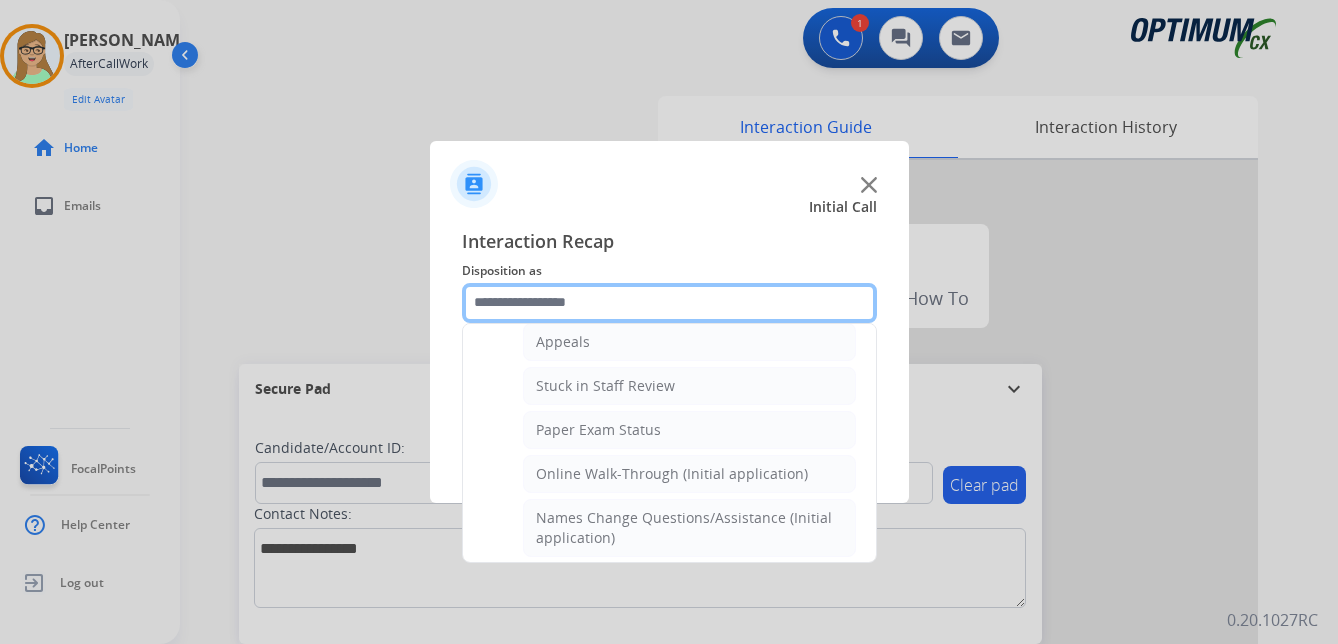 scroll, scrollTop: 336, scrollLeft: 0, axis: vertical 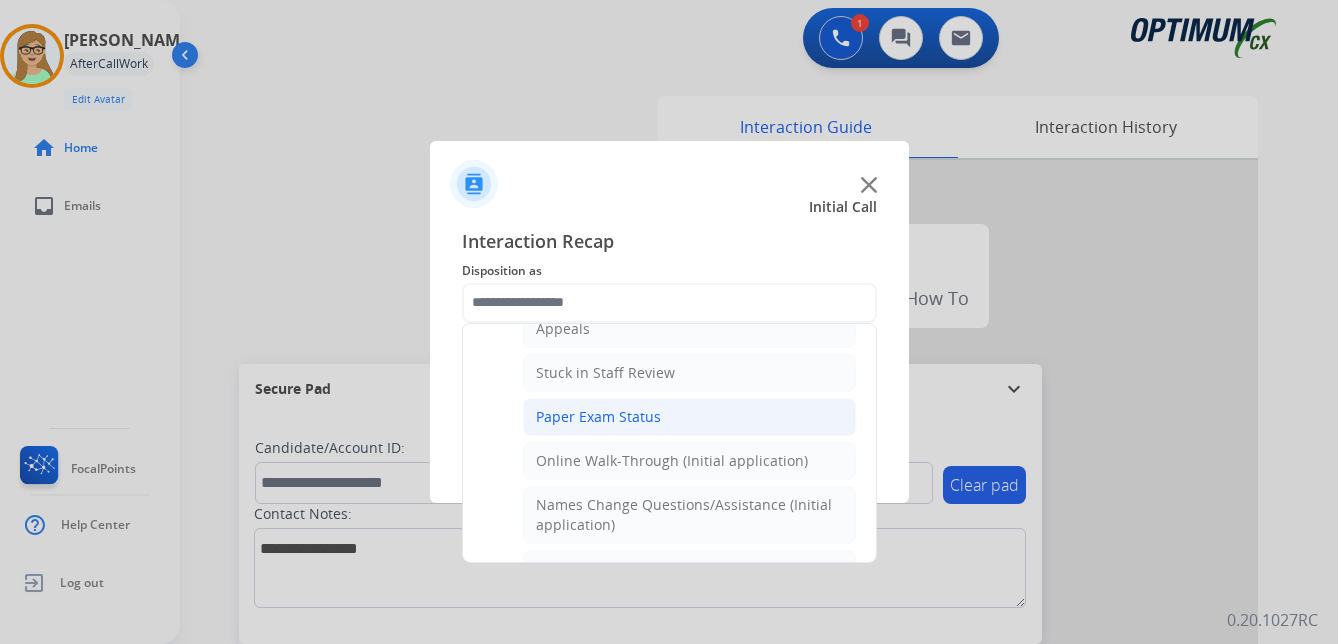 click on "Paper Exam Status" 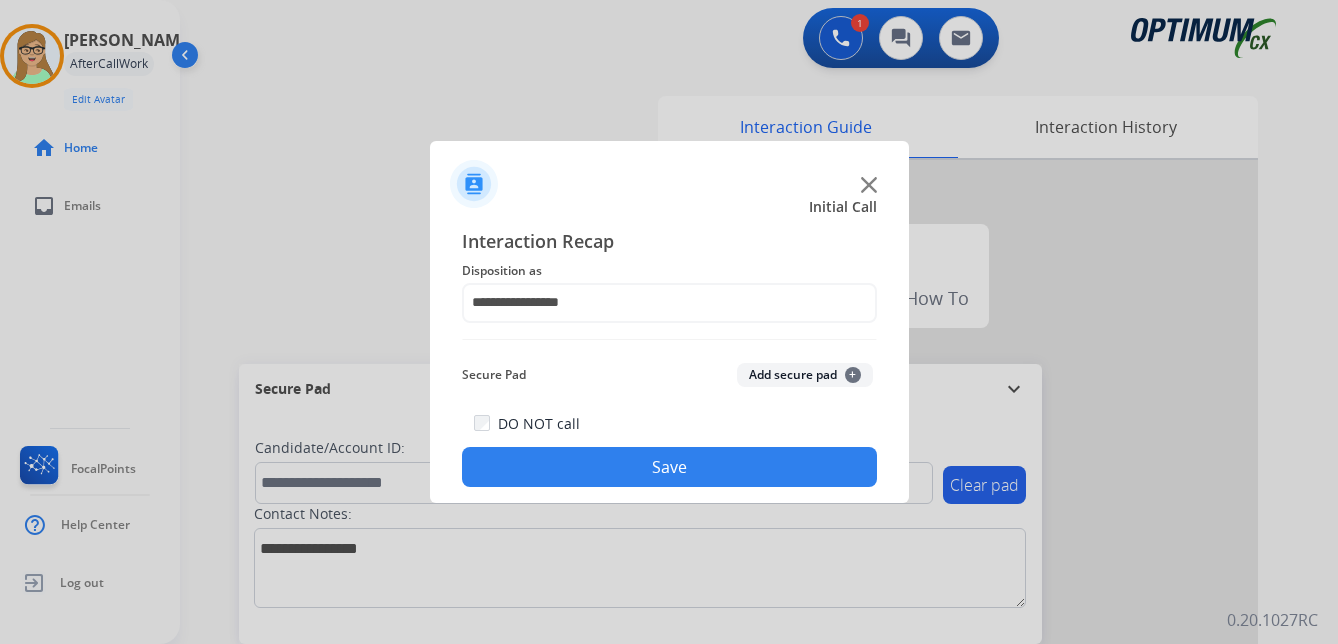 click on "Save" 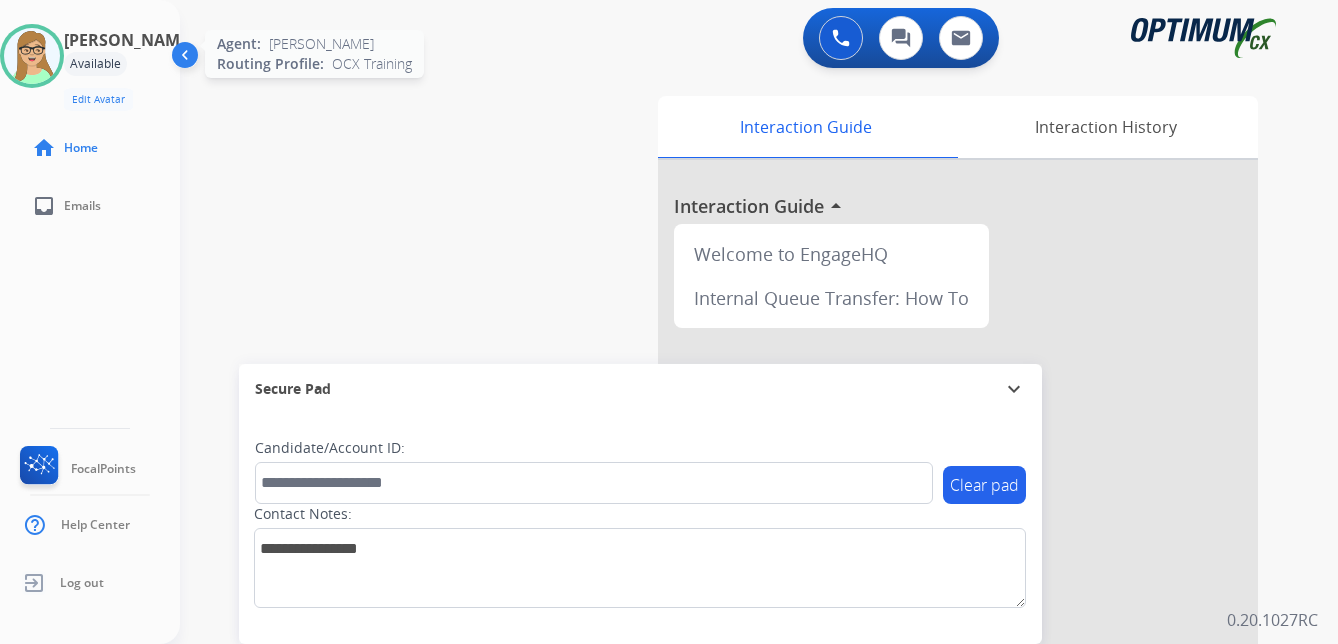 click at bounding box center (32, 56) 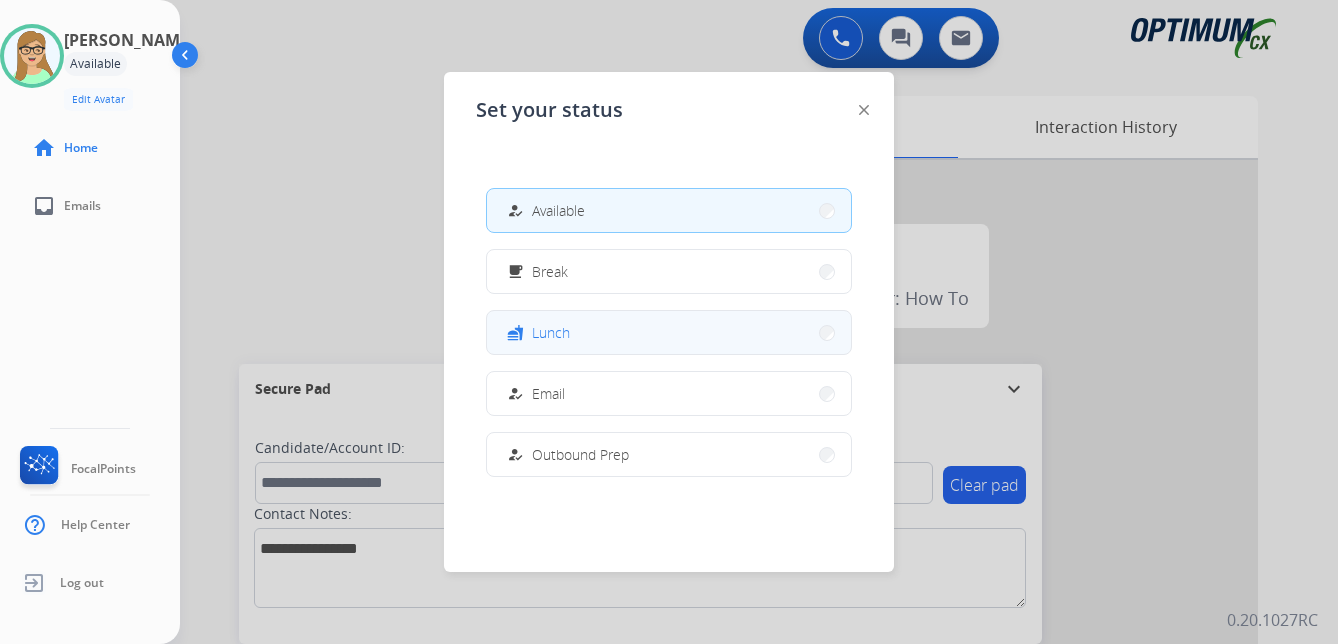 click on "Lunch" at bounding box center (551, 332) 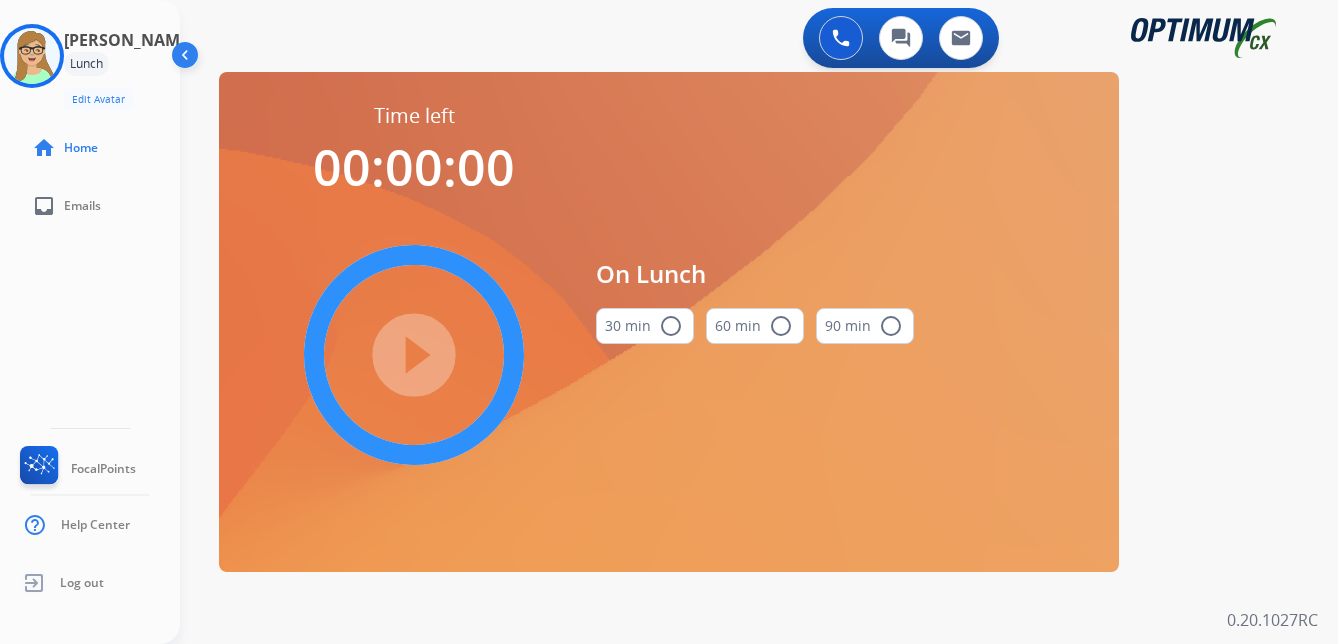 click on "radio_button_unchecked" at bounding box center [671, 326] 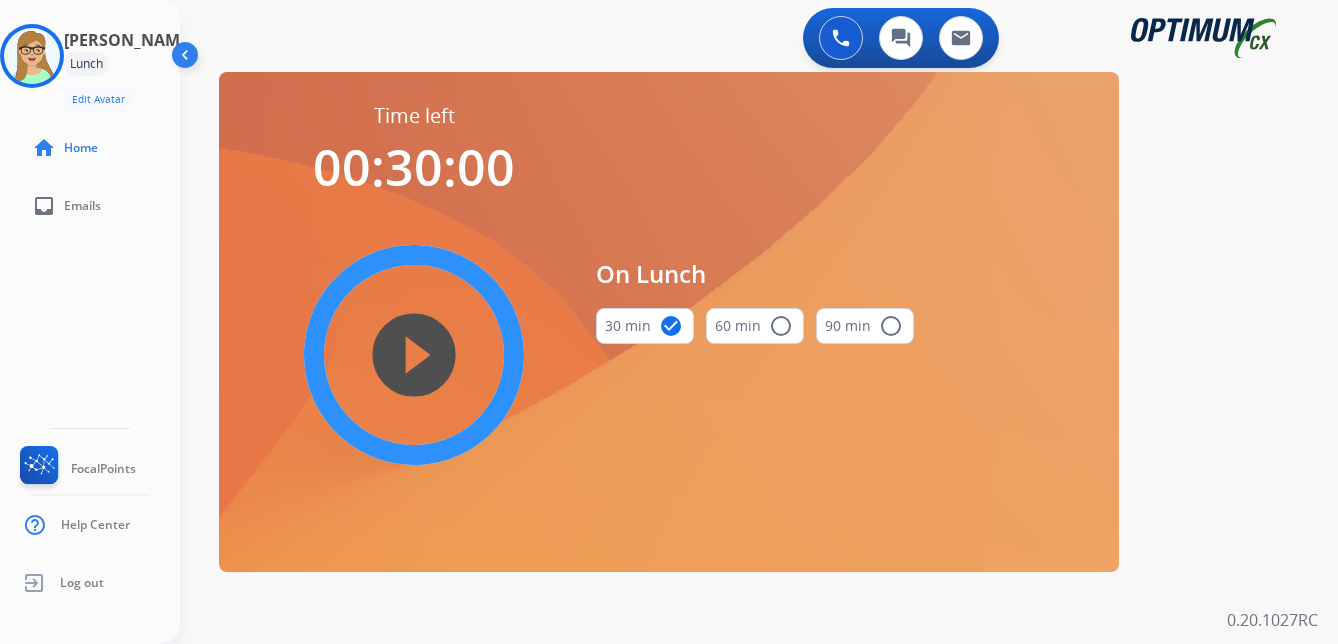click on "play_circle_filled" at bounding box center [414, 355] 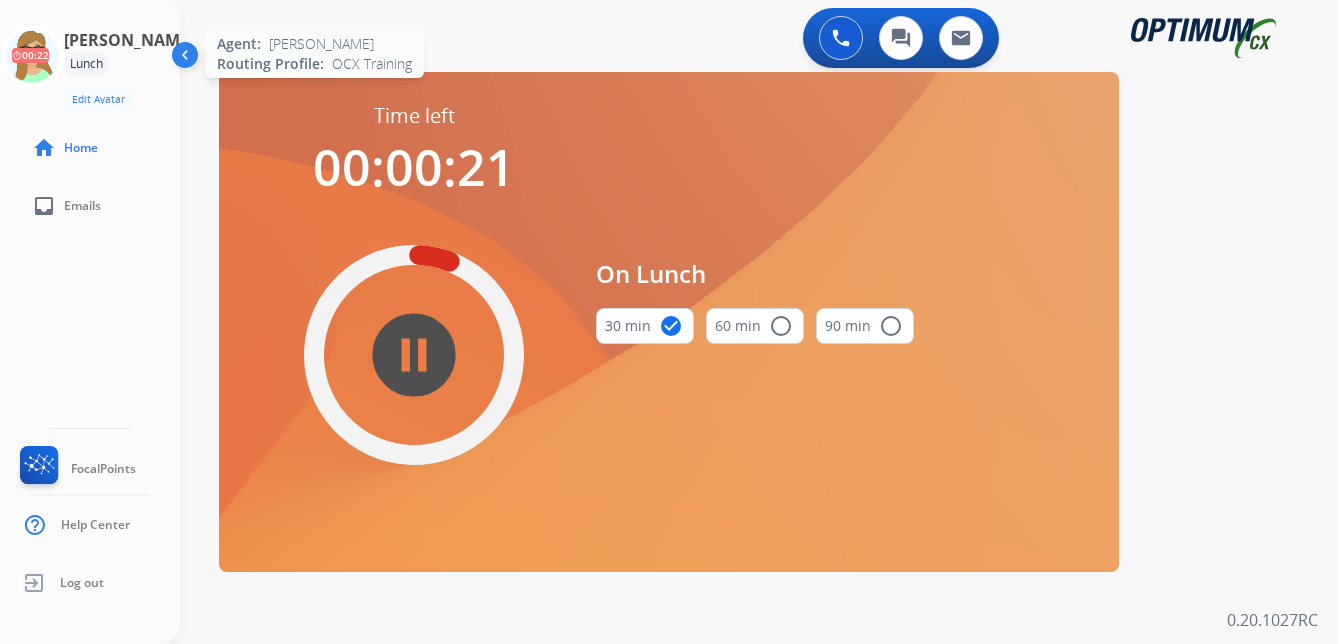 click 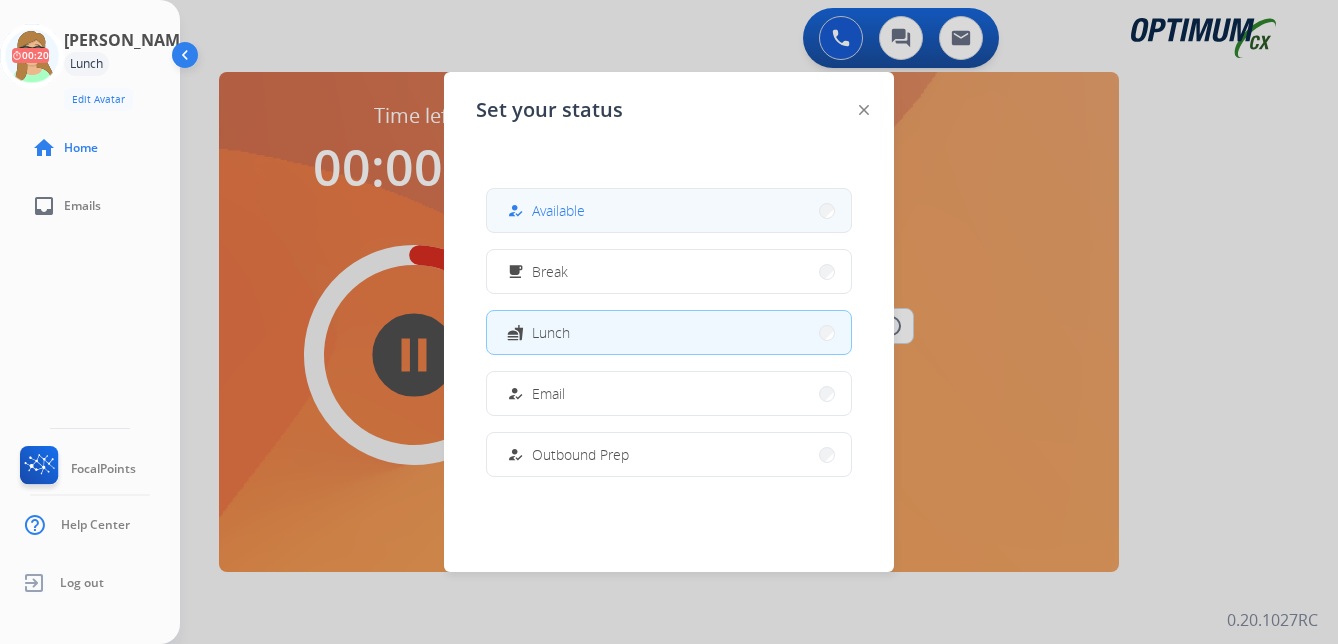 click on "Available" at bounding box center (558, 210) 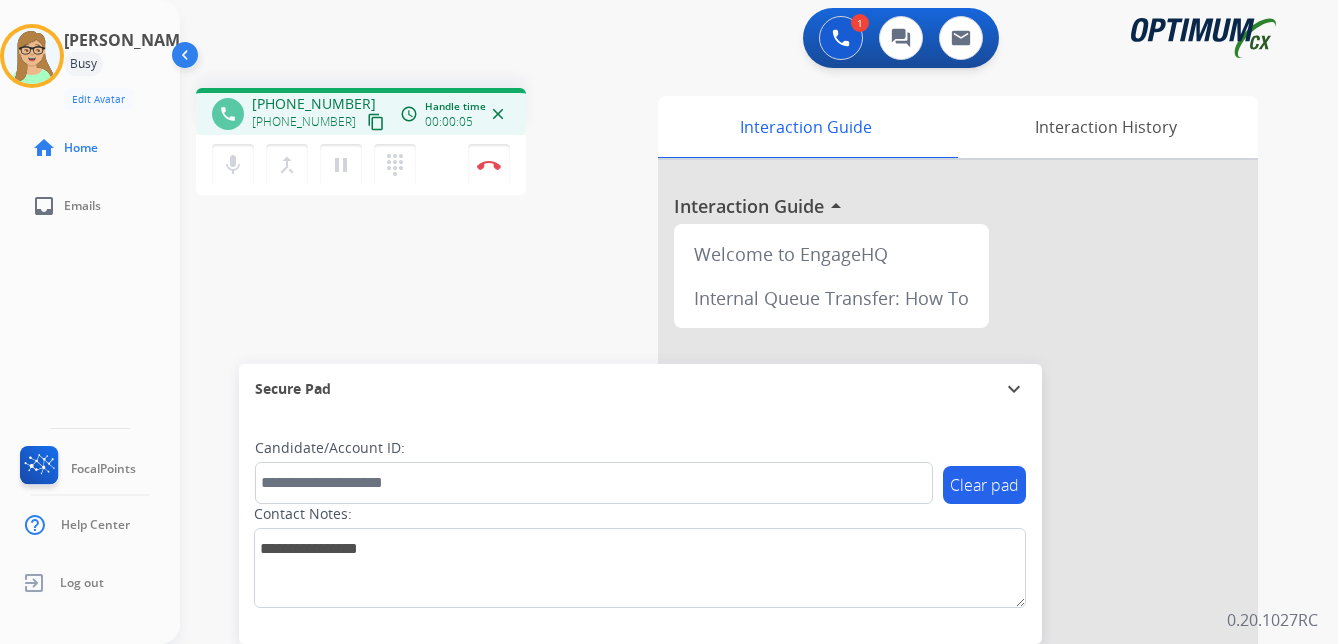 click on "content_copy" at bounding box center (376, 122) 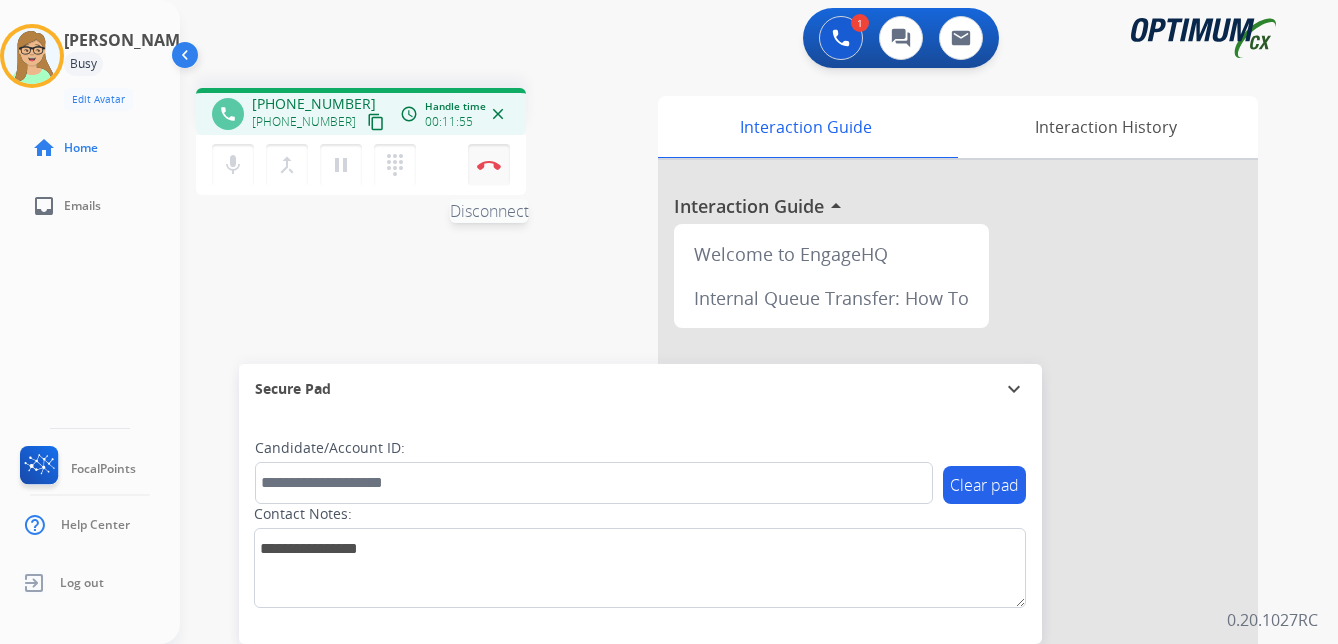 click at bounding box center (489, 165) 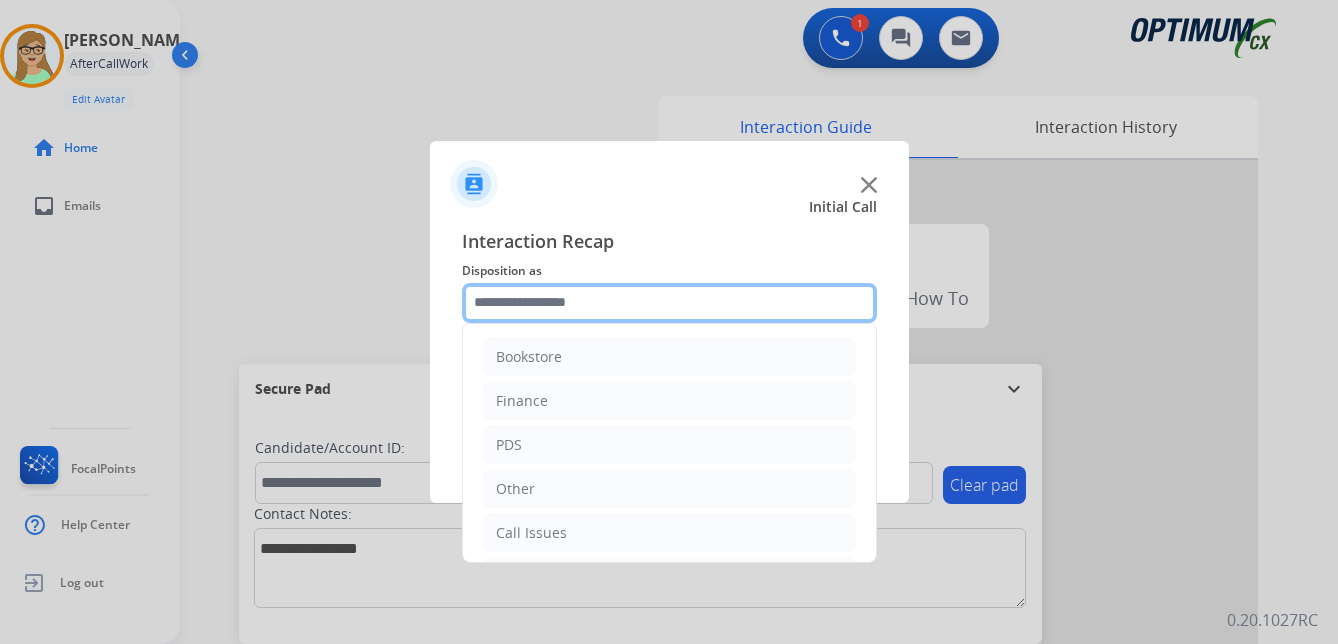 click 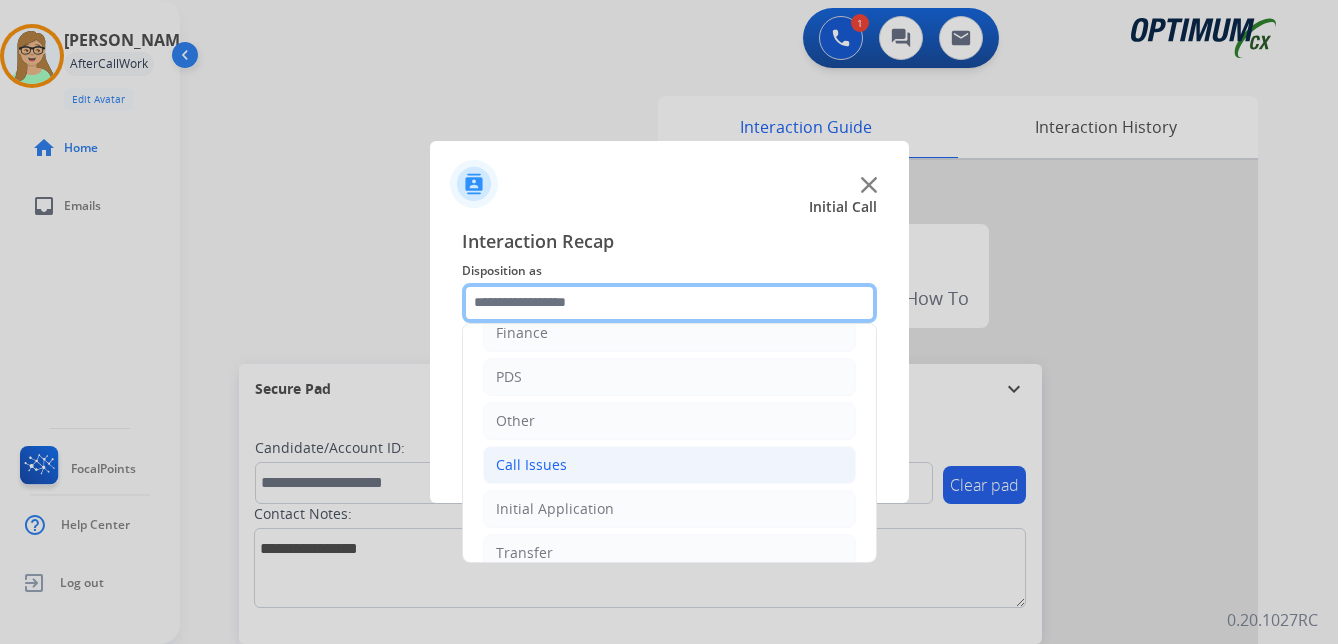 scroll, scrollTop: 136, scrollLeft: 0, axis: vertical 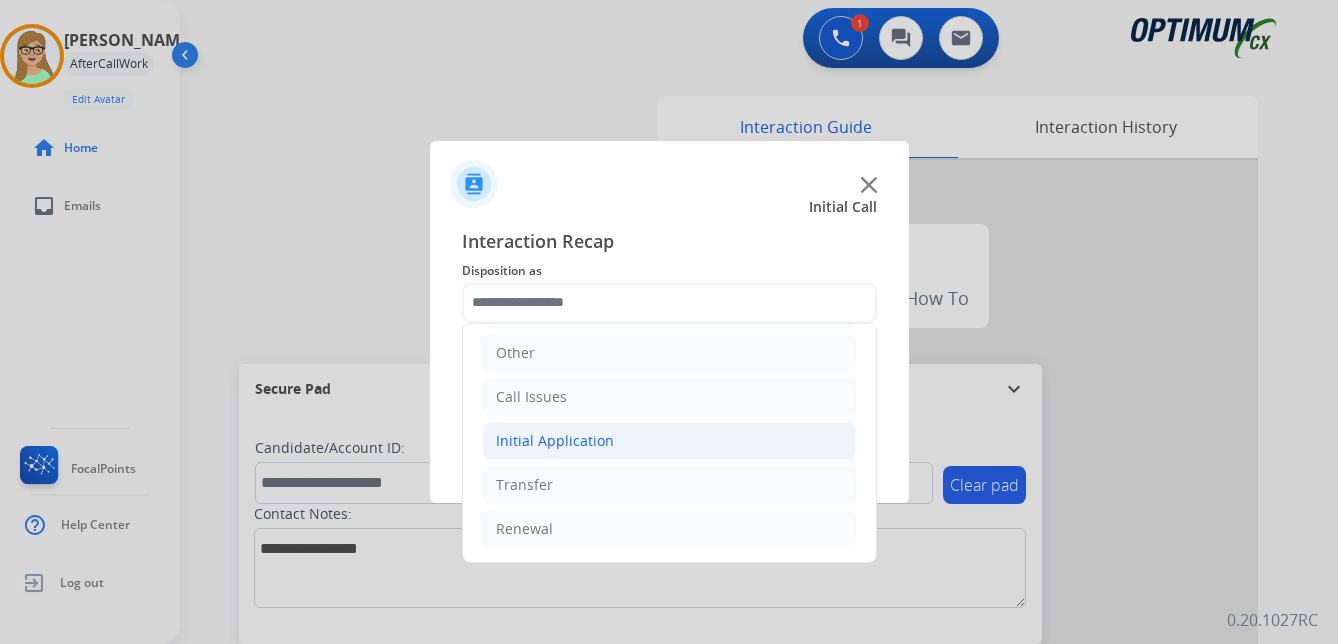 click on "Initial Application" 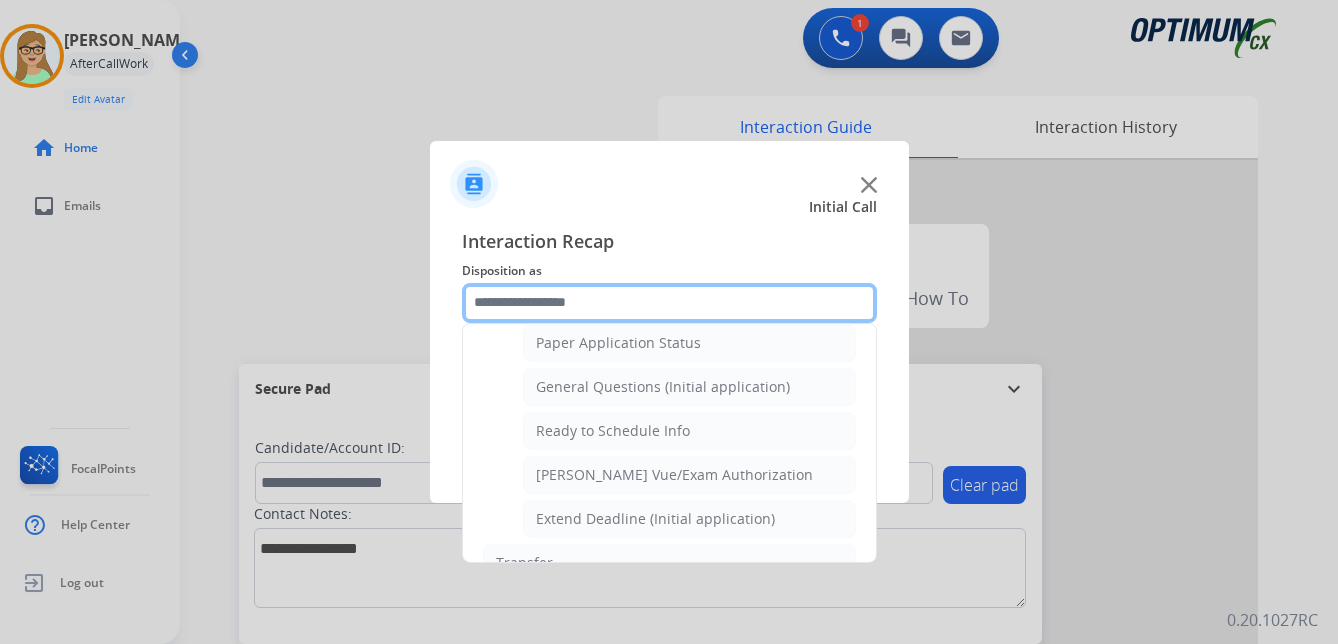 scroll, scrollTop: 1136, scrollLeft: 0, axis: vertical 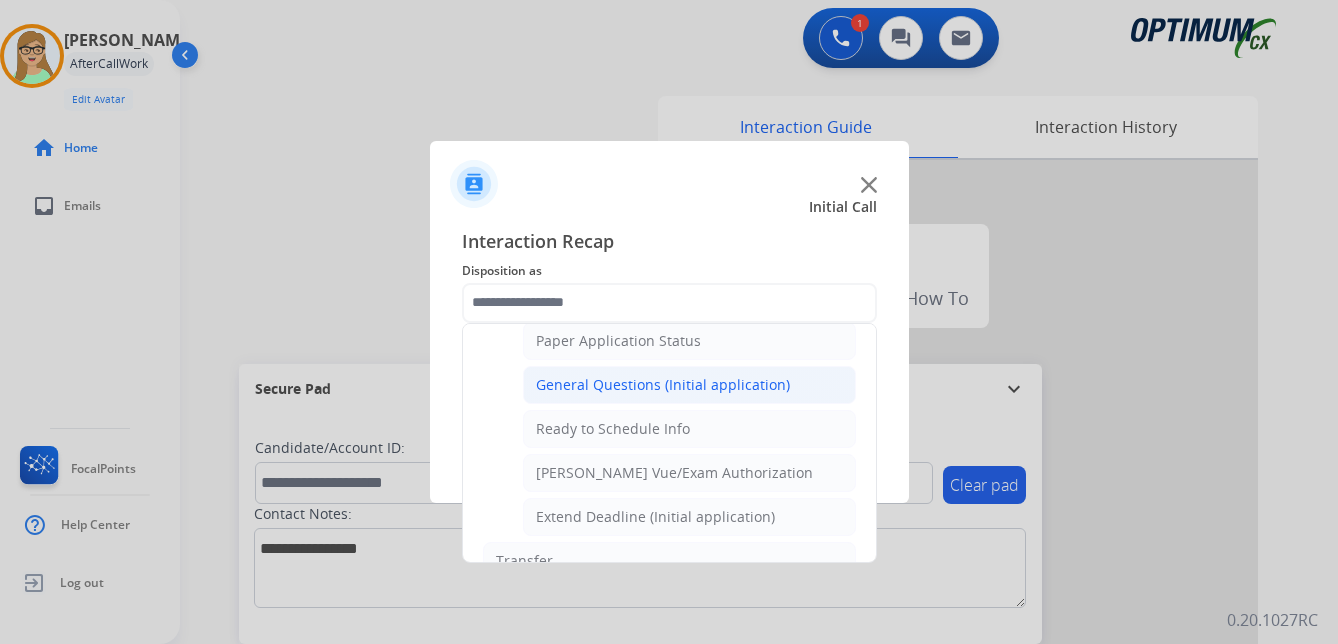 click on "General Questions (Initial application)" 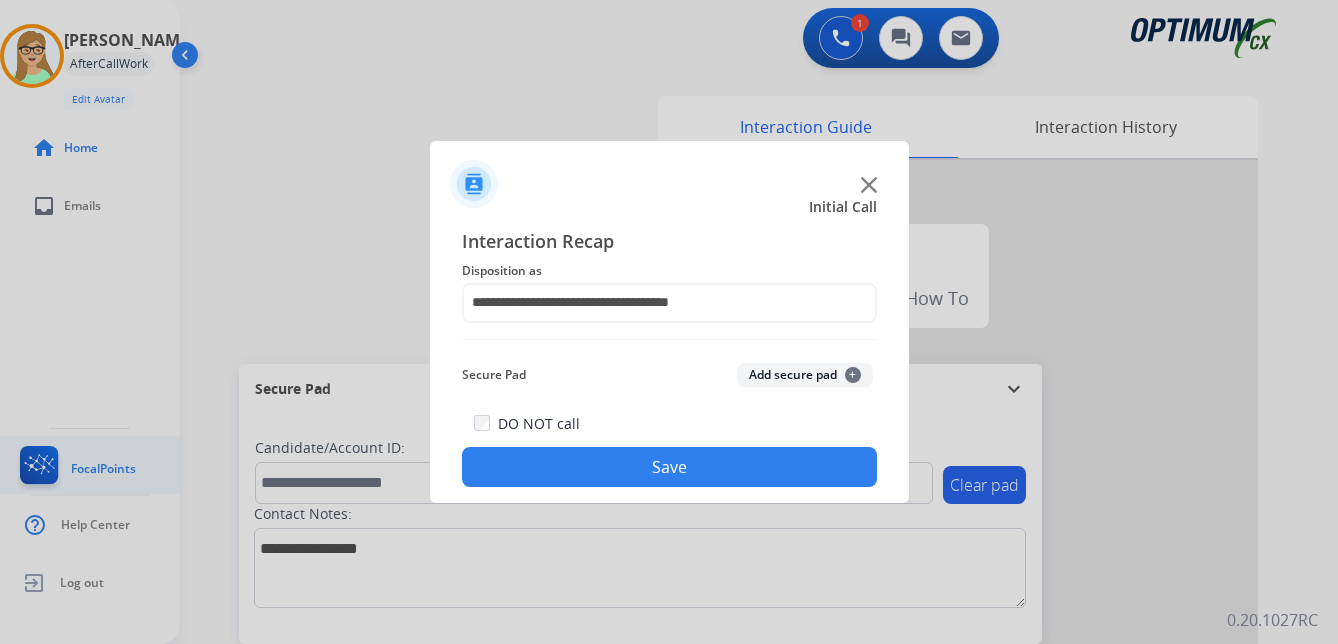 drag, startPoint x: 603, startPoint y: 471, endPoint x: 5, endPoint y: 442, distance: 598.70276 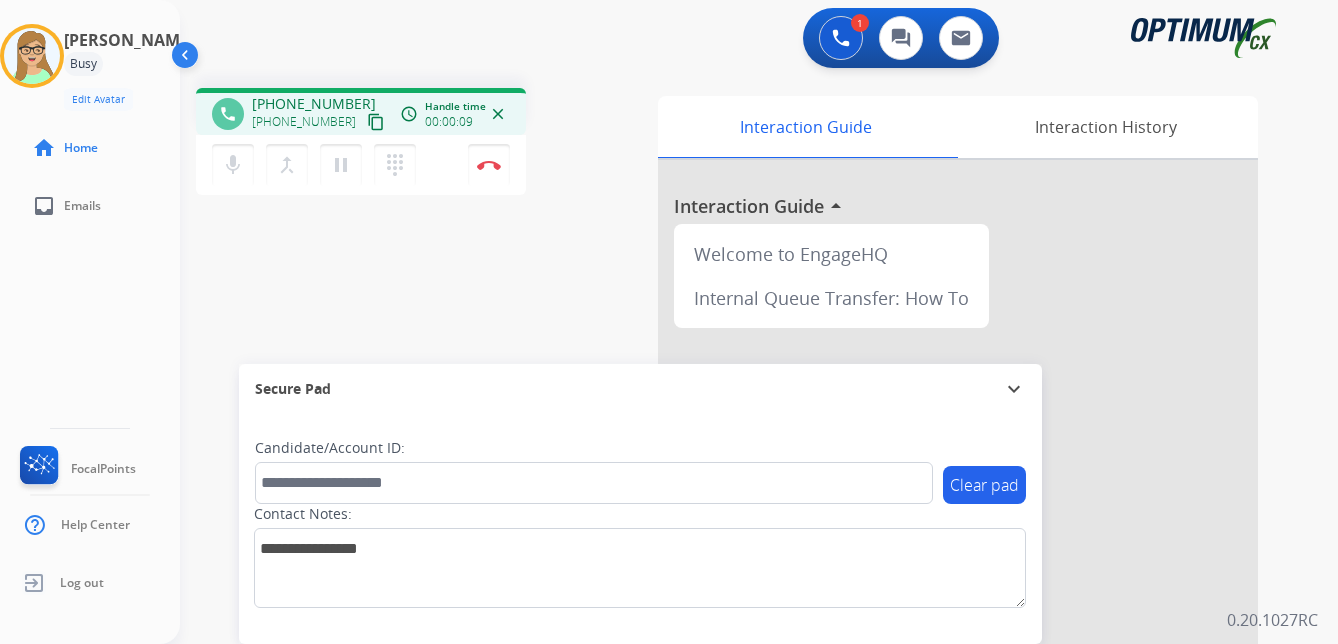 click on "content_copy" at bounding box center (376, 122) 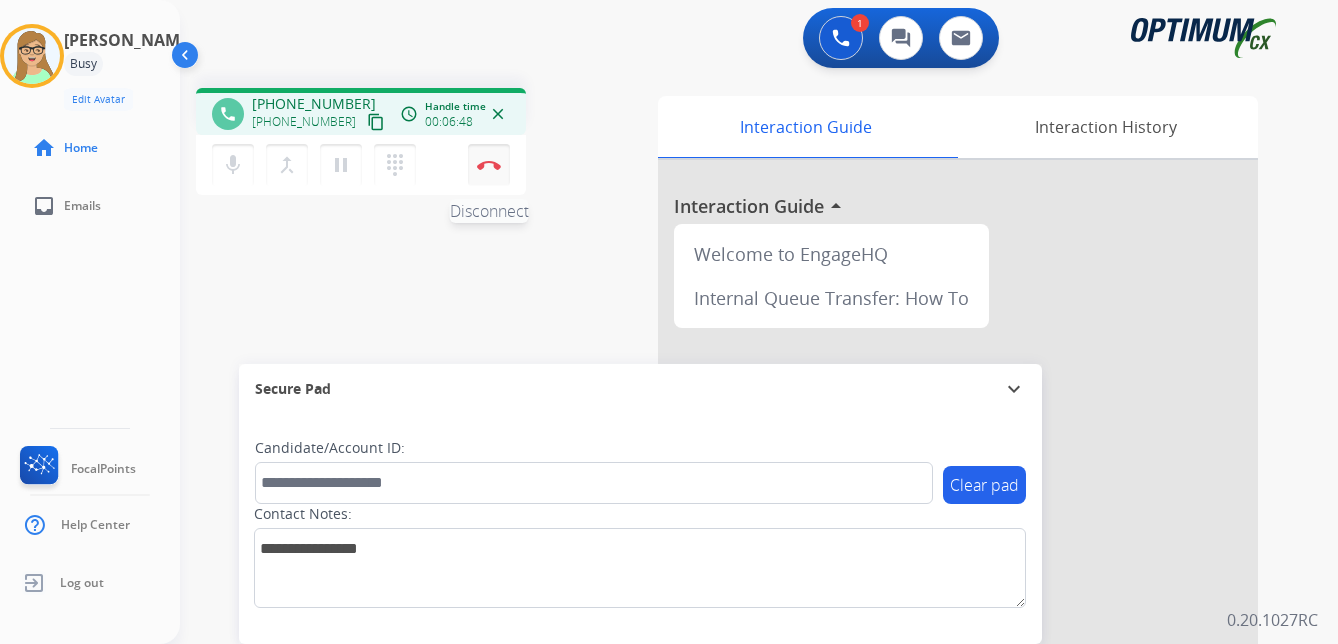 click on "Disconnect" at bounding box center (489, 165) 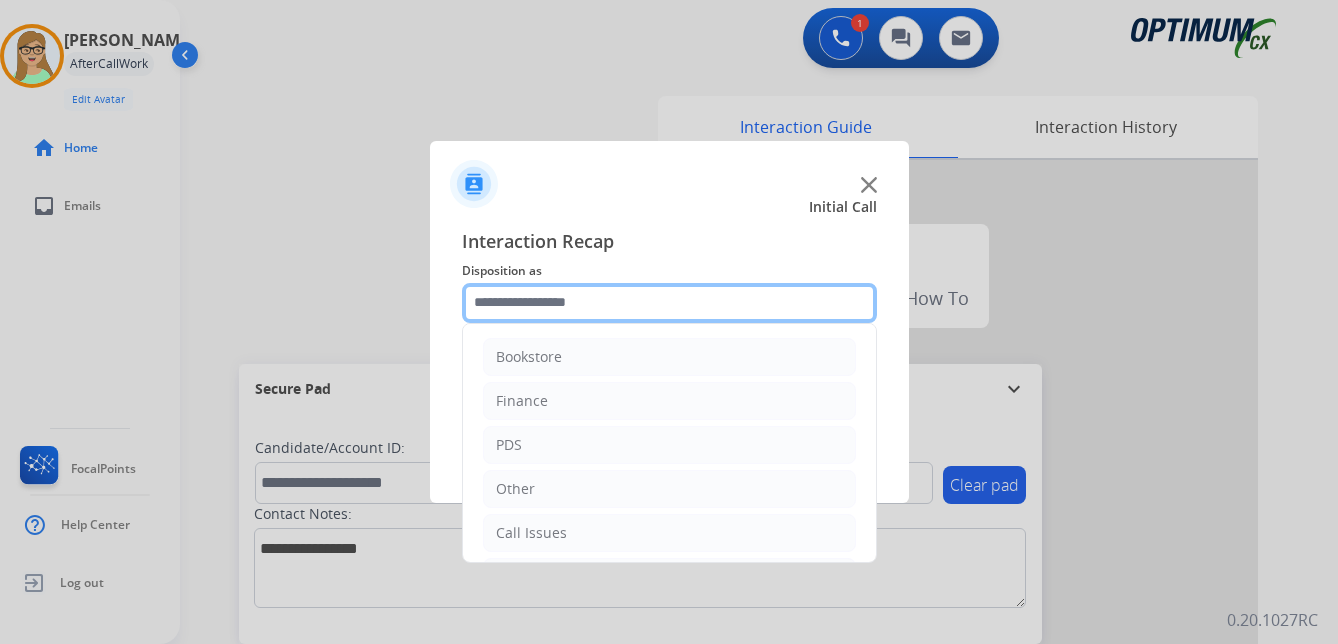 click 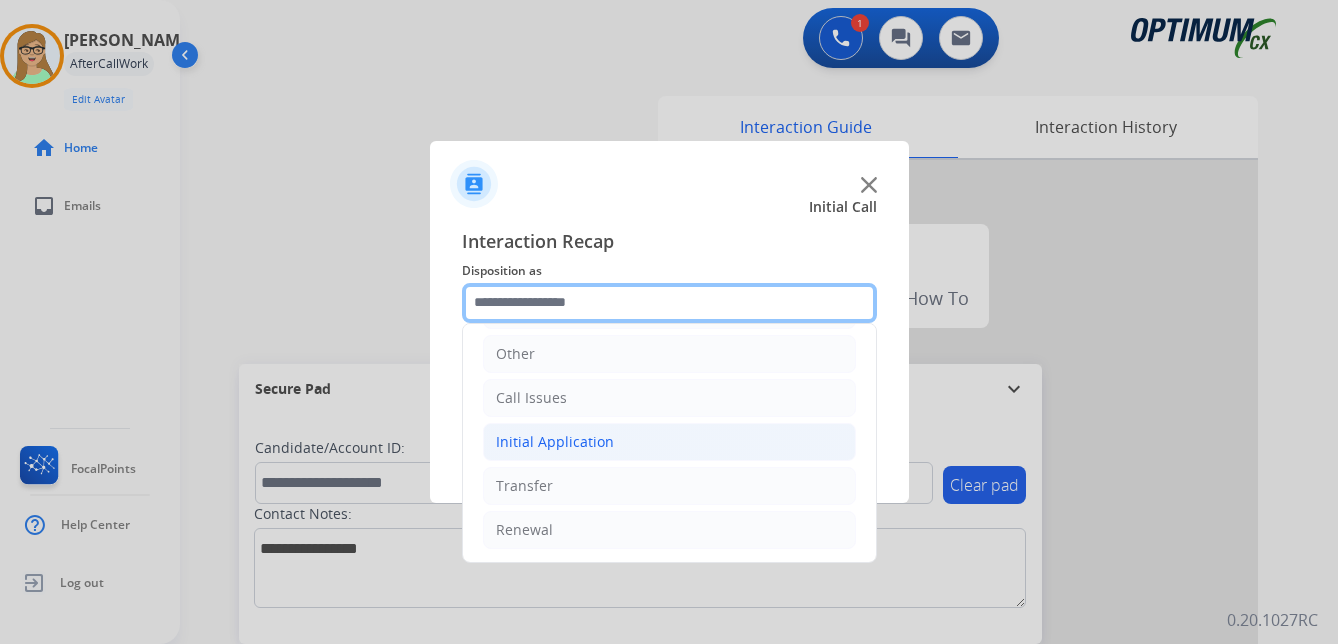 scroll, scrollTop: 136, scrollLeft: 0, axis: vertical 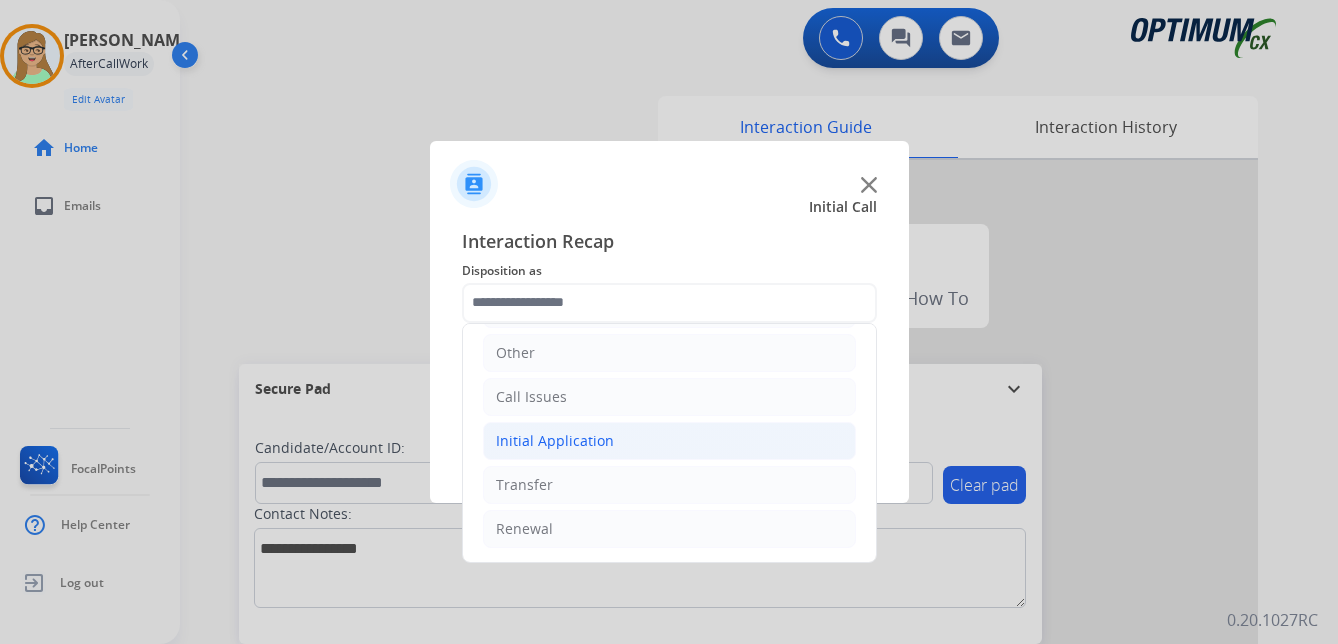 click on "Initial Application" 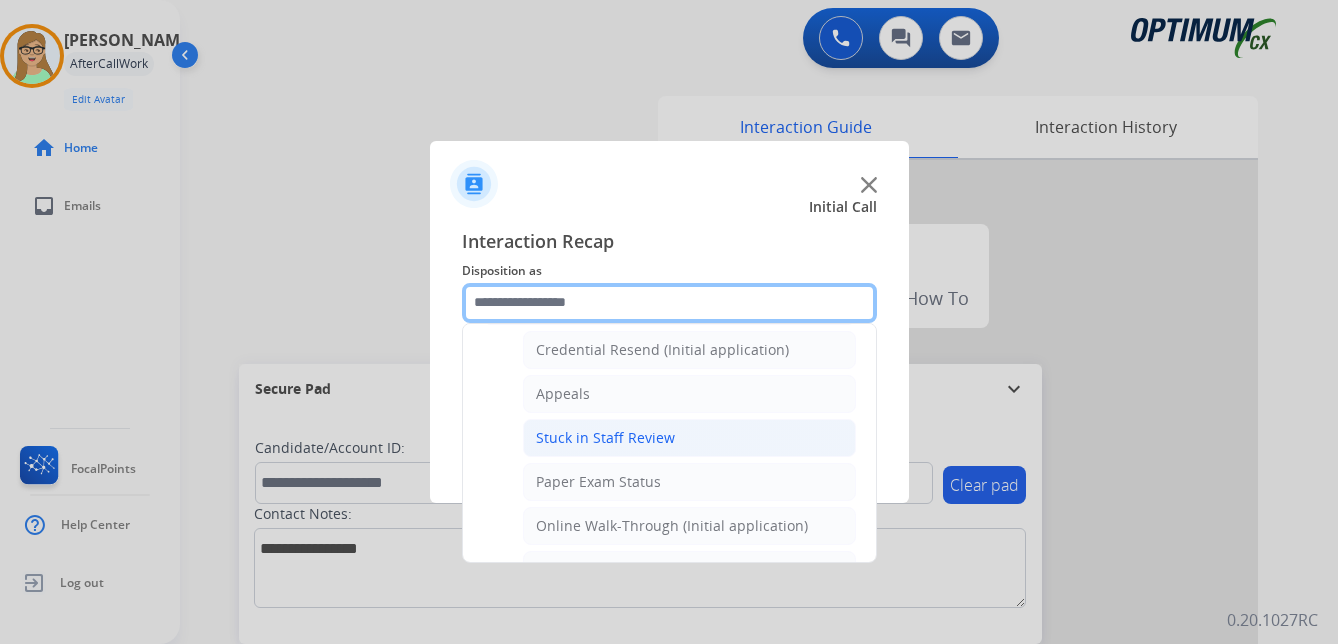 scroll, scrollTop: 236, scrollLeft: 0, axis: vertical 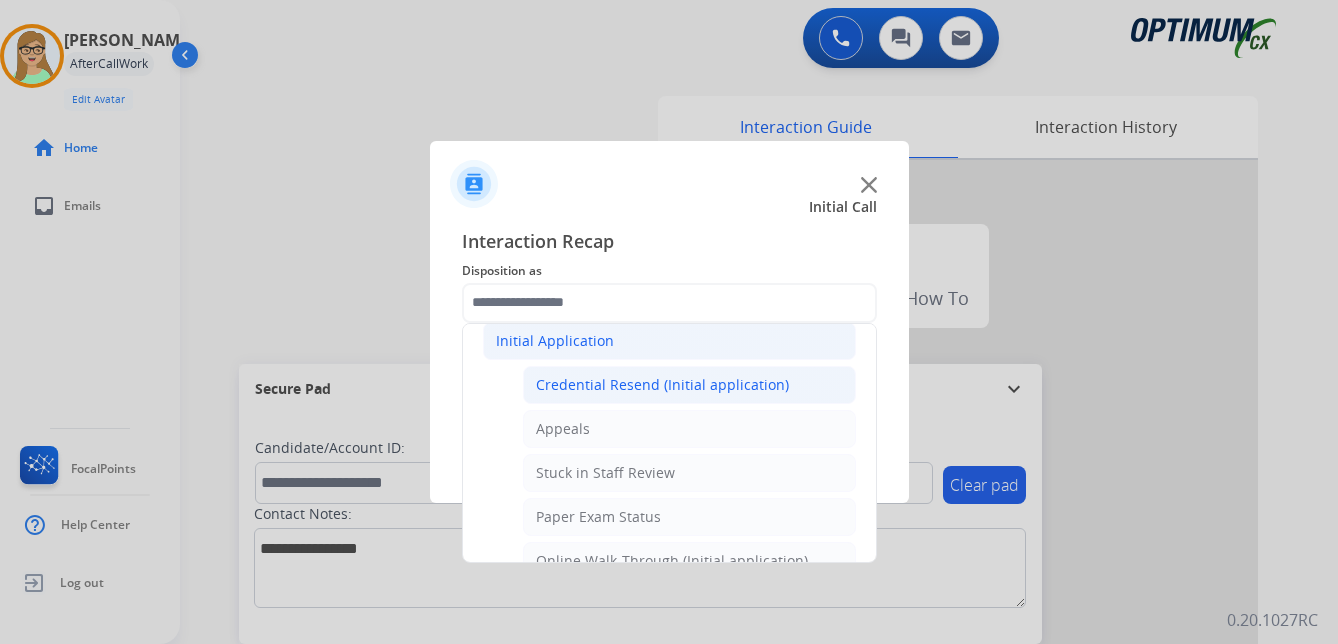 click on "Credential Resend (Initial application)" 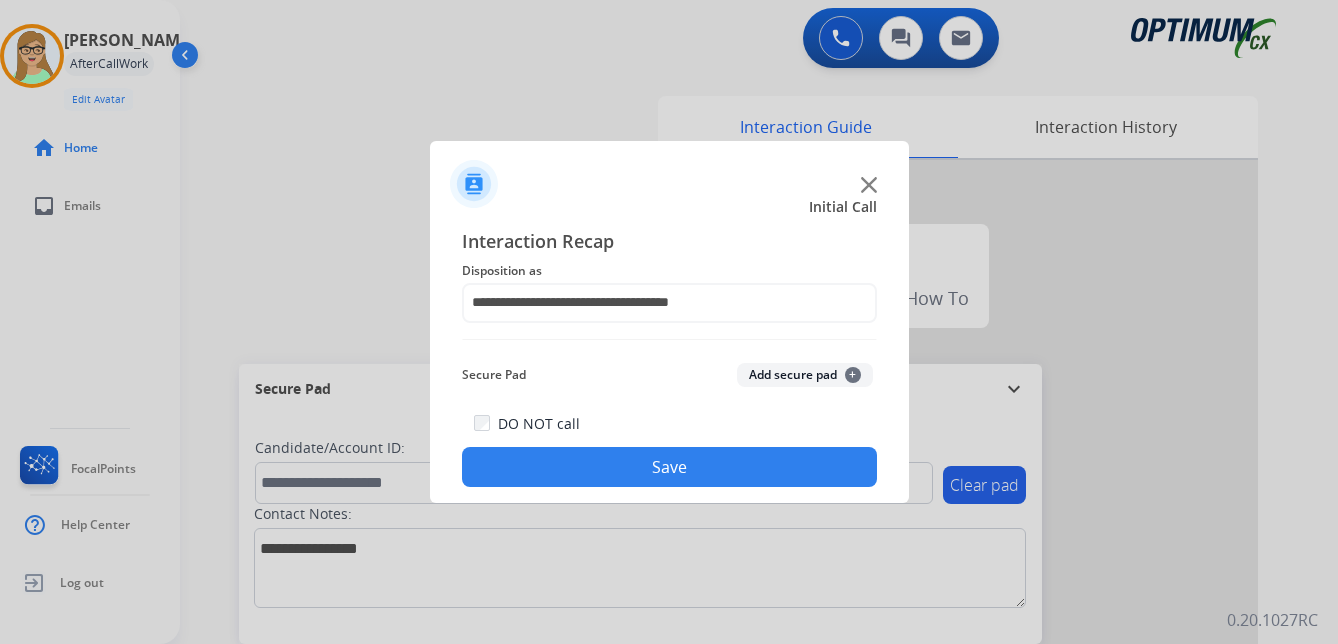 drag, startPoint x: 548, startPoint y: 456, endPoint x: 518, endPoint y: 456, distance: 30 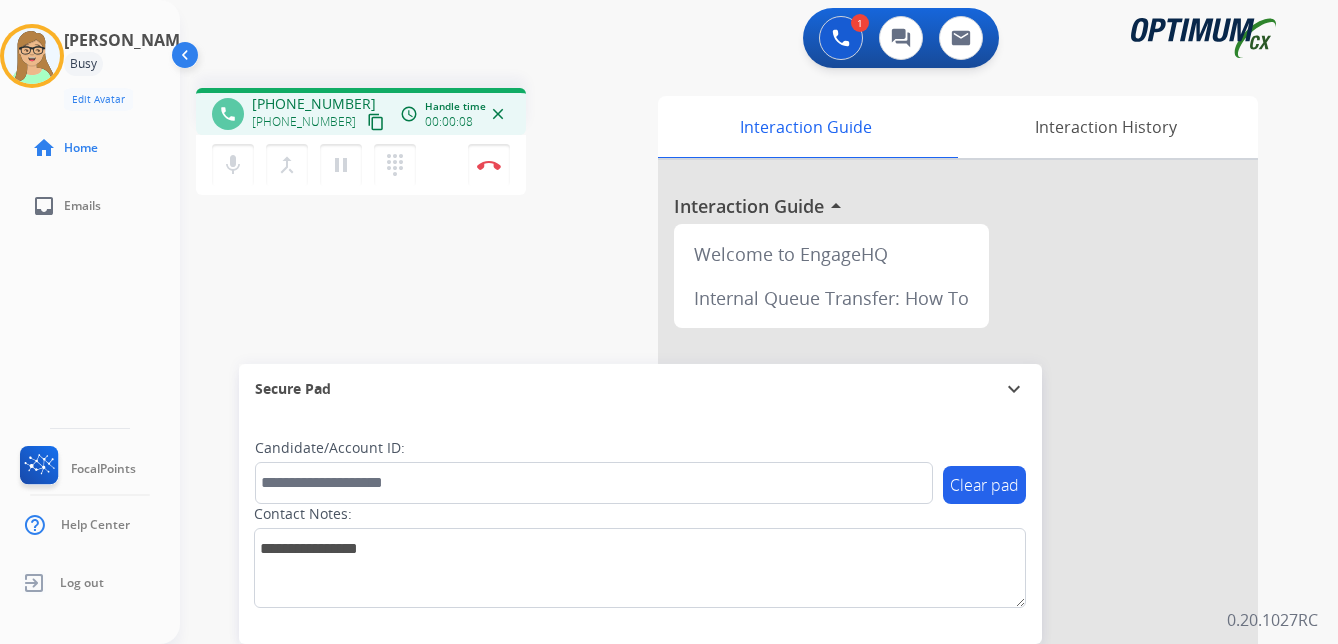 click on "content_copy" at bounding box center (376, 122) 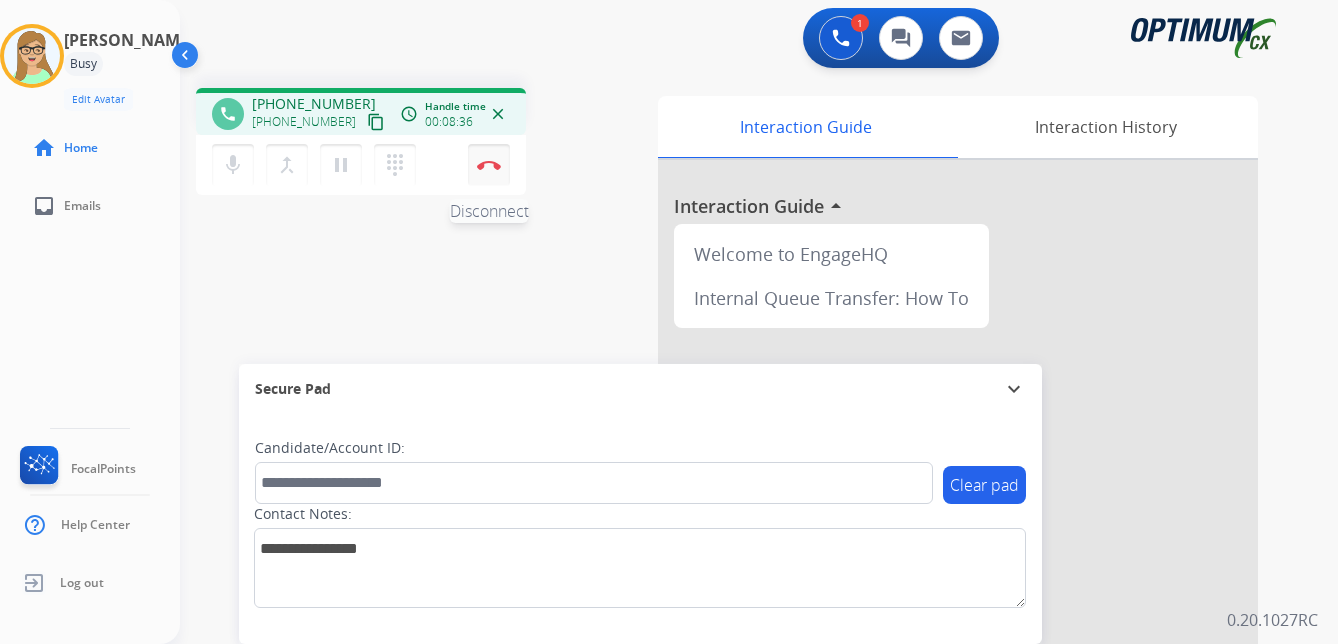 click at bounding box center [489, 165] 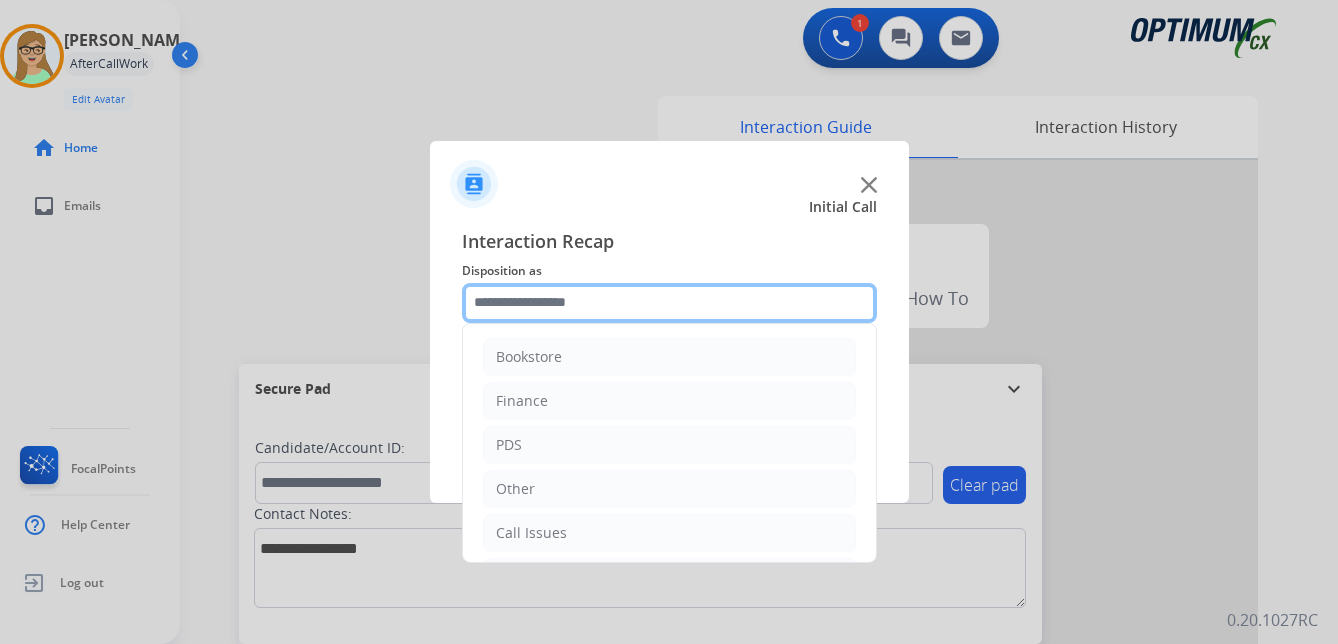 click 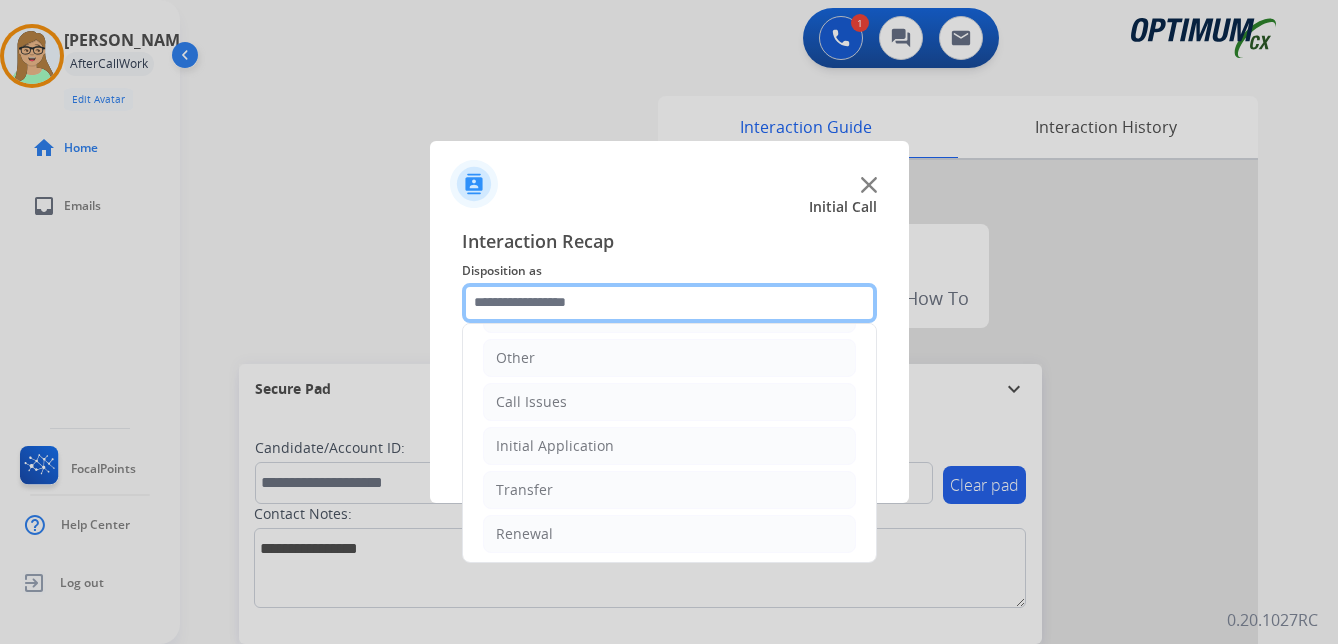 scroll, scrollTop: 136, scrollLeft: 0, axis: vertical 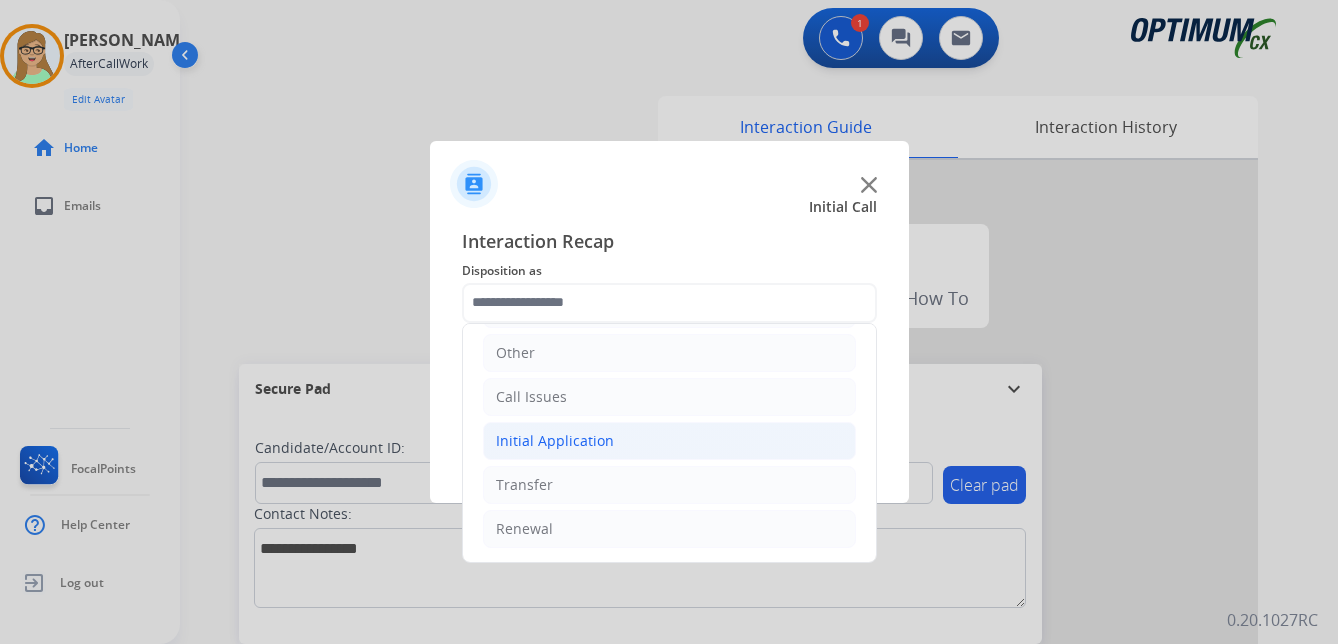 click on "Initial Application" 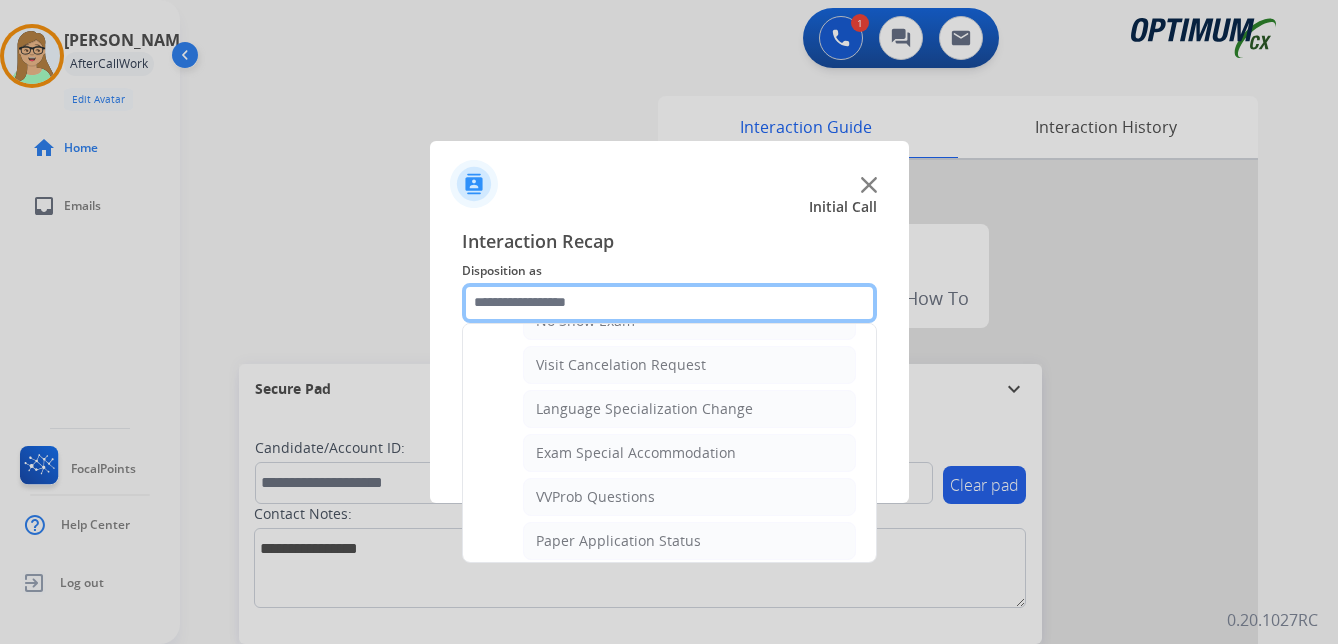 scroll, scrollTop: 1036, scrollLeft: 0, axis: vertical 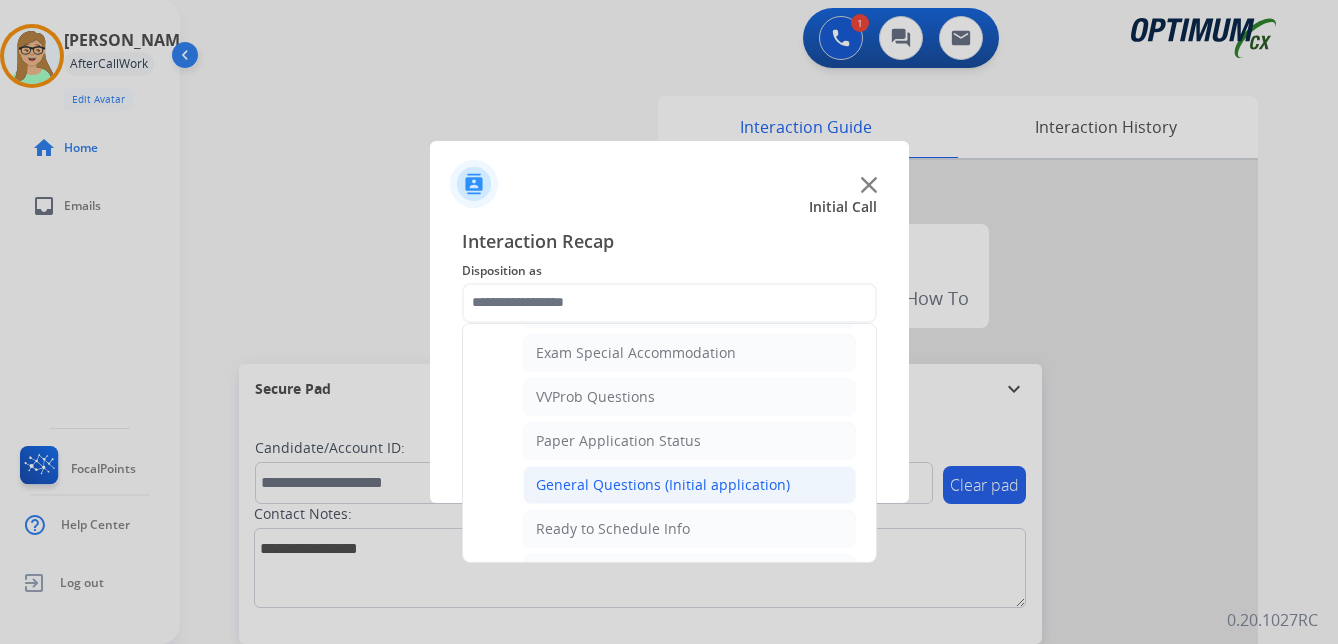 click on "General Questions (Initial application)" 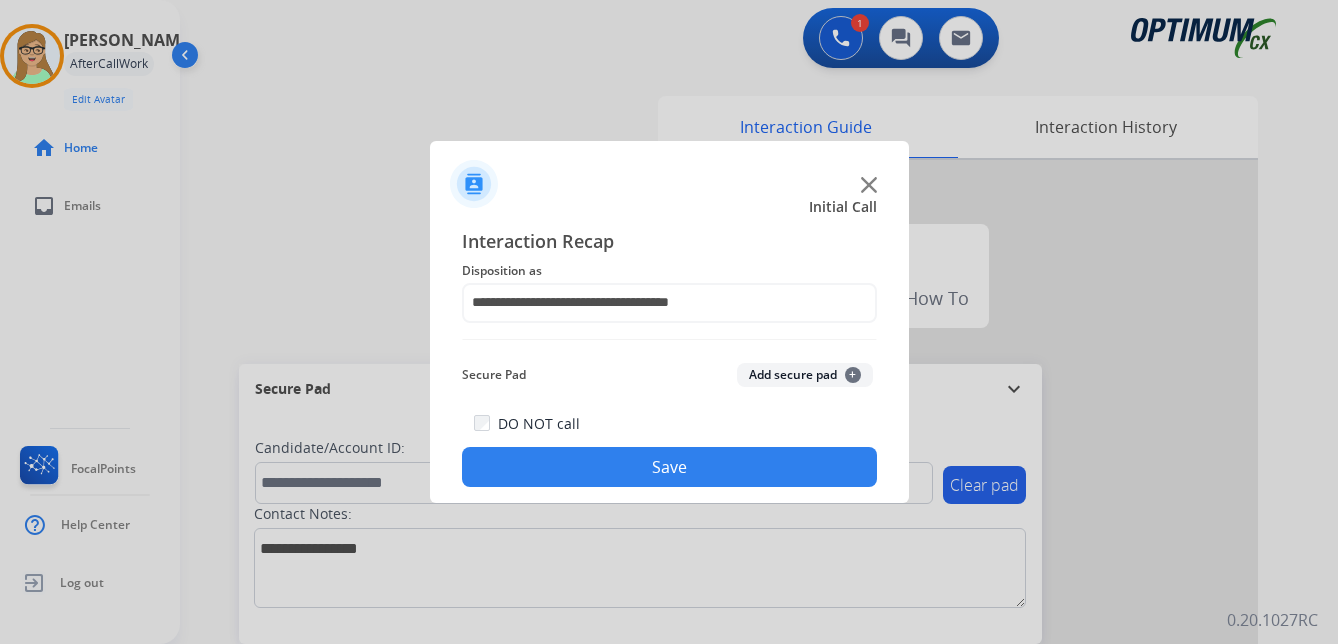 drag, startPoint x: 584, startPoint y: 467, endPoint x: 110, endPoint y: 405, distance: 478.03766 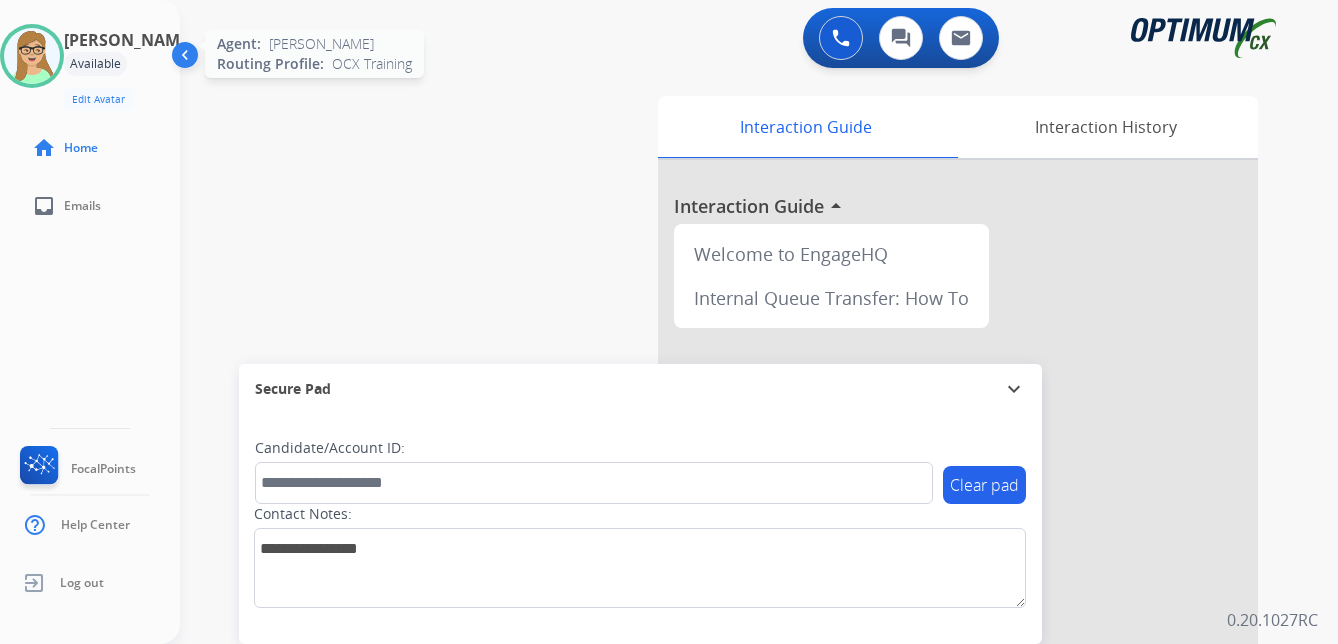 click at bounding box center [32, 56] 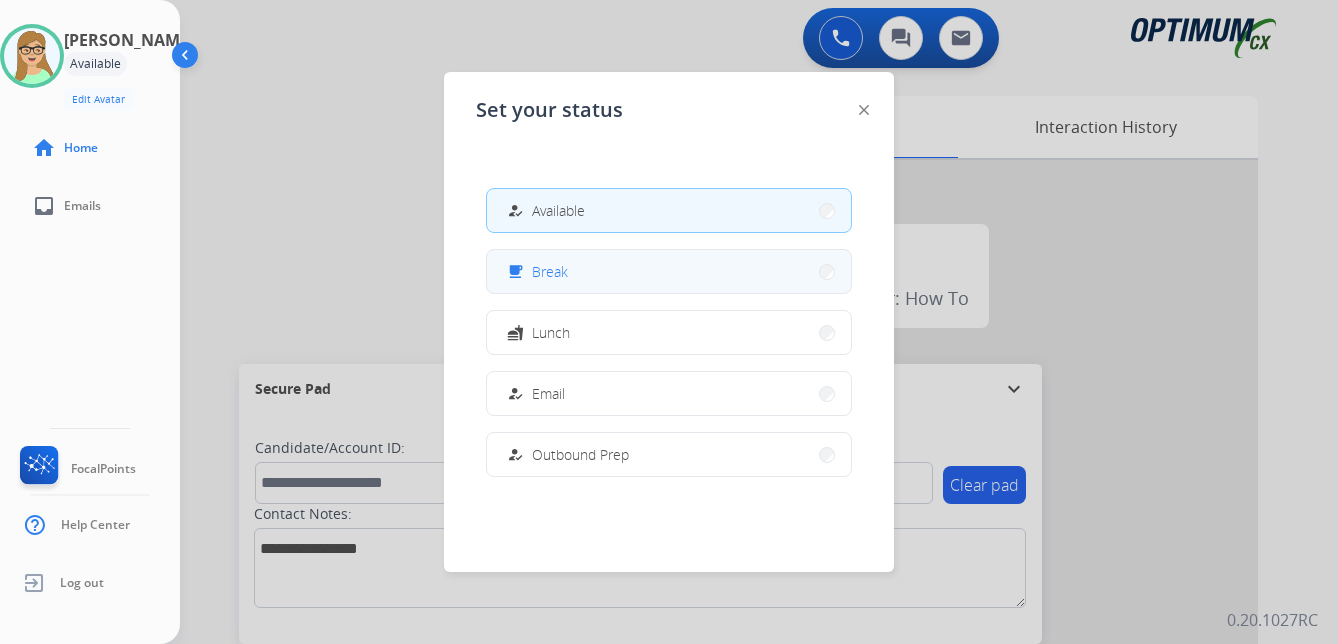 click on "Break" at bounding box center (550, 271) 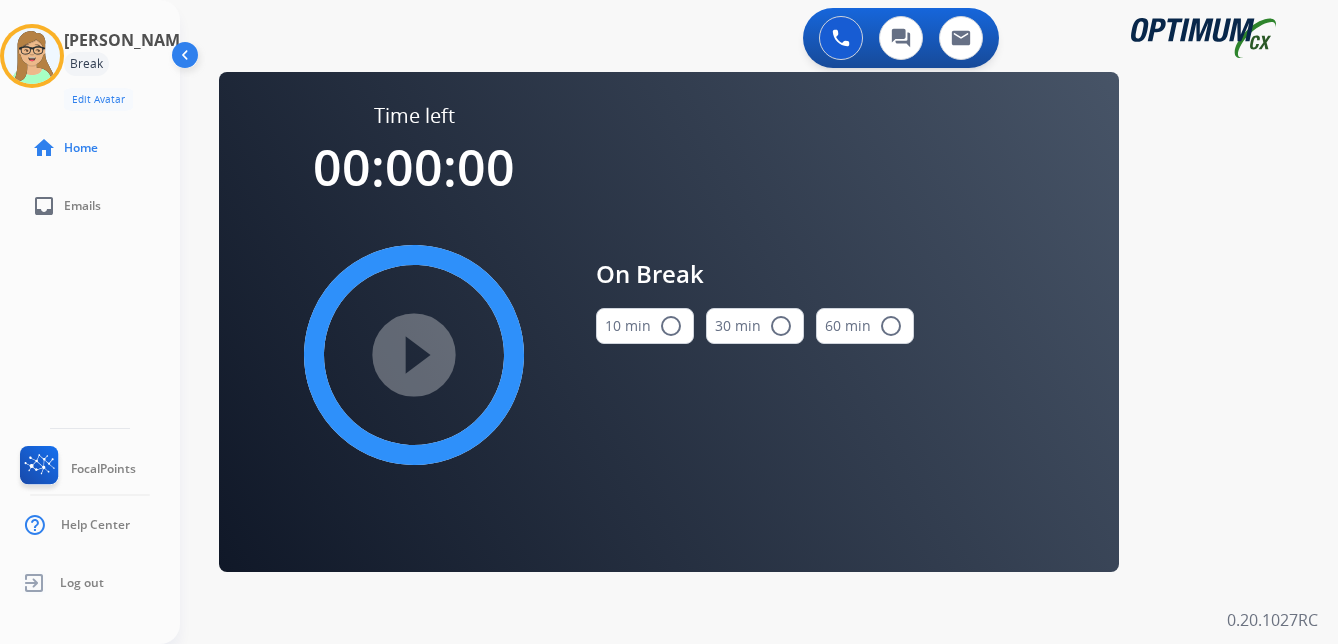 click on "radio_button_unchecked" at bounding box center (671, 326) 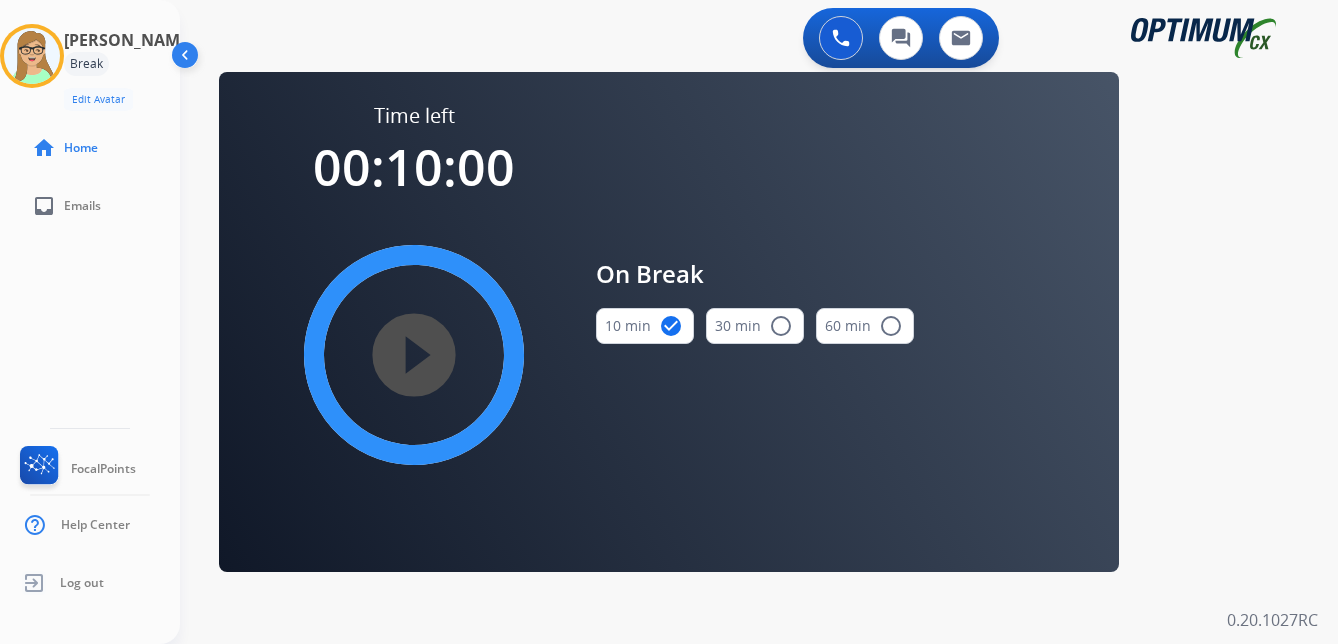 click on "play_circle_filled" at bounding box center (414, 355) 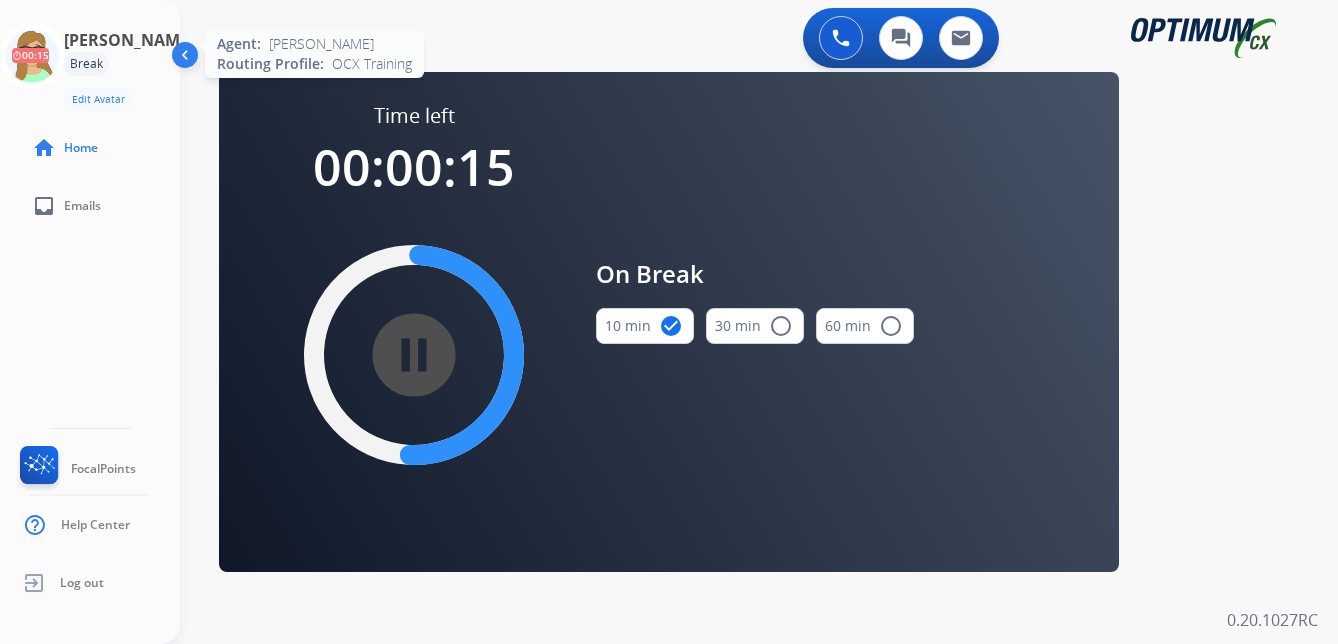 click 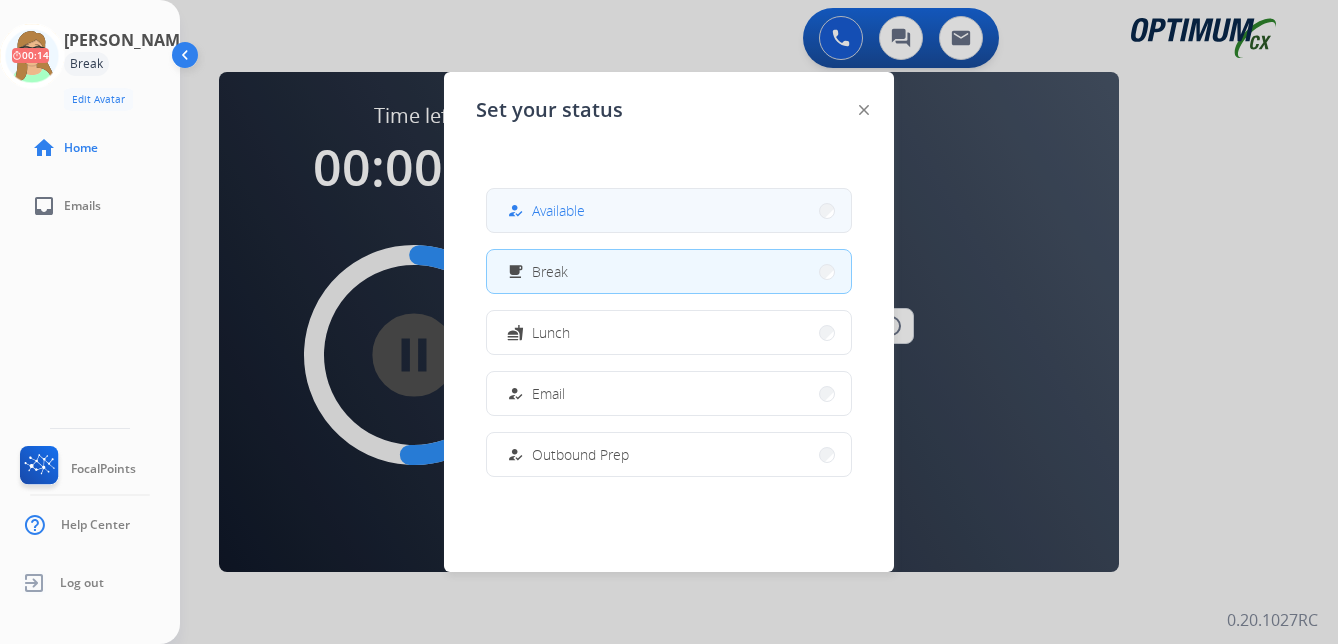 click on "Available" at bounding box center [558, 210] 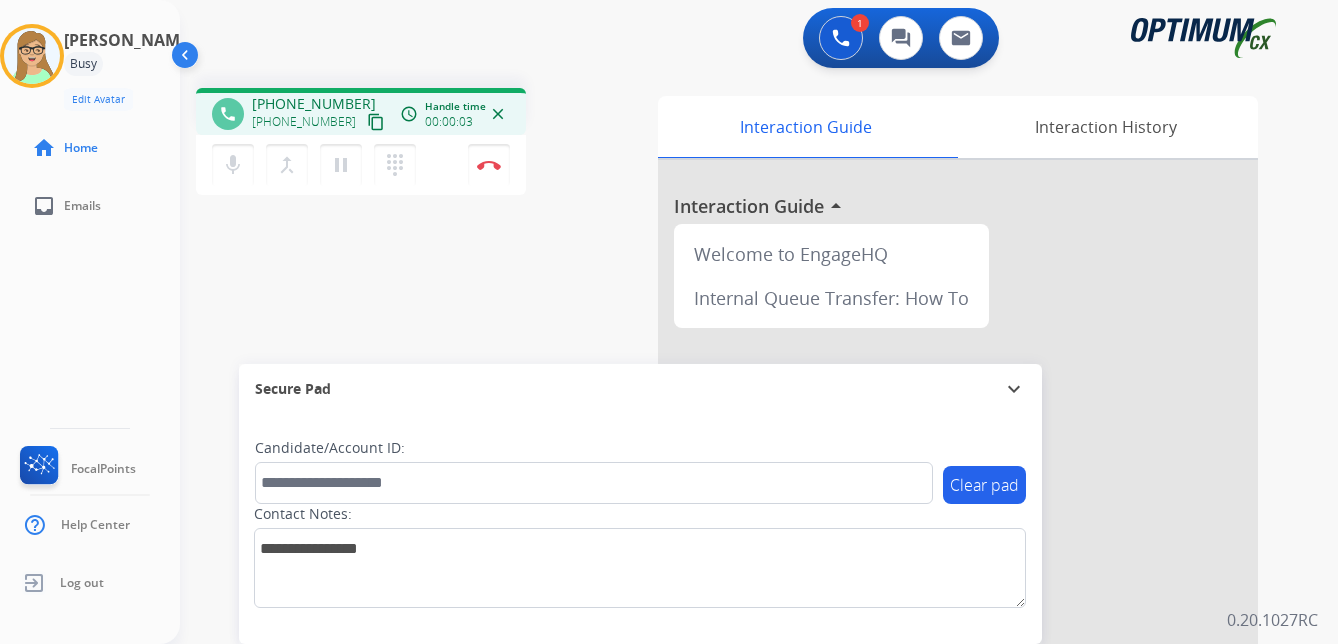 drag, startPoint x: 299, startPoint y: 55, endPoint x: 311, endPoint y: 62, distance: 13.892444 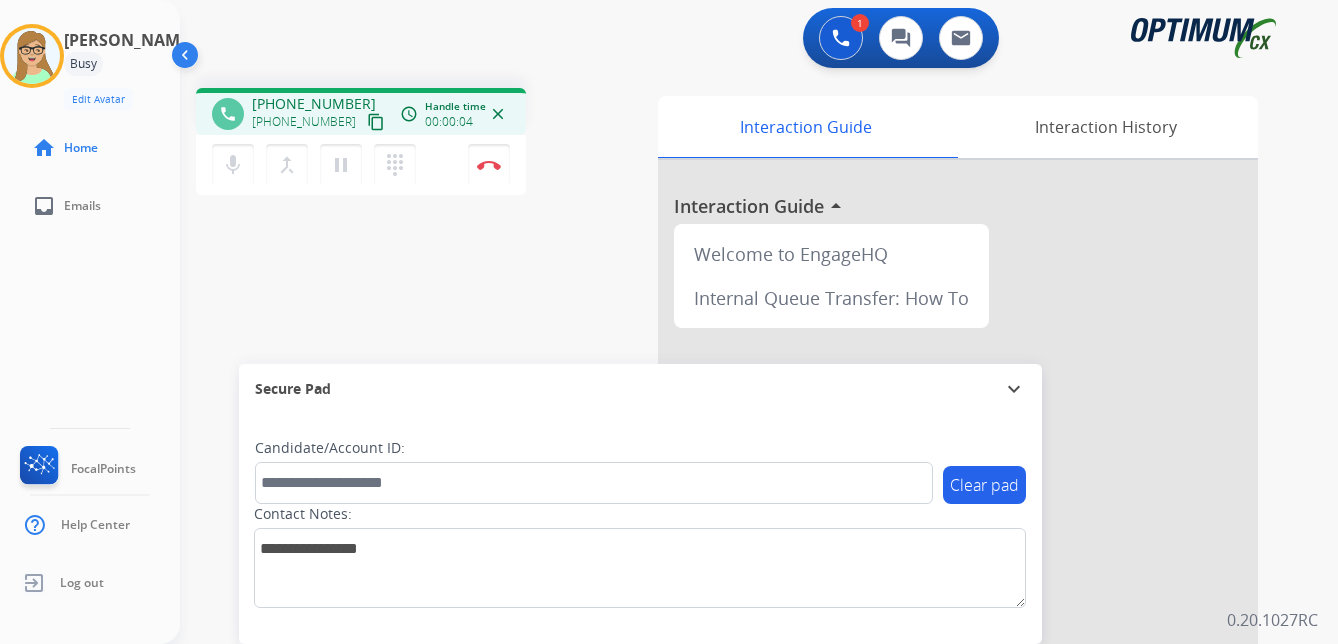 drag, startPoint x: 358, startPoint y: 124, endPoint x: 297, endPoint y: 128, distance: 61.13101 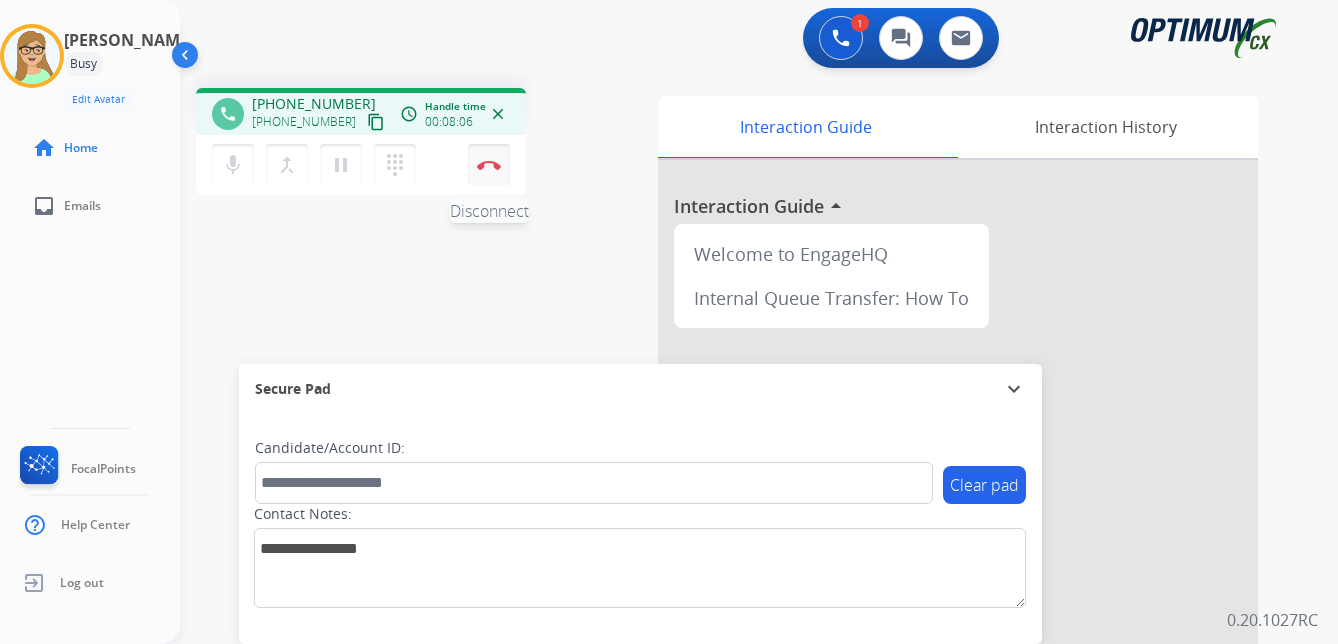 click at bounding box center (489, 165) 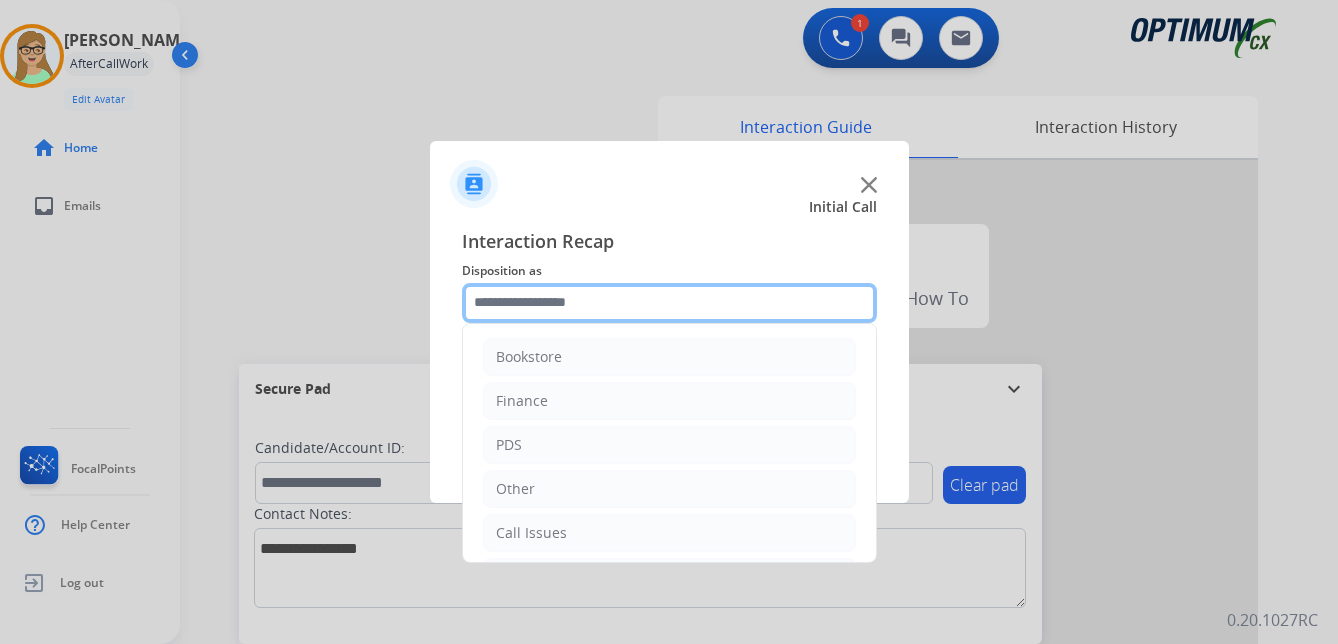 click 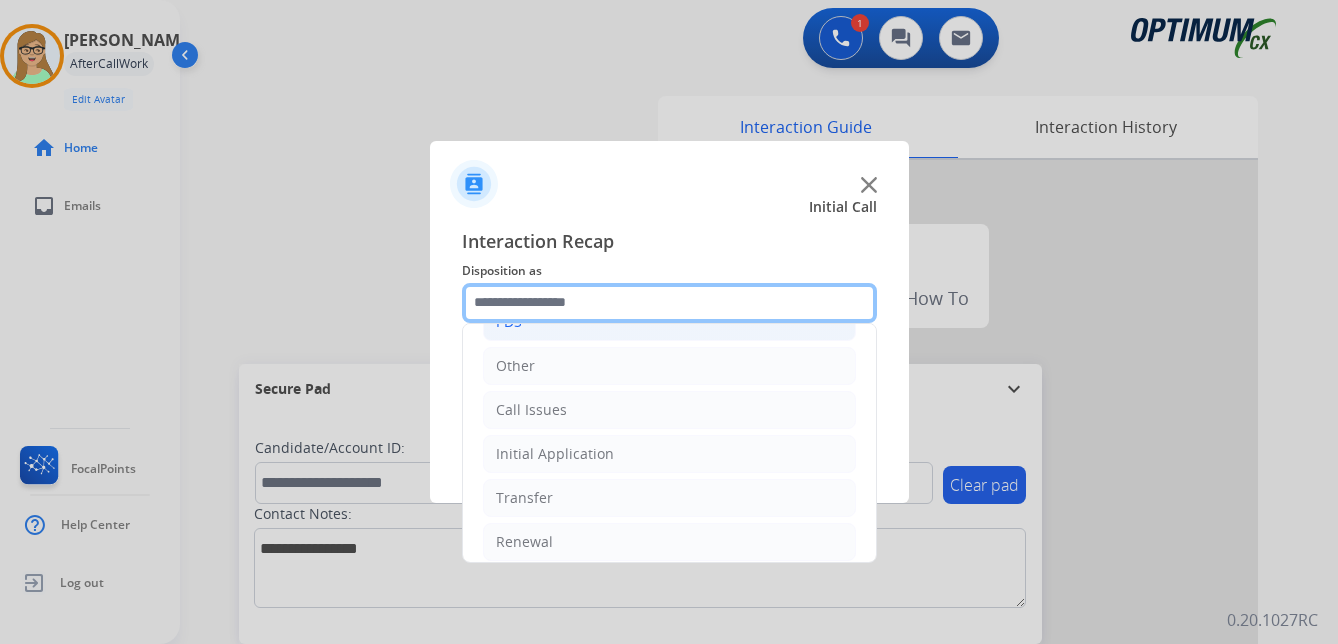 scroll, scrollTop: 136, scrollLeft: 0, axis: vertical 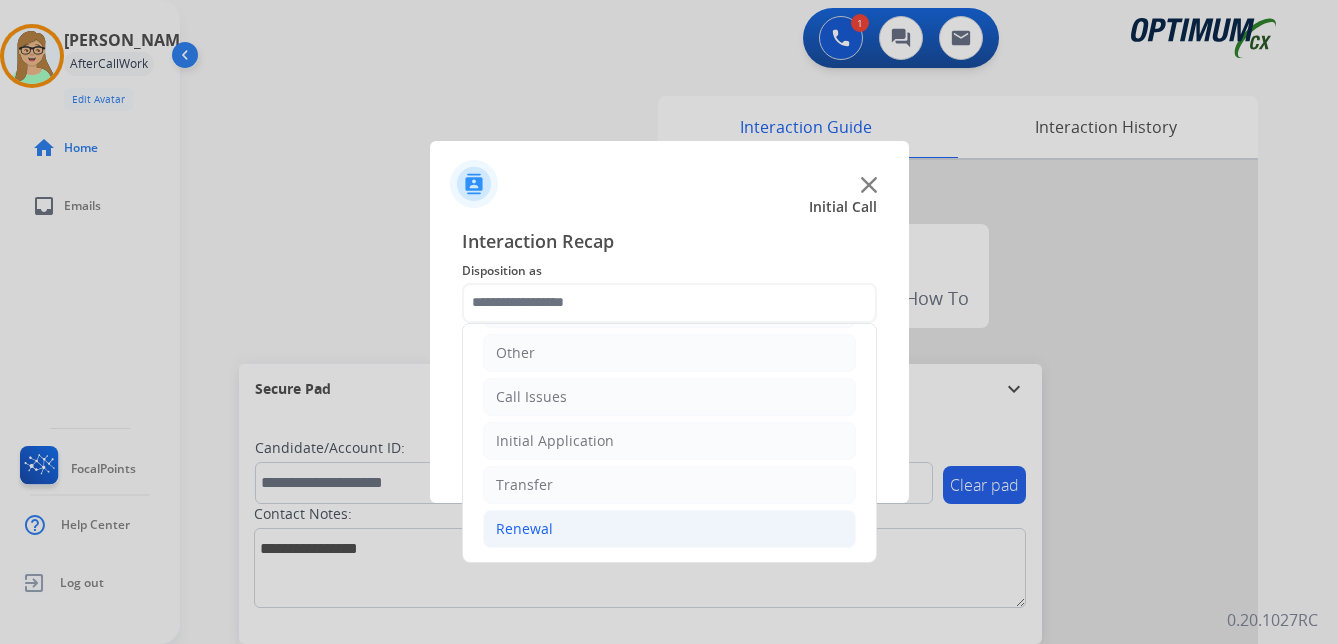click on "Renewal" 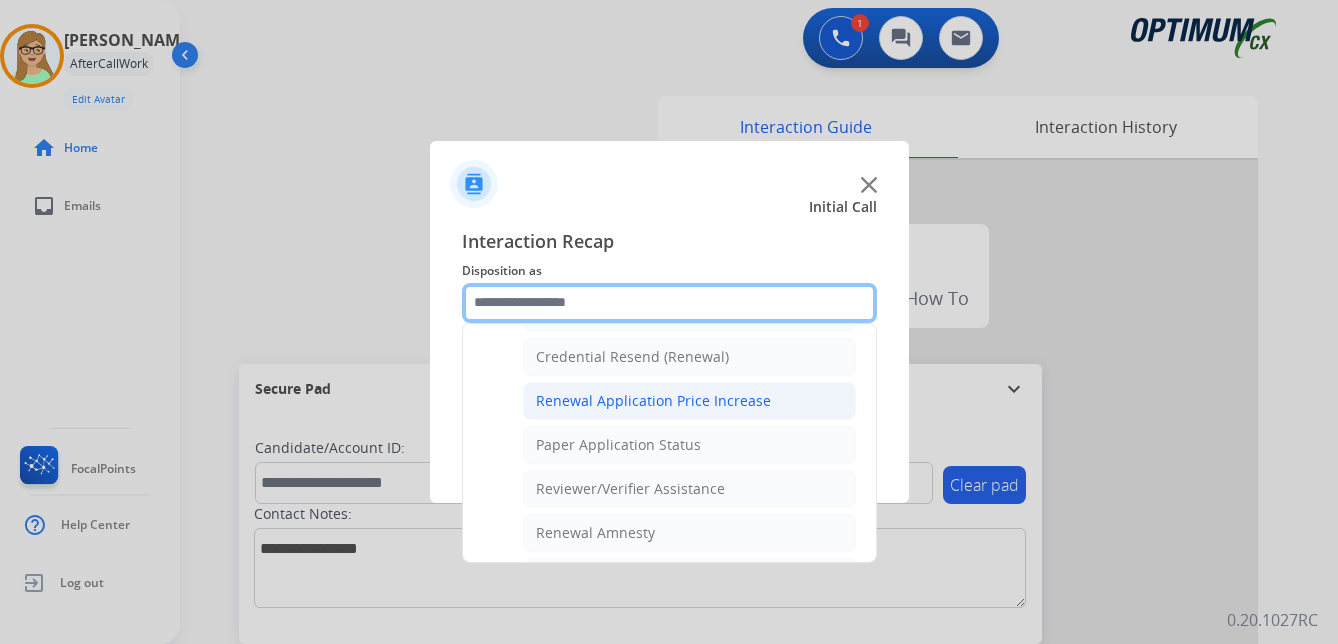 scroll, scrollTop: 736, scrollLeft: 0, axis: vertical 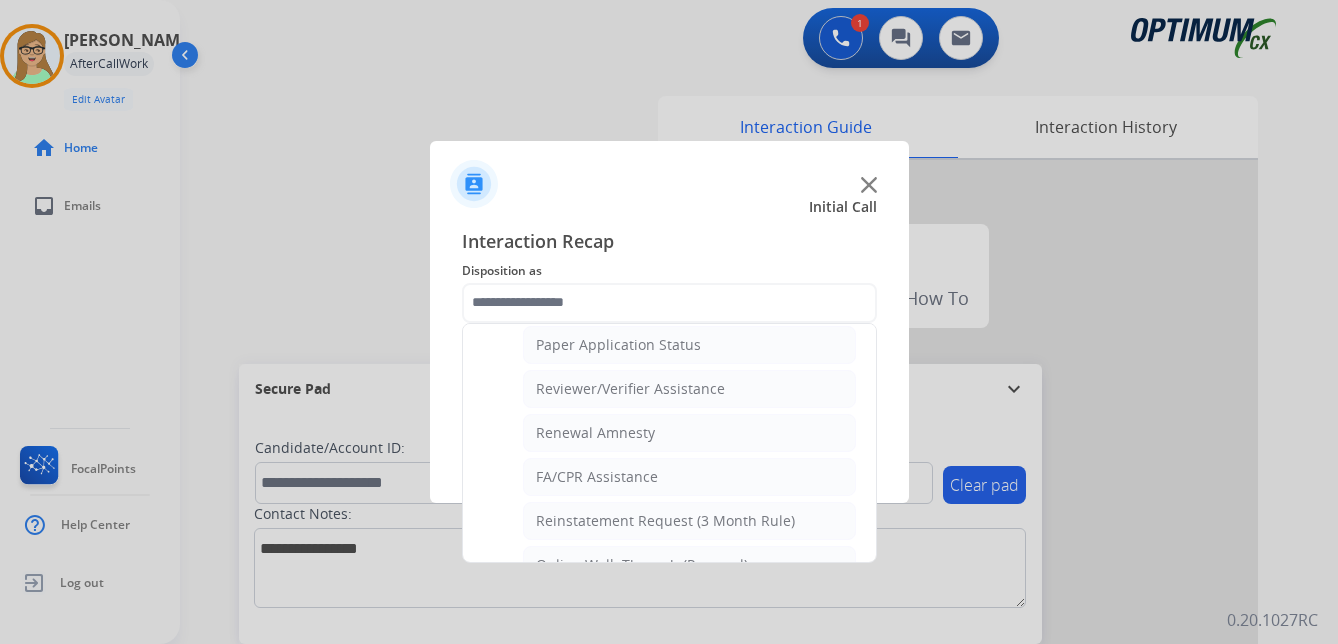 click on "FA/CPR Assistance" 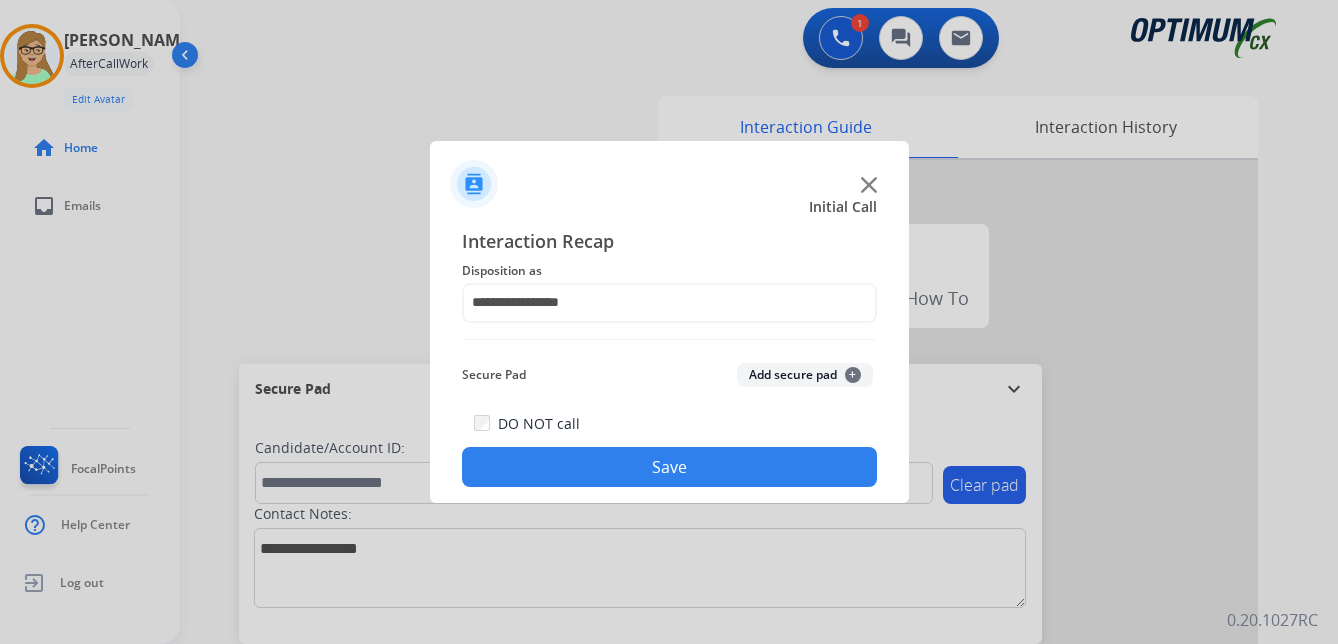 click on "Save" 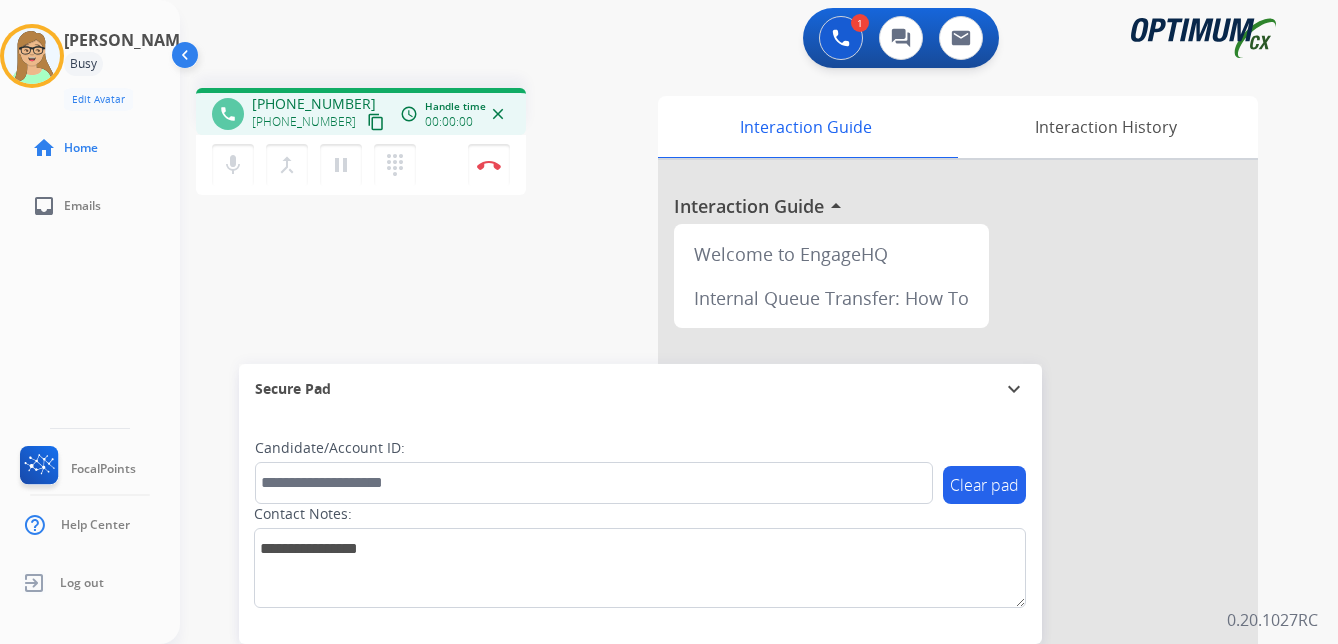 click on "content_copy" at bounding box center [376, 122] 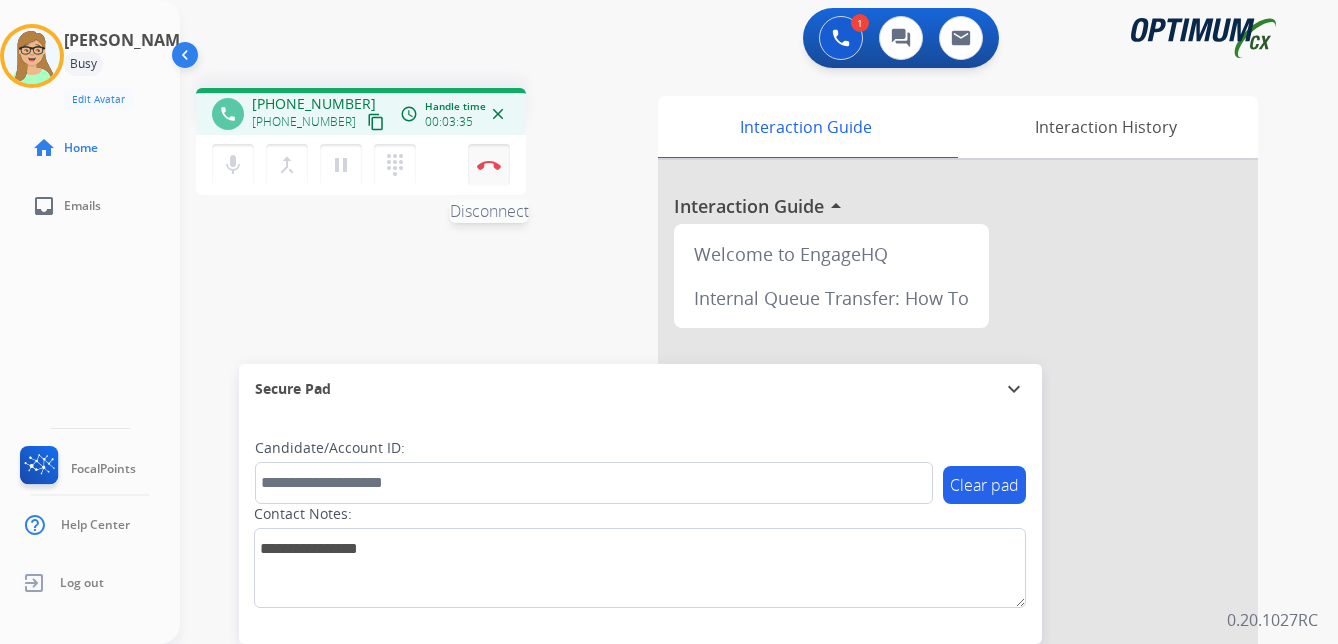 click at bounding box center [489, 165] 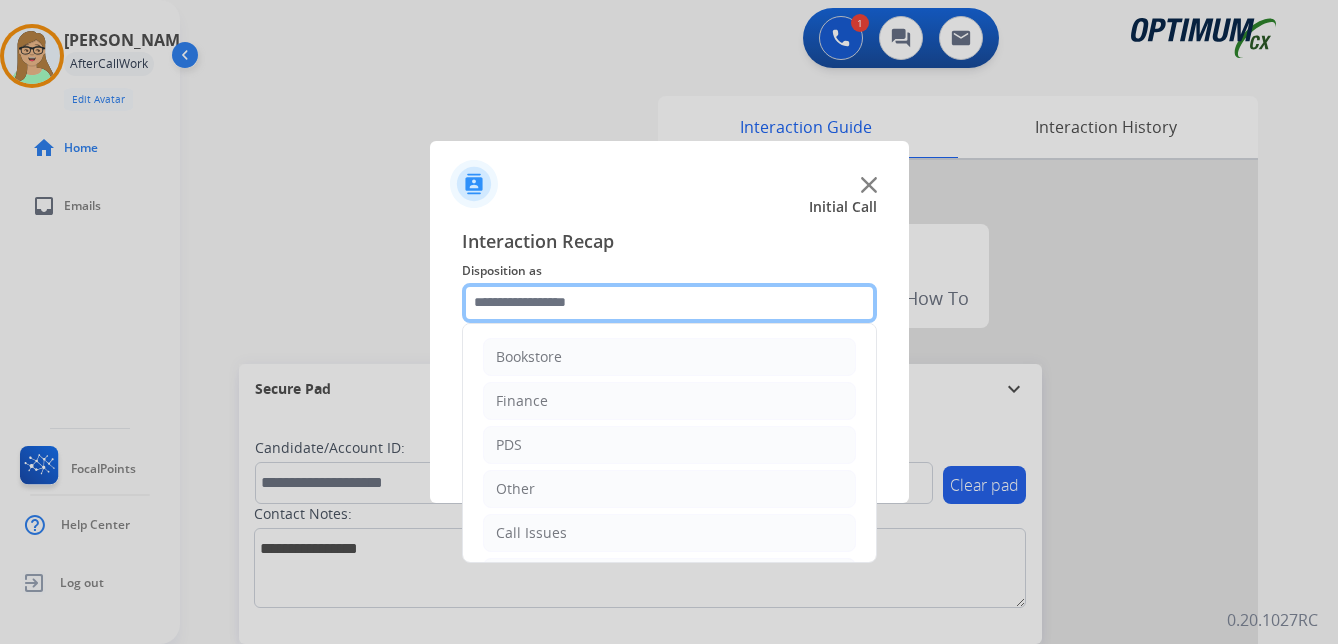 click 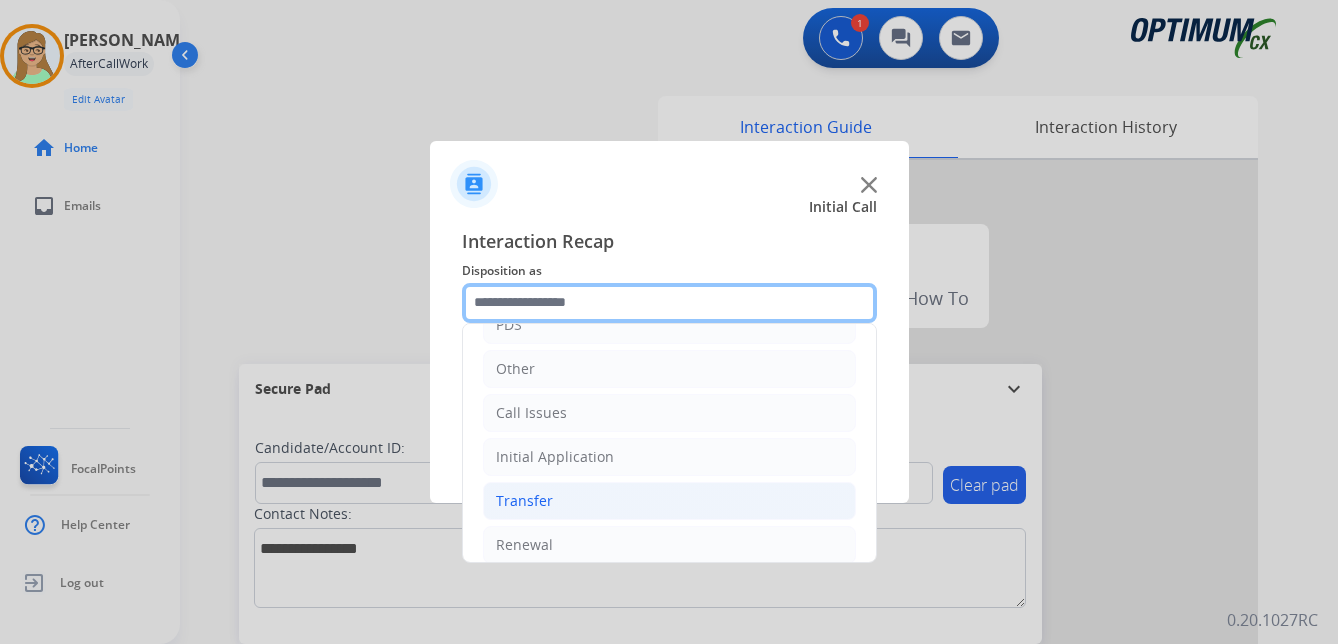 scroll, scrollTop: 136, scrollLeft: 0, axis: vertical 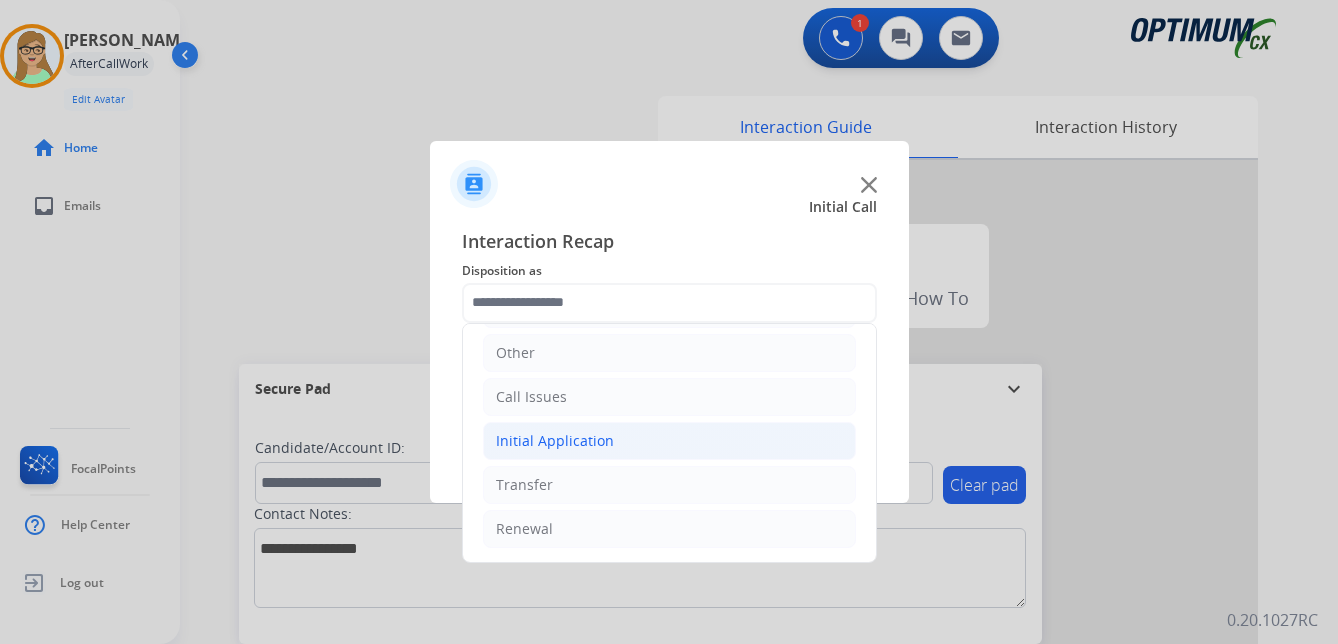 click on "Initial Application" 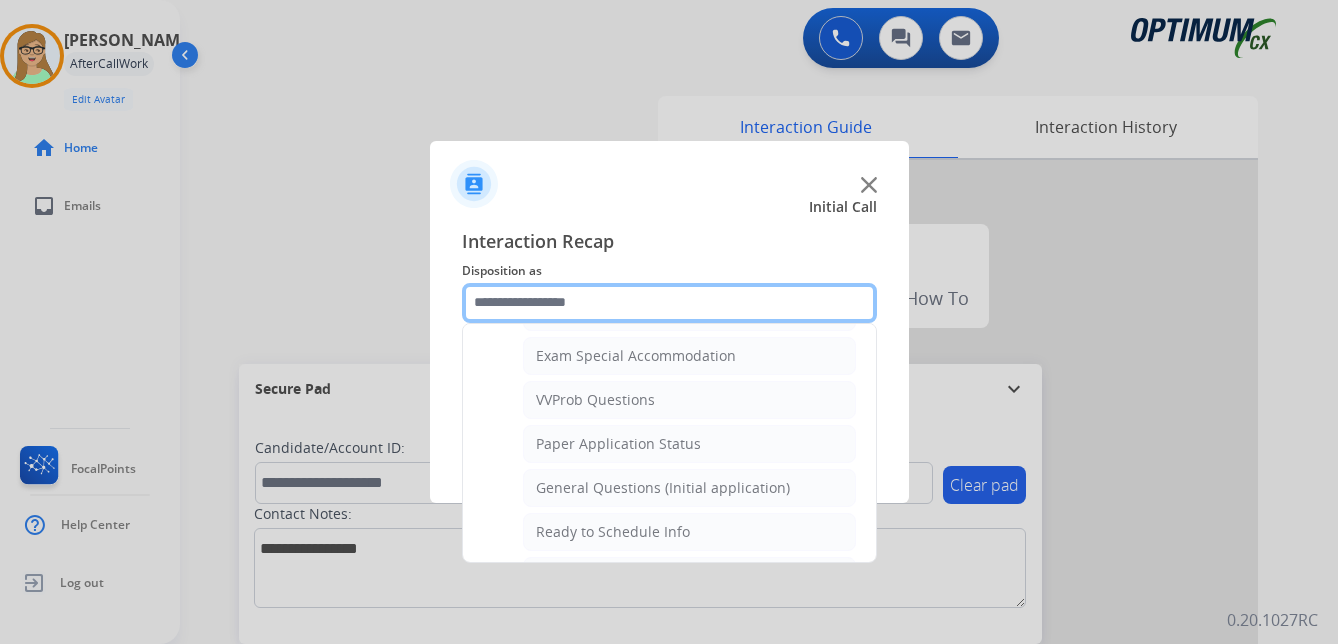 scroll, scrollTop: 1036, scrollLeft: 0, axis: vertical 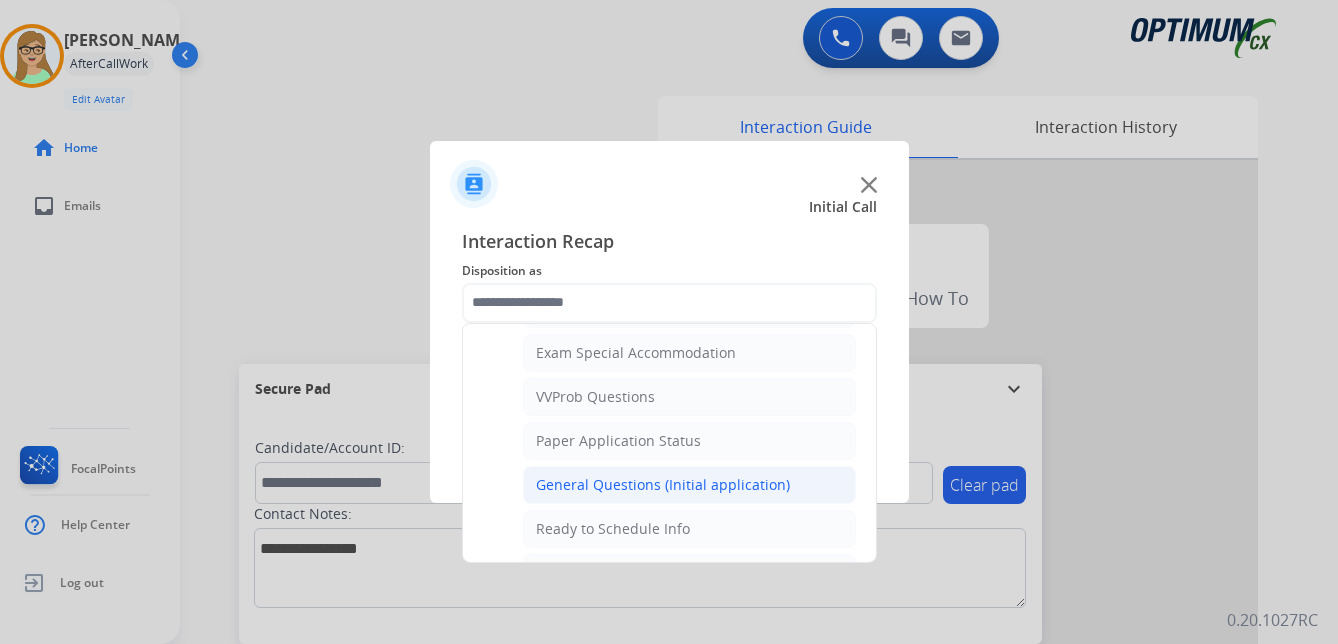 click on "General Questions (Initial application)" 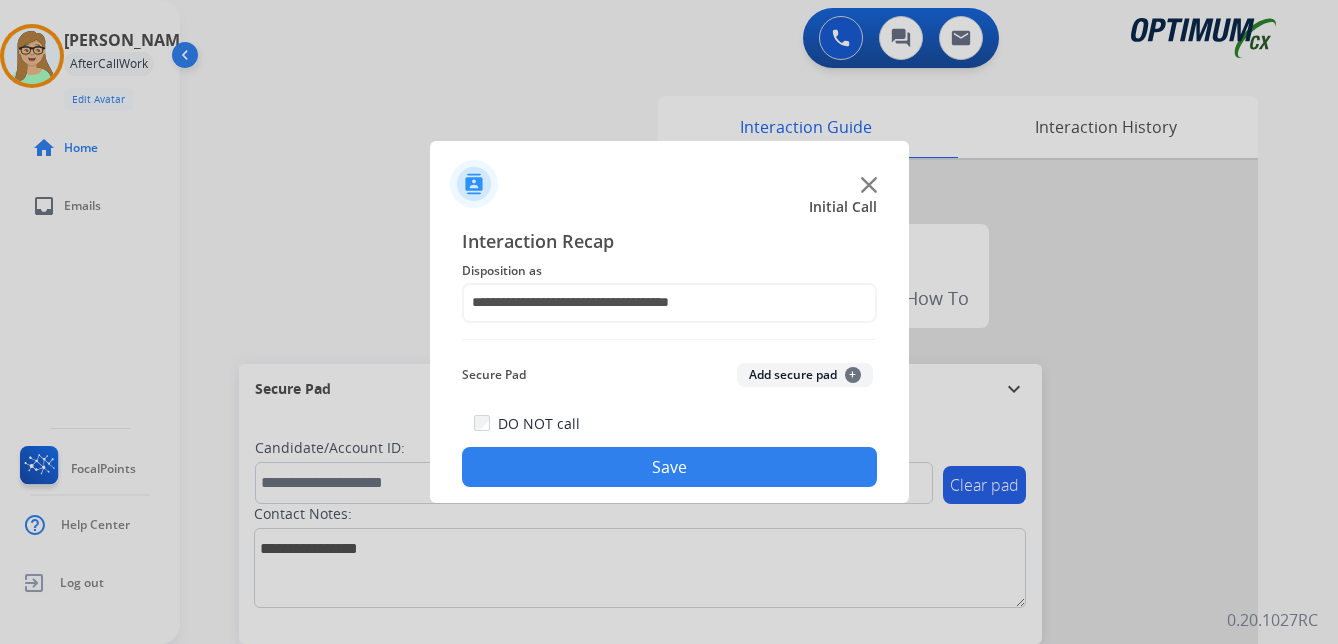drag, startPoint x: 620, startPoint y: 471, endPoint x: 5, endPoint y: 378, distance: 621.99194 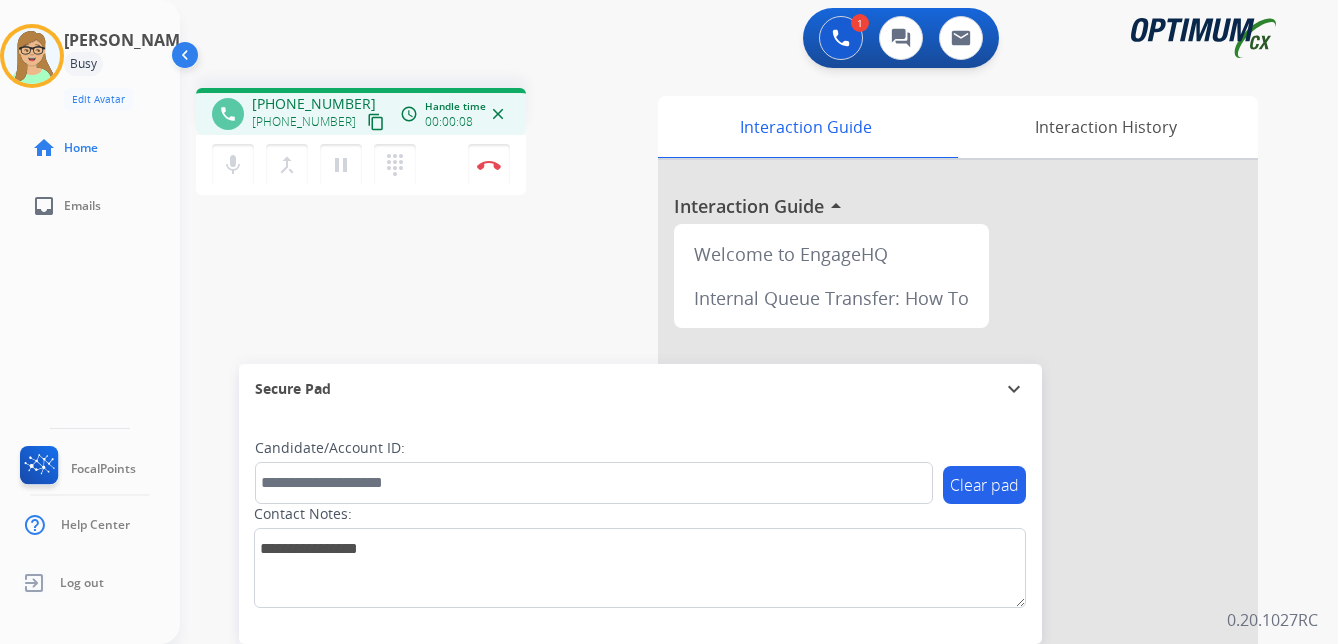 click on "content_copy" at bounding box center [376, 122] 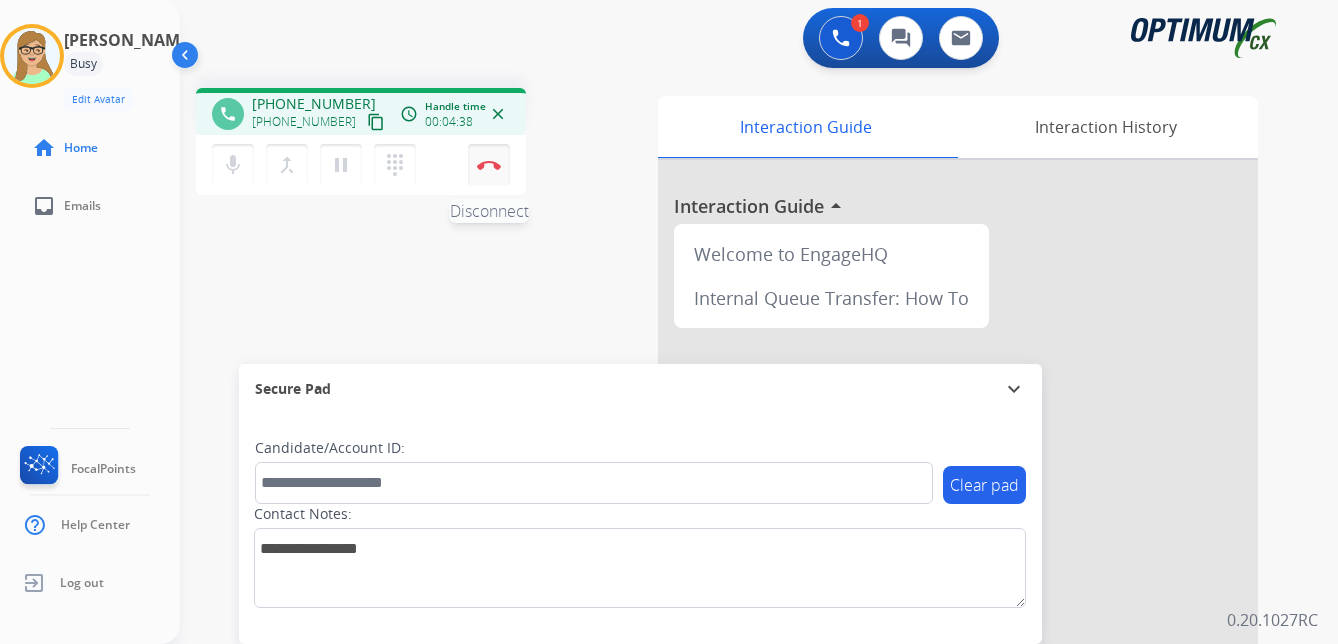 click at bounding box center [489, 165] 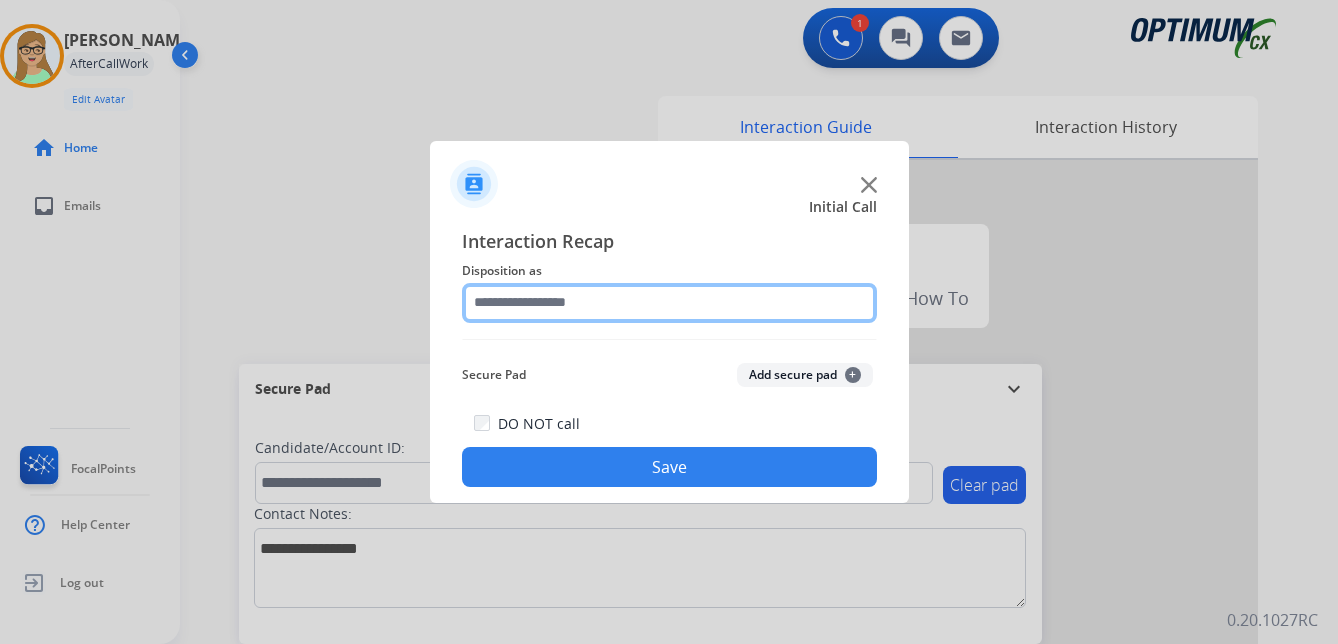 click 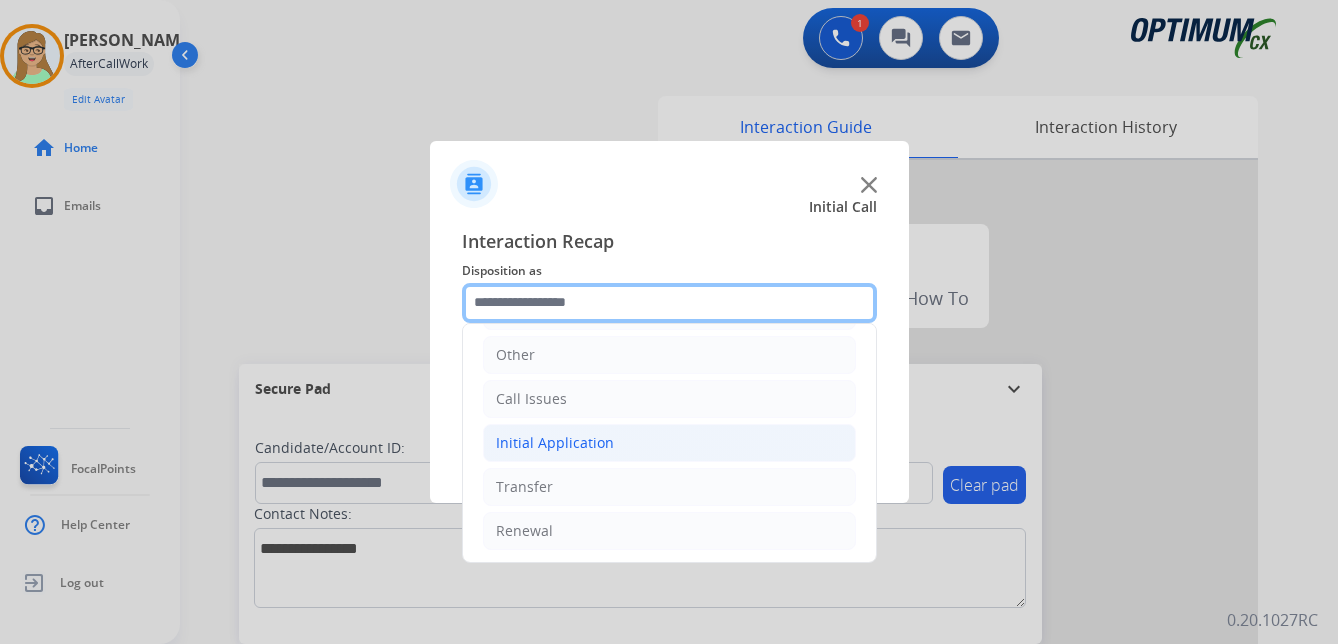 scroll, scrollTop: 136, scrollLeft: 0, axis: vertical 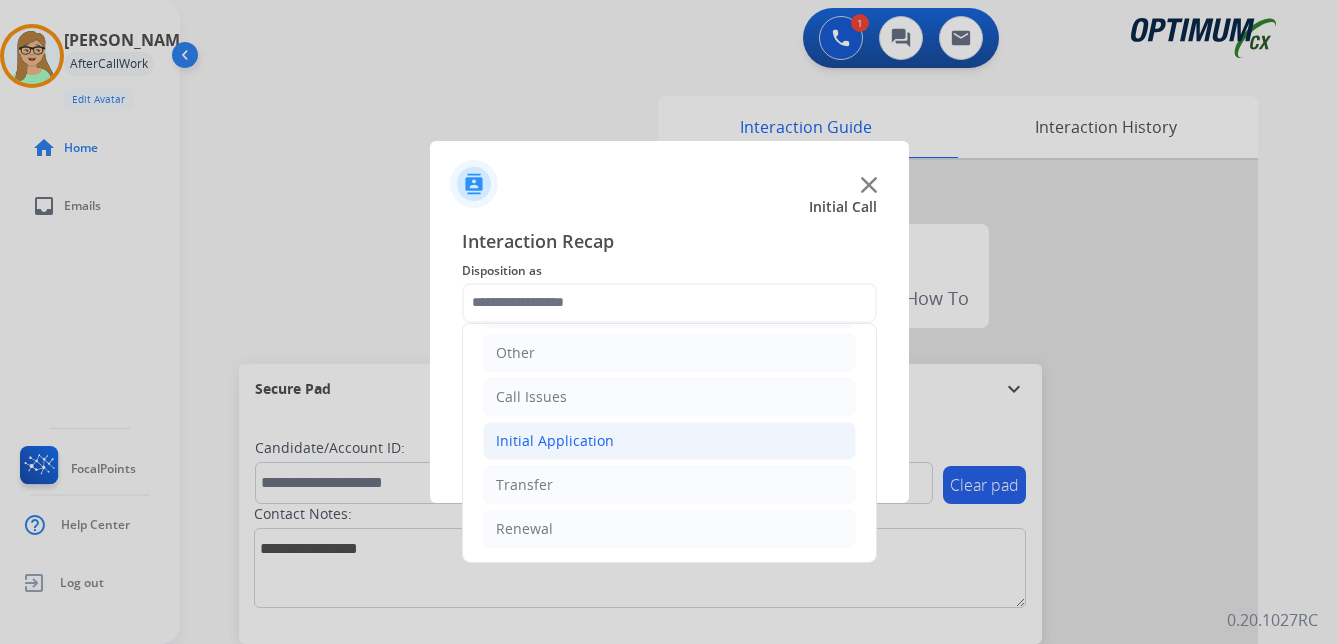 click on "Initial Application" 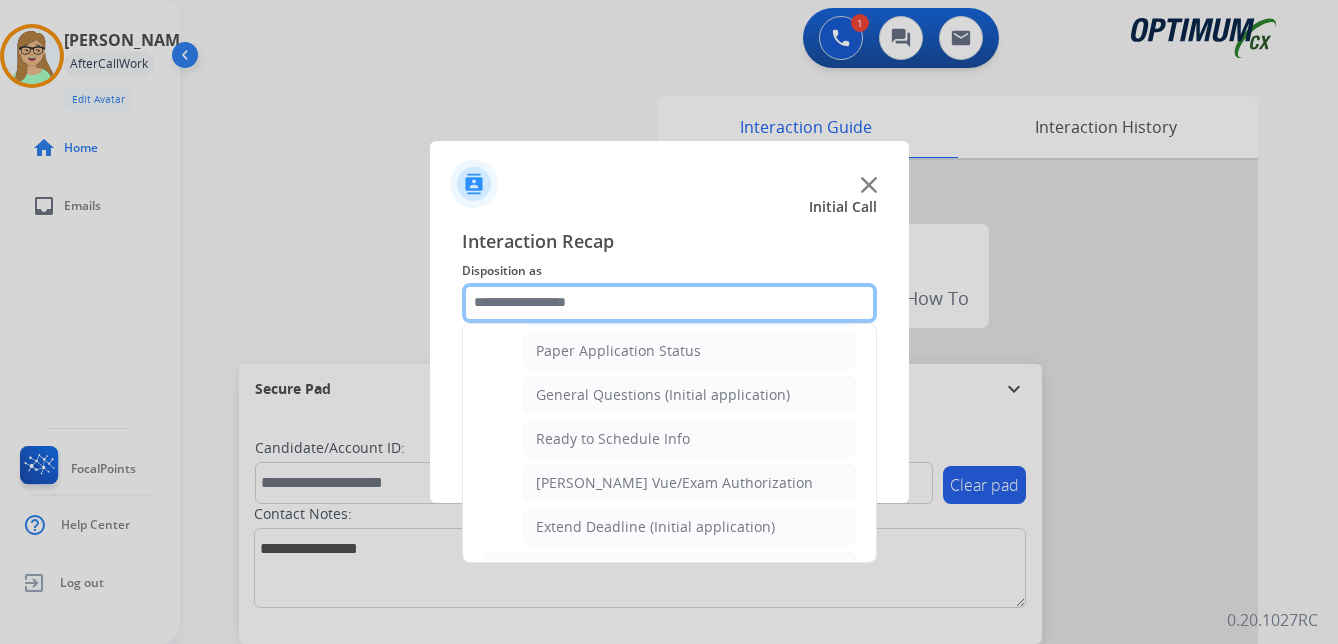 scroll, scrollTop: 1136, scrollLeft: 0, axis: vertical 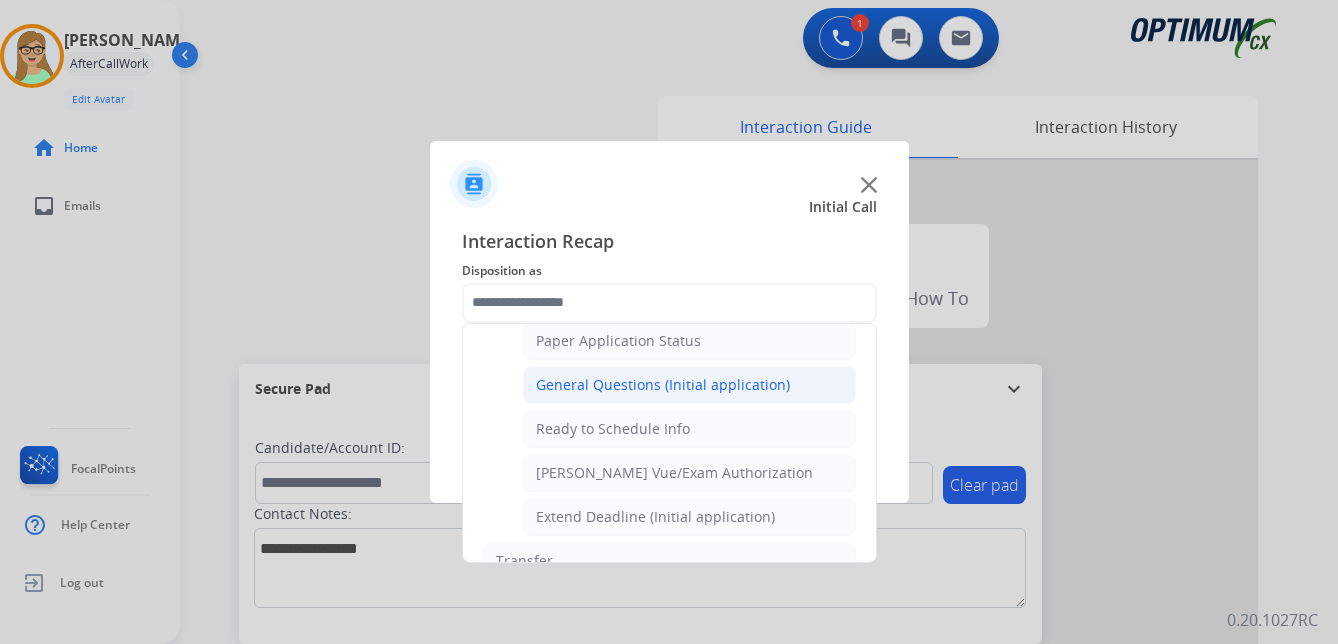 click on "General Questions (Initial application)" 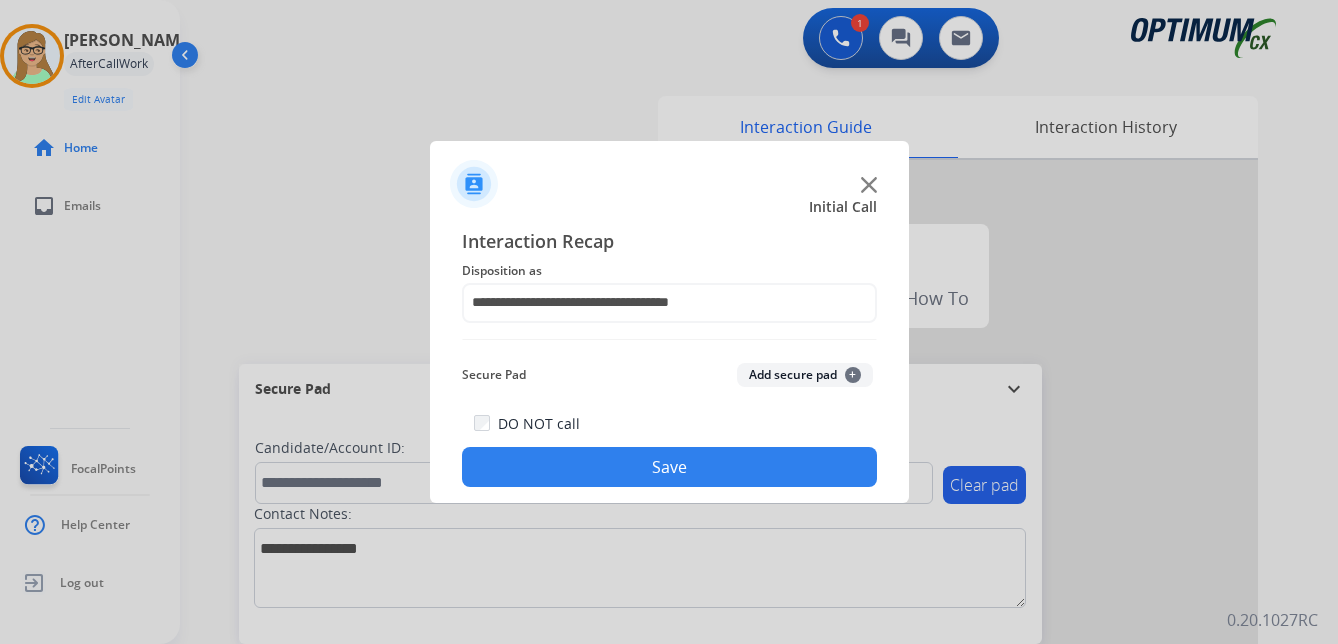 drag, startPoint x: 565, startPoint y: 465, endPoint x: 483, endPoint y: 472, distance: 82.29824 